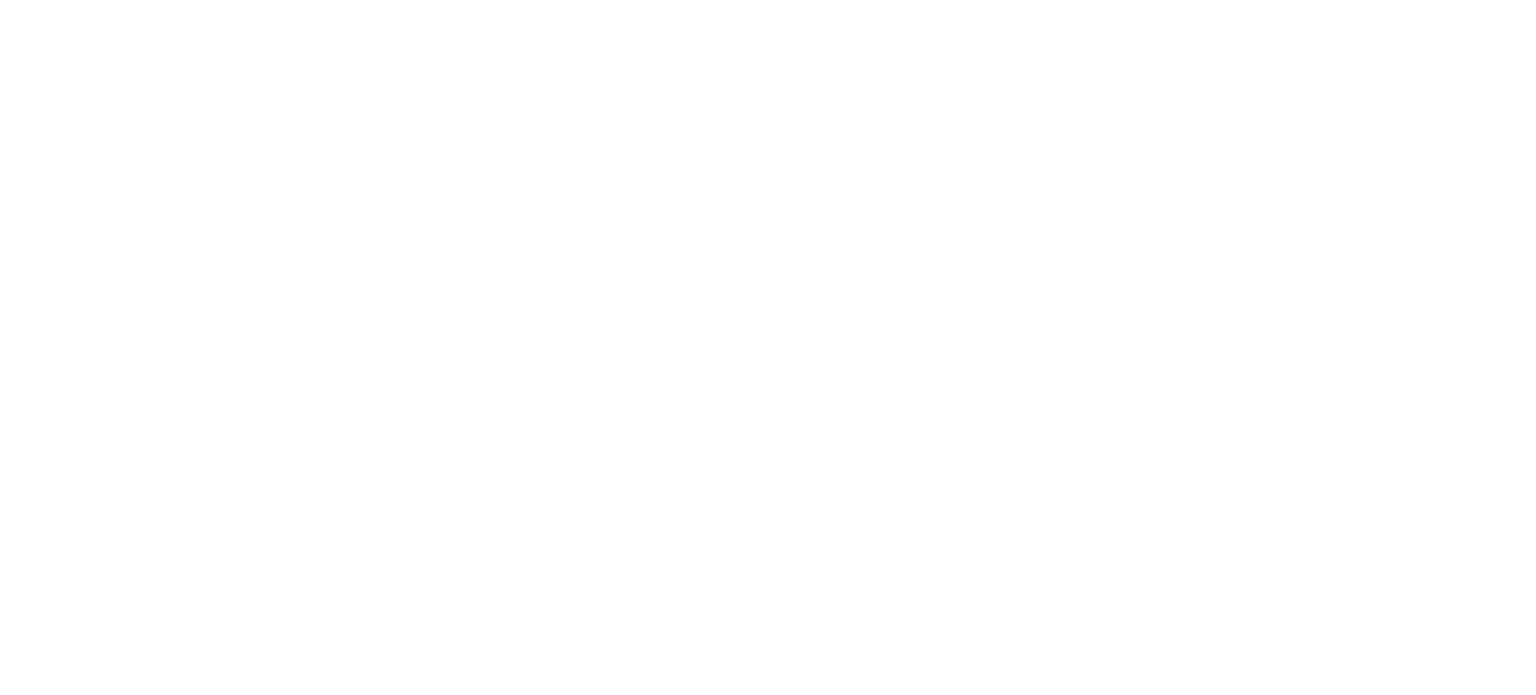 scroll, scrollTop: 0, scrollLeft: 0, axis: both 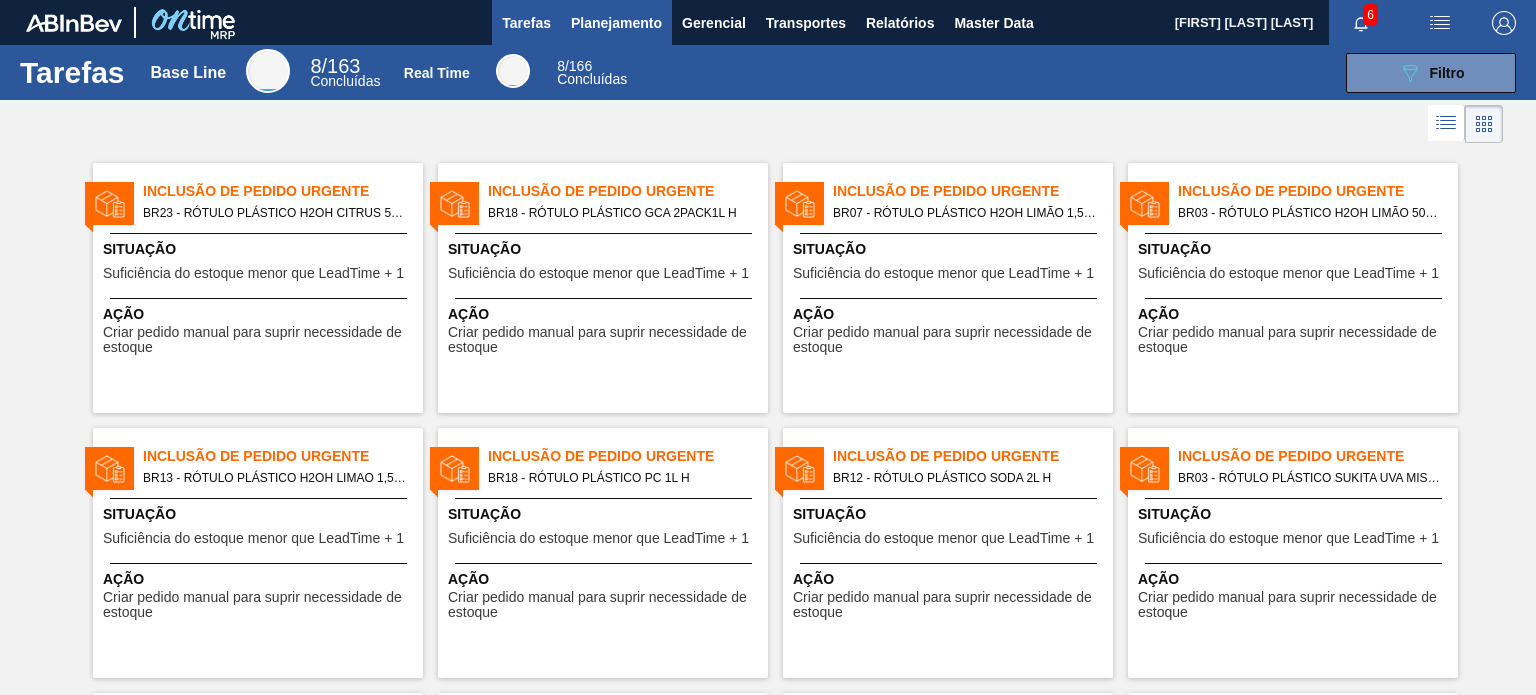 click on "Planejamento" at bounding box center (616, 23) 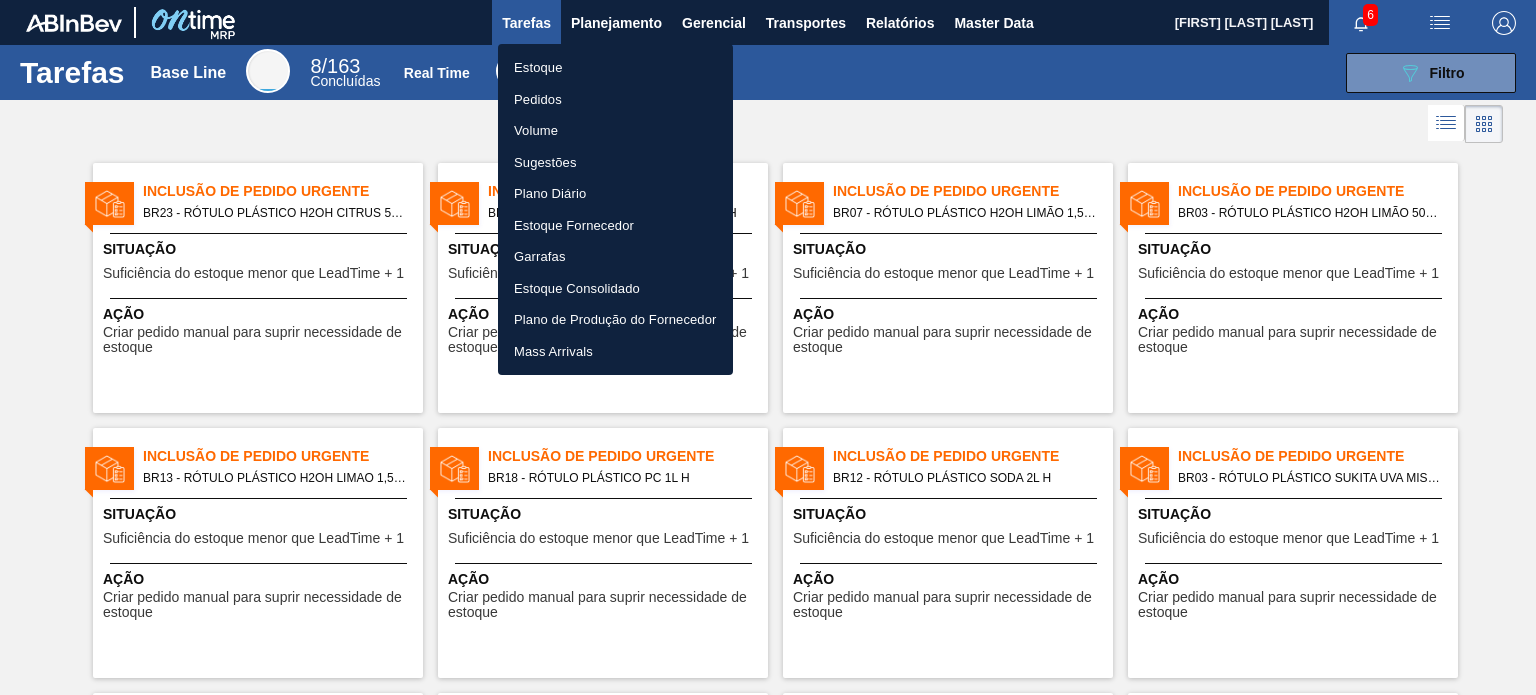 click on "Pedidos" at bounding box center (615, 100) 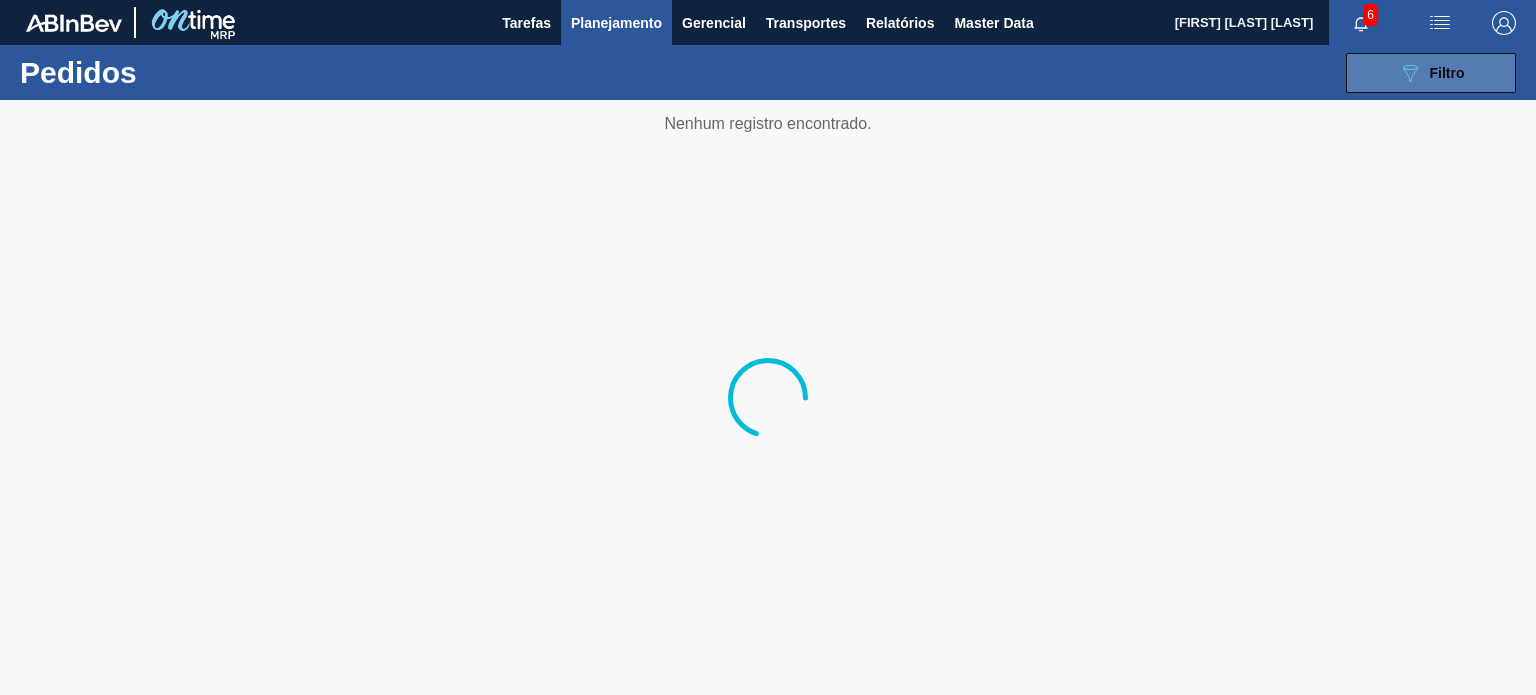 click on "089F7B8B-B2A5-4AFE-B5C0-19BA573D28AC" 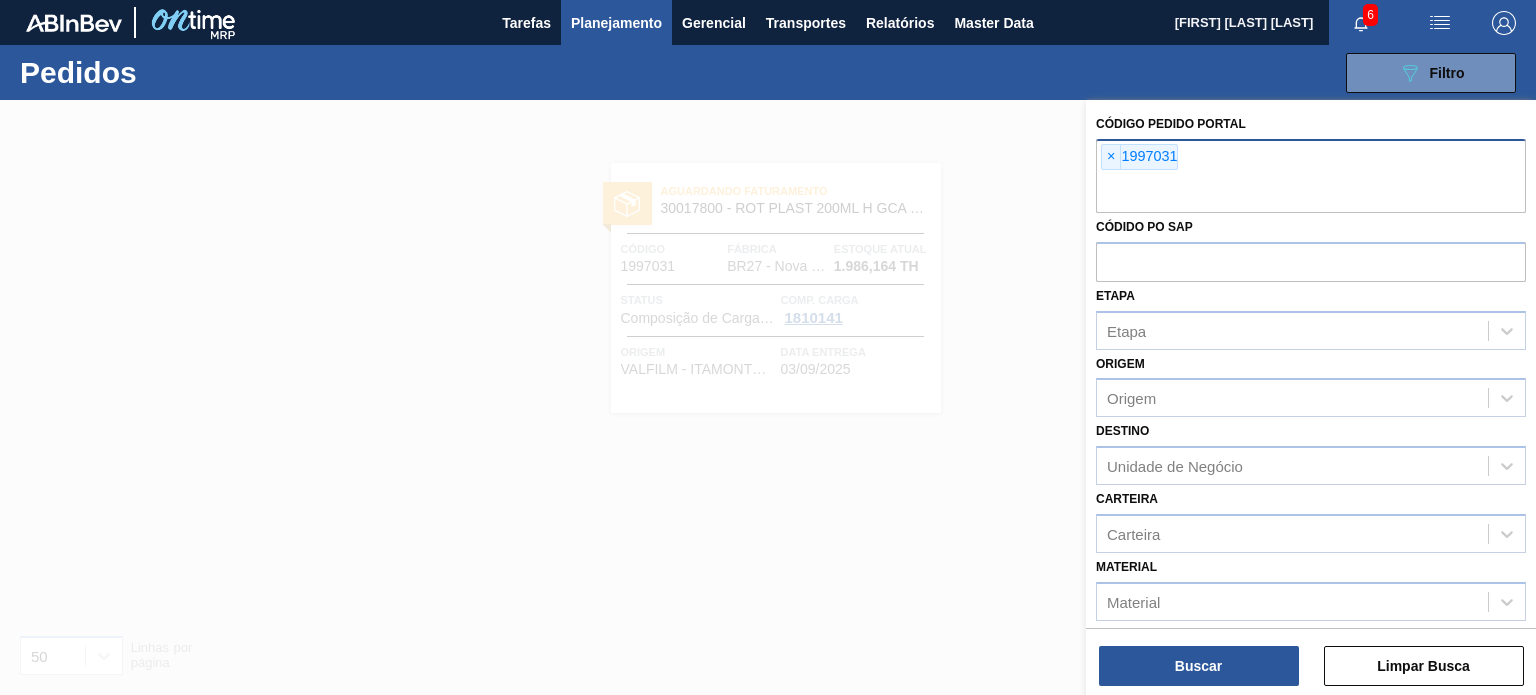 click on "×" at bounding box center [1111, 157] 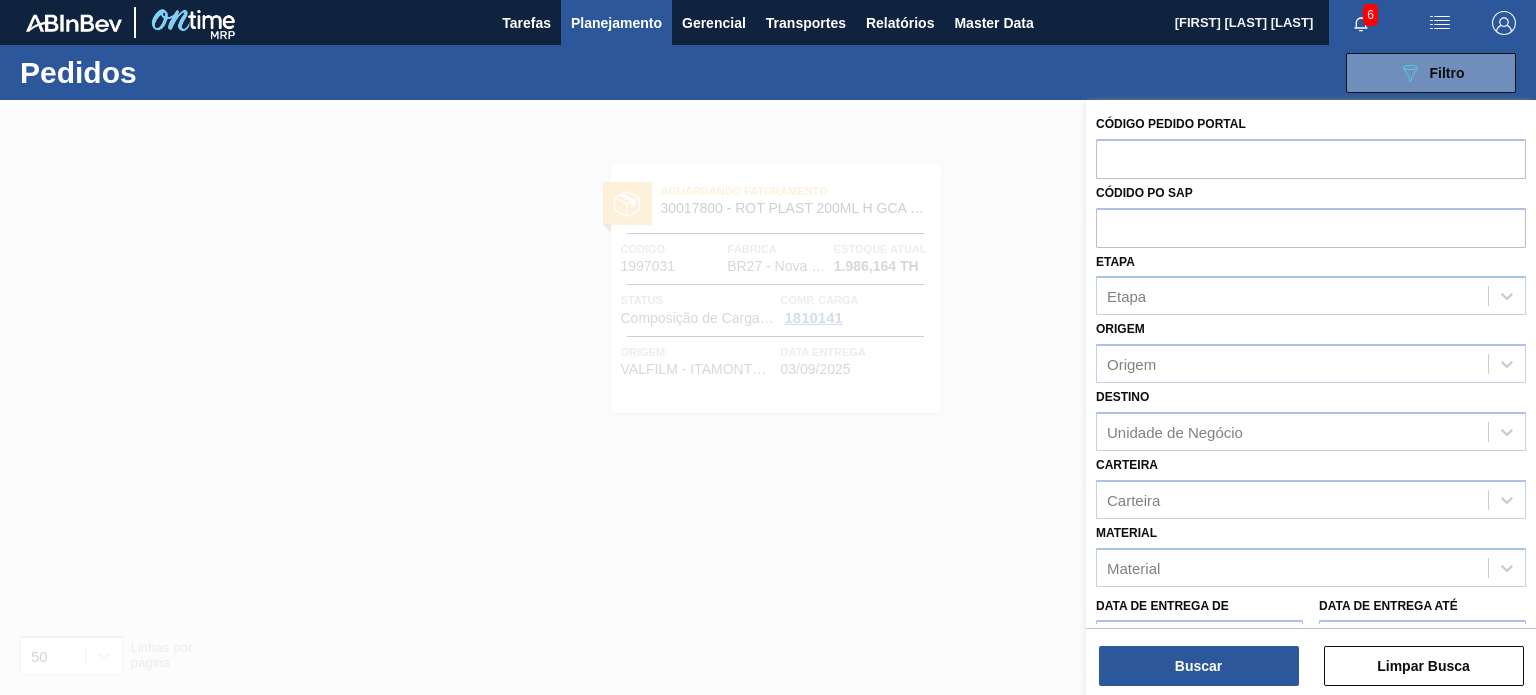 paste on "1963045" 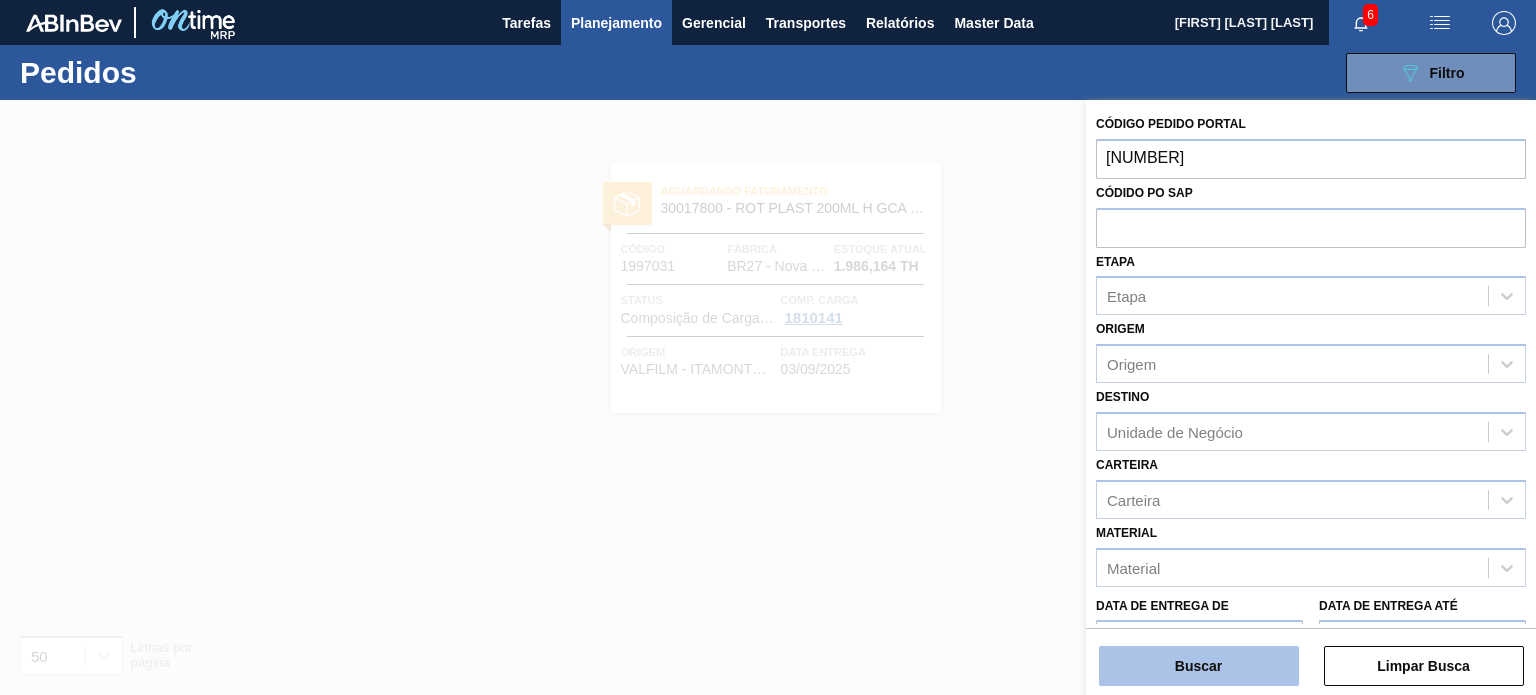 type on "1963045" 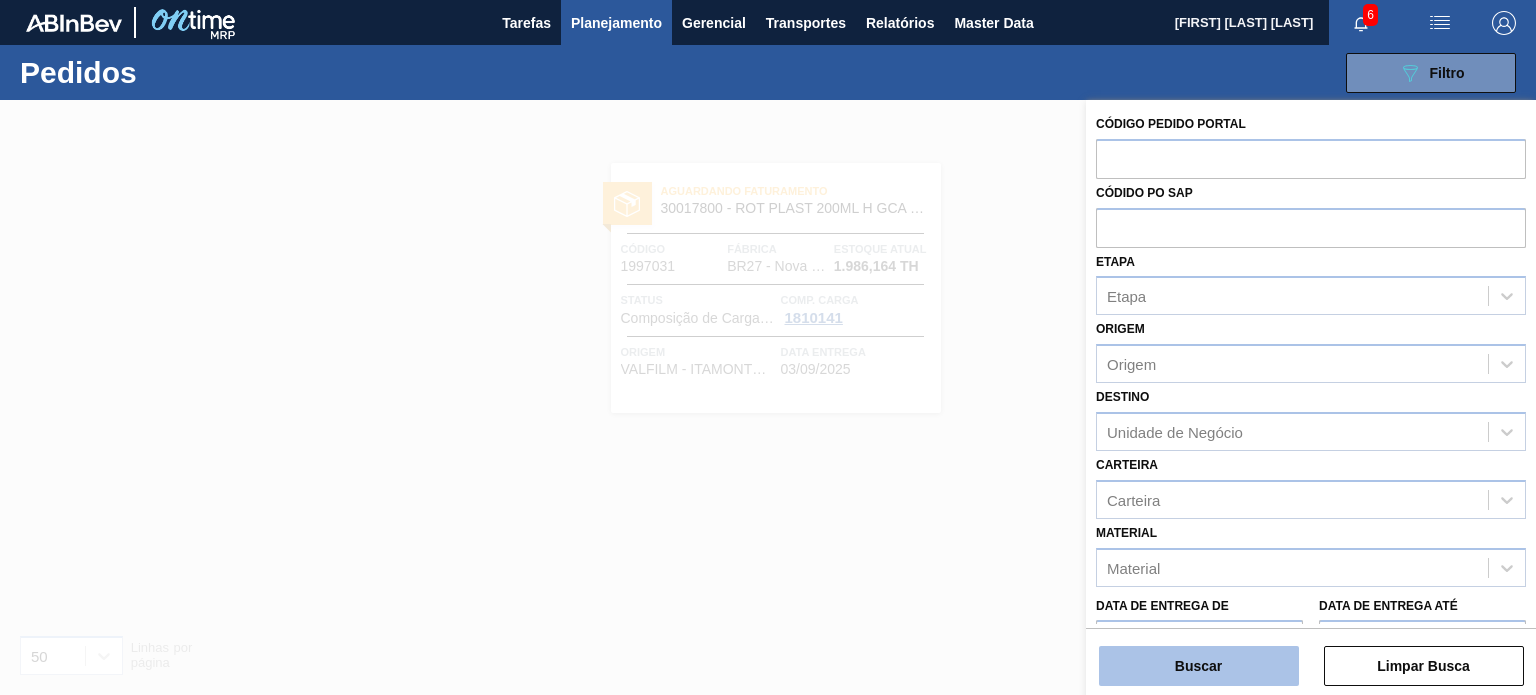 click on "Buscar" at bounding box center (1199, 666) 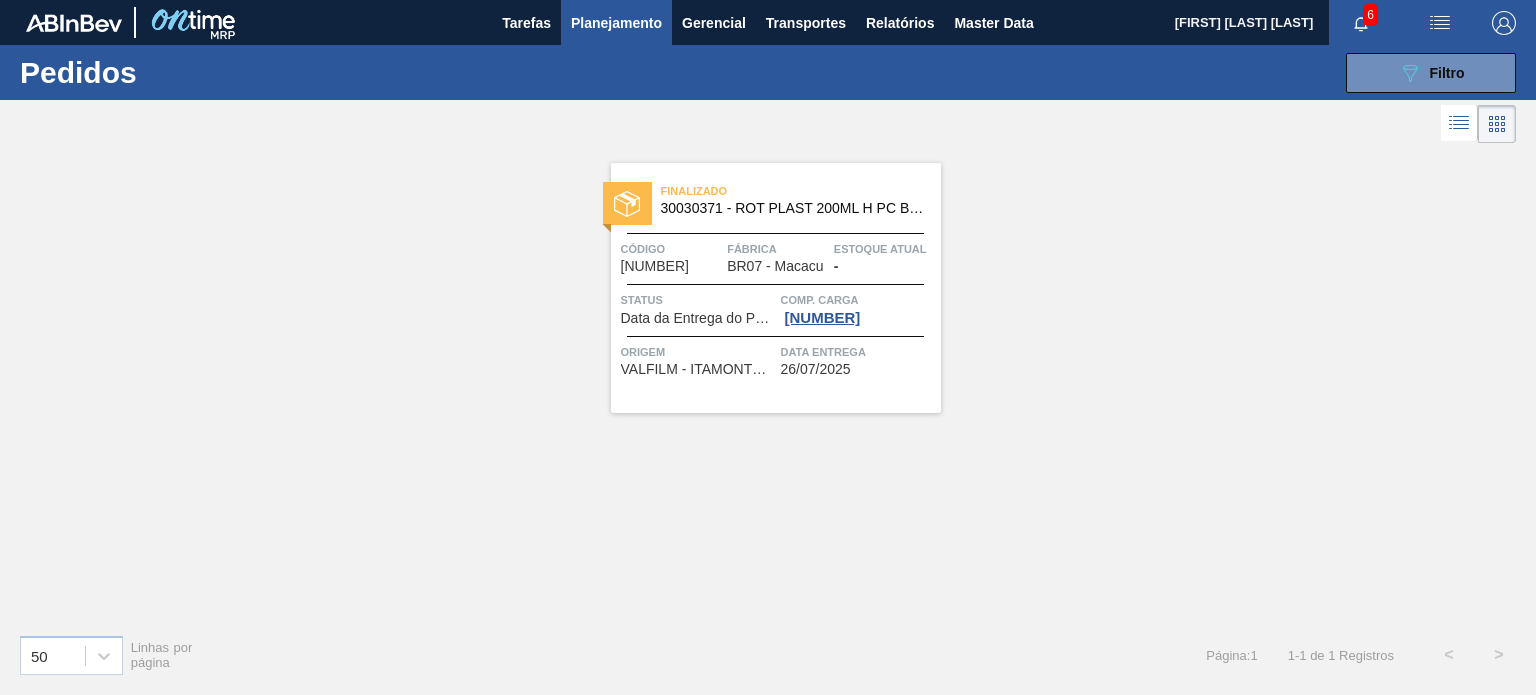 click on "Status" at bounding box center (698, 300) 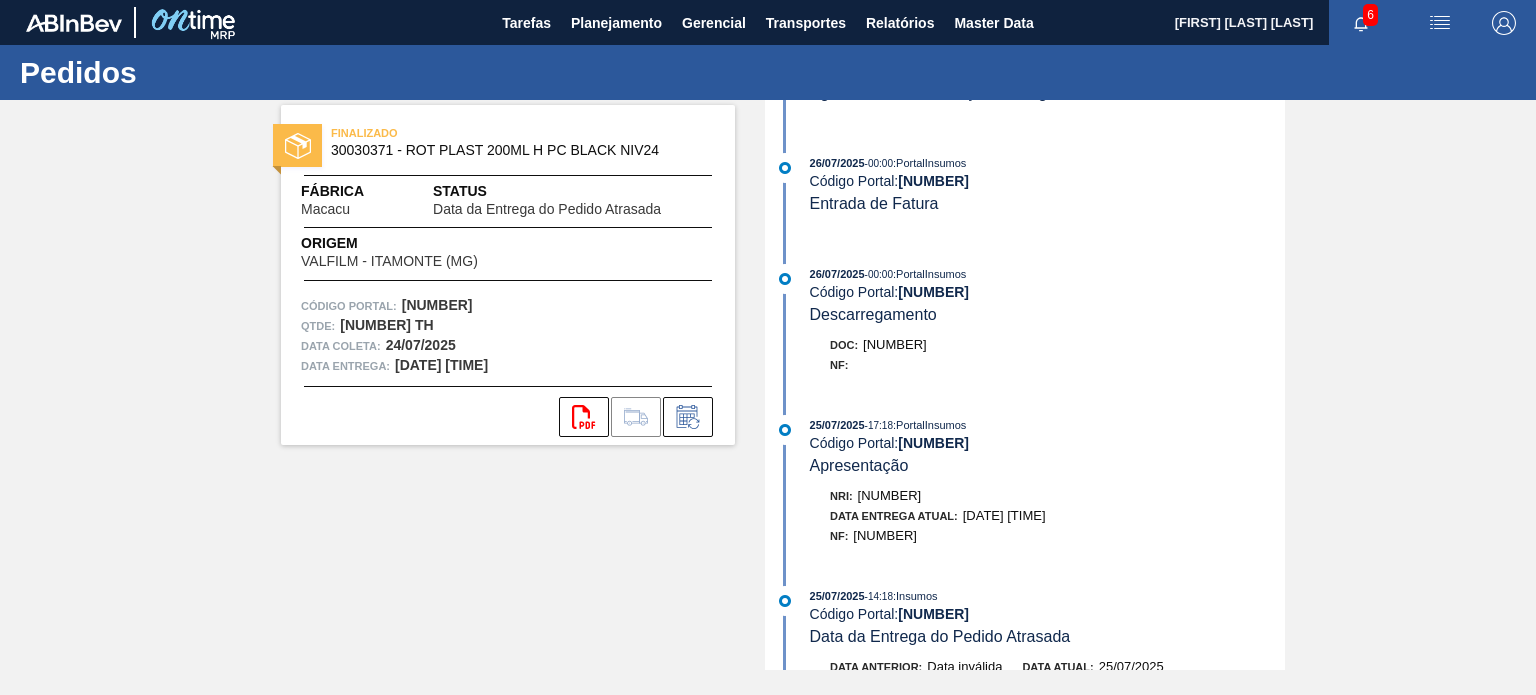 scroll, scrollTop: 400, scrollLeft: 0, axis: vertical 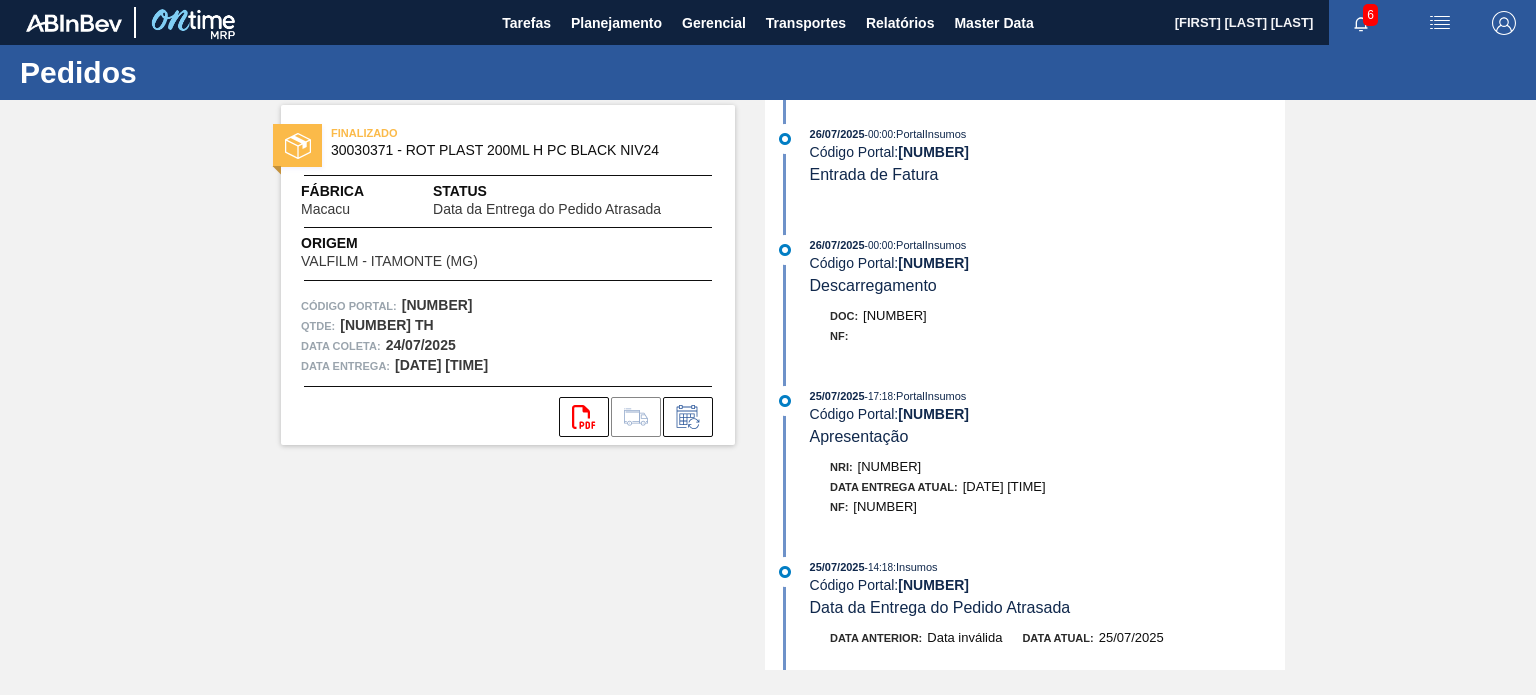 drag, startPoint x: 952, startPoint y: 521, endPoint x: 838, endPoint y: 412, distance: 157.72444 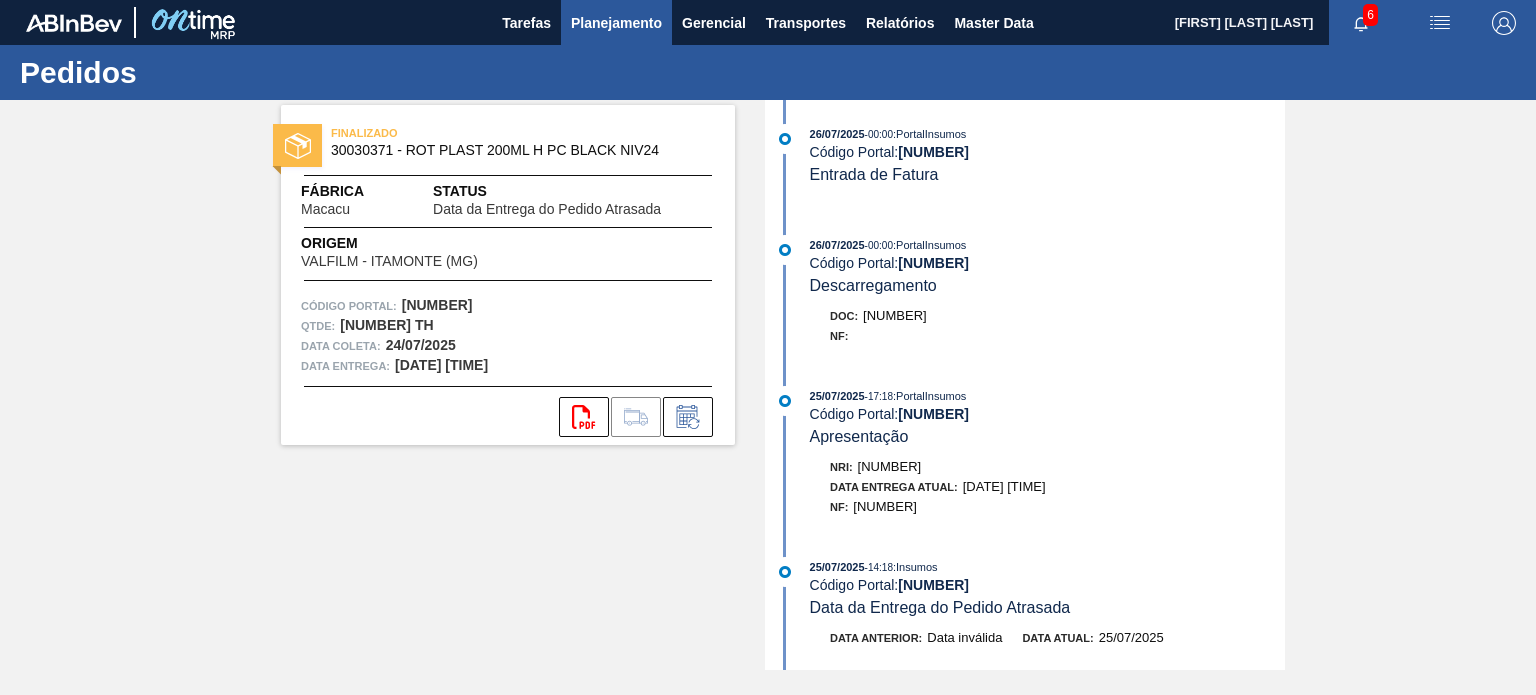 click on "Planejamento" at bounding box center [616, 23] 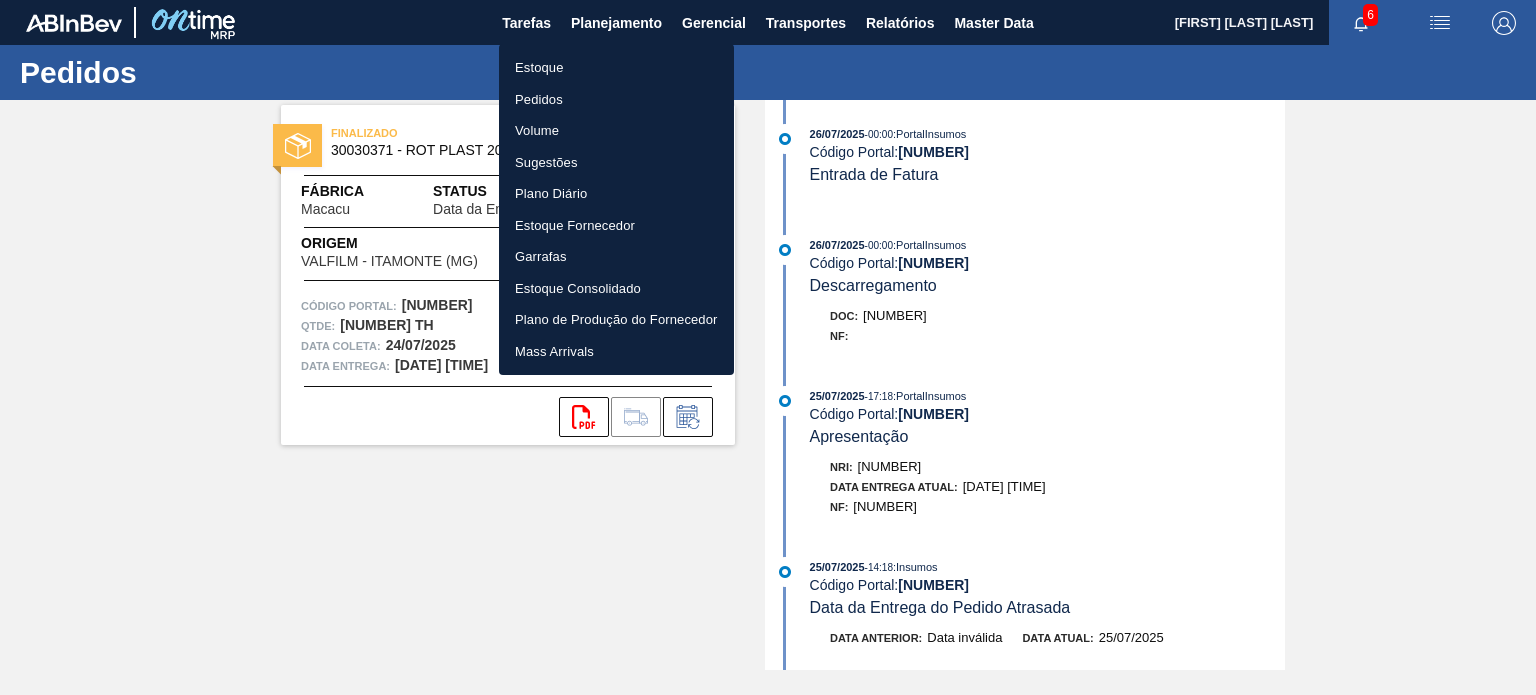 click on "Estoque Pedidos Volume Sugestões Plano Diário Estoque Fornecedor Garrafas Estoque Consolidado  Plano de Produção do Fornecedor Mass Arrivals" at bounding box center (616, 209) 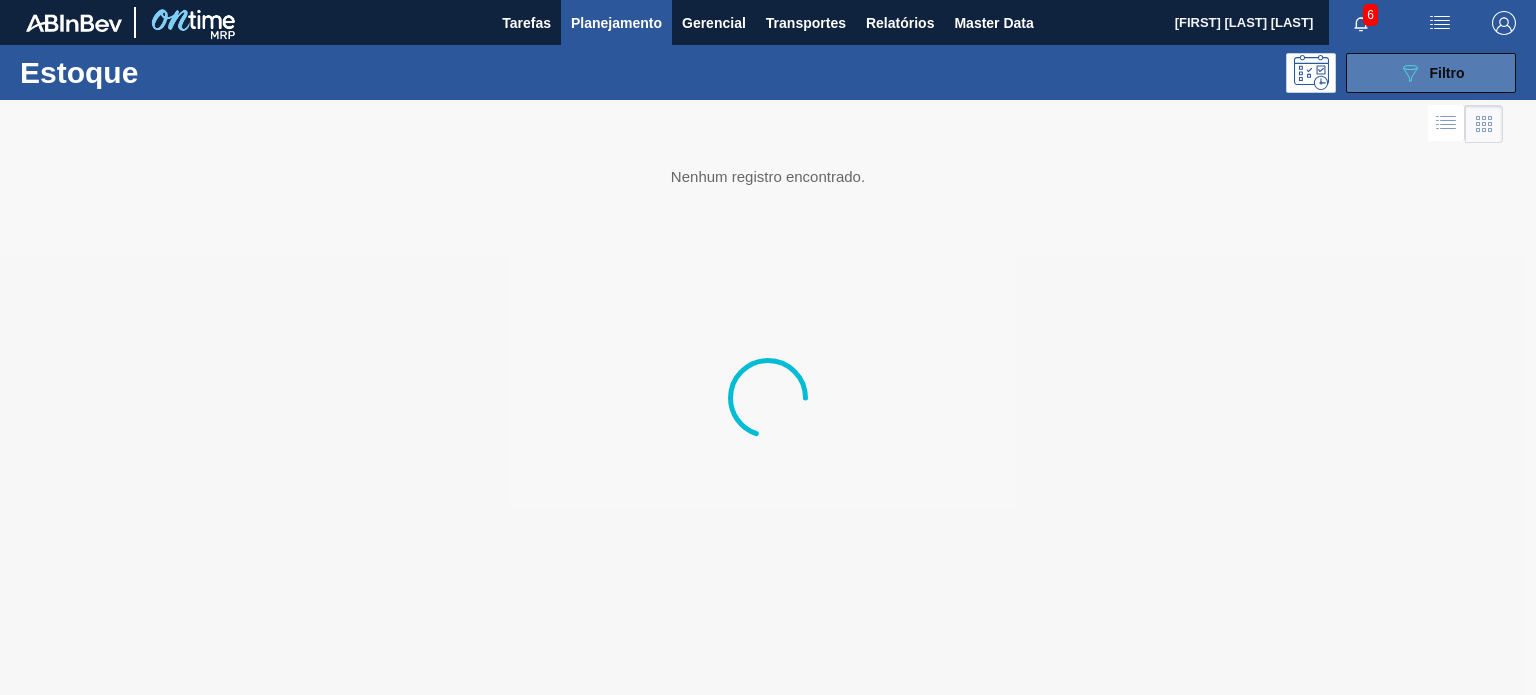 click on "089F7B8B-B2A5-4AFE-B5C0-19BA573D28AC" 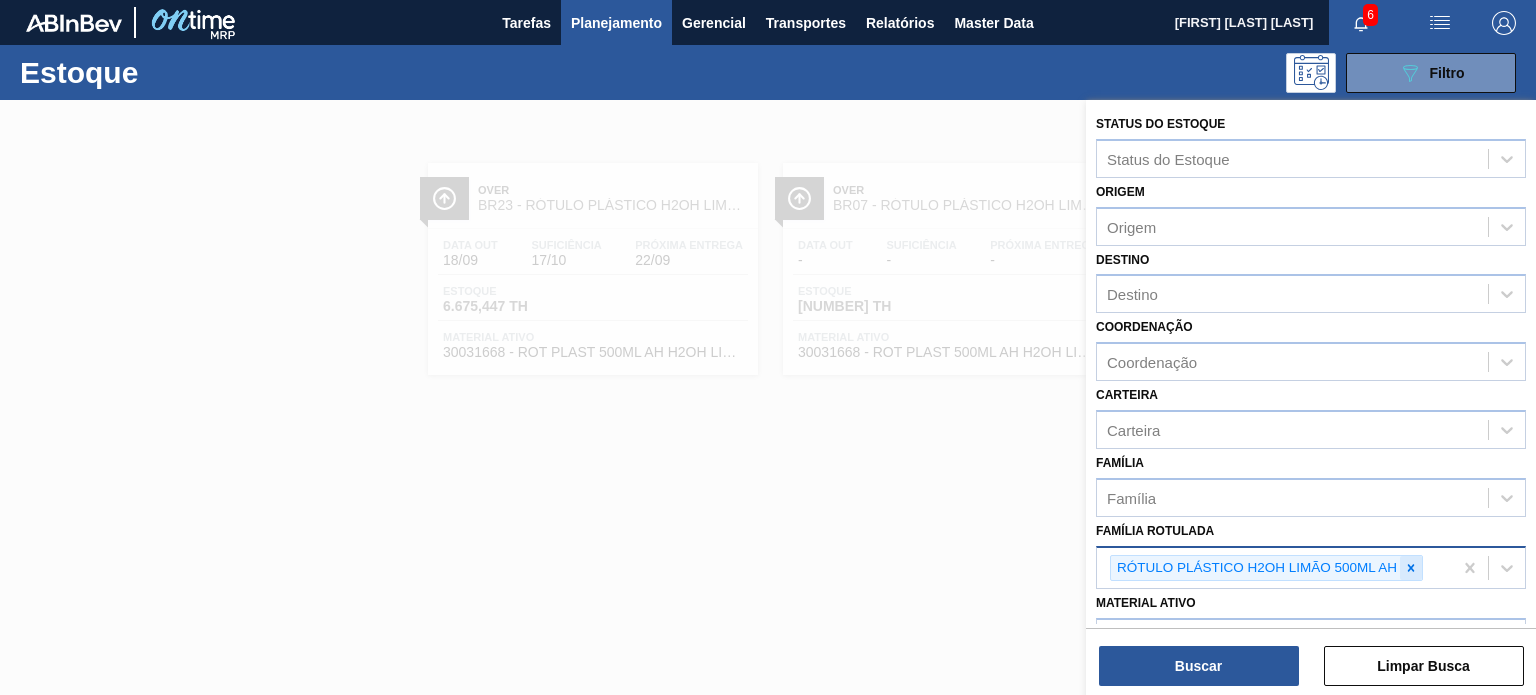 click 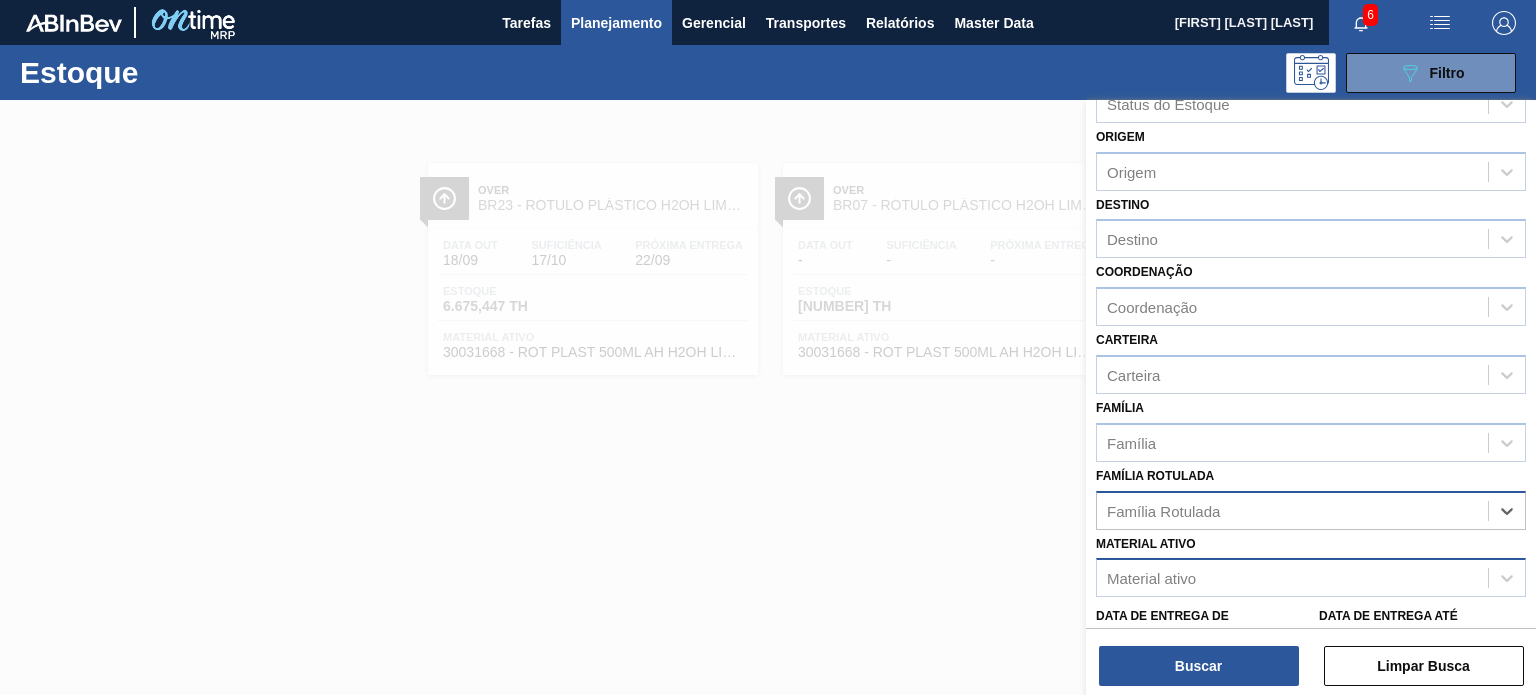 scroll, scrollTop: 100, scrollLeft: 0, axis: vertical 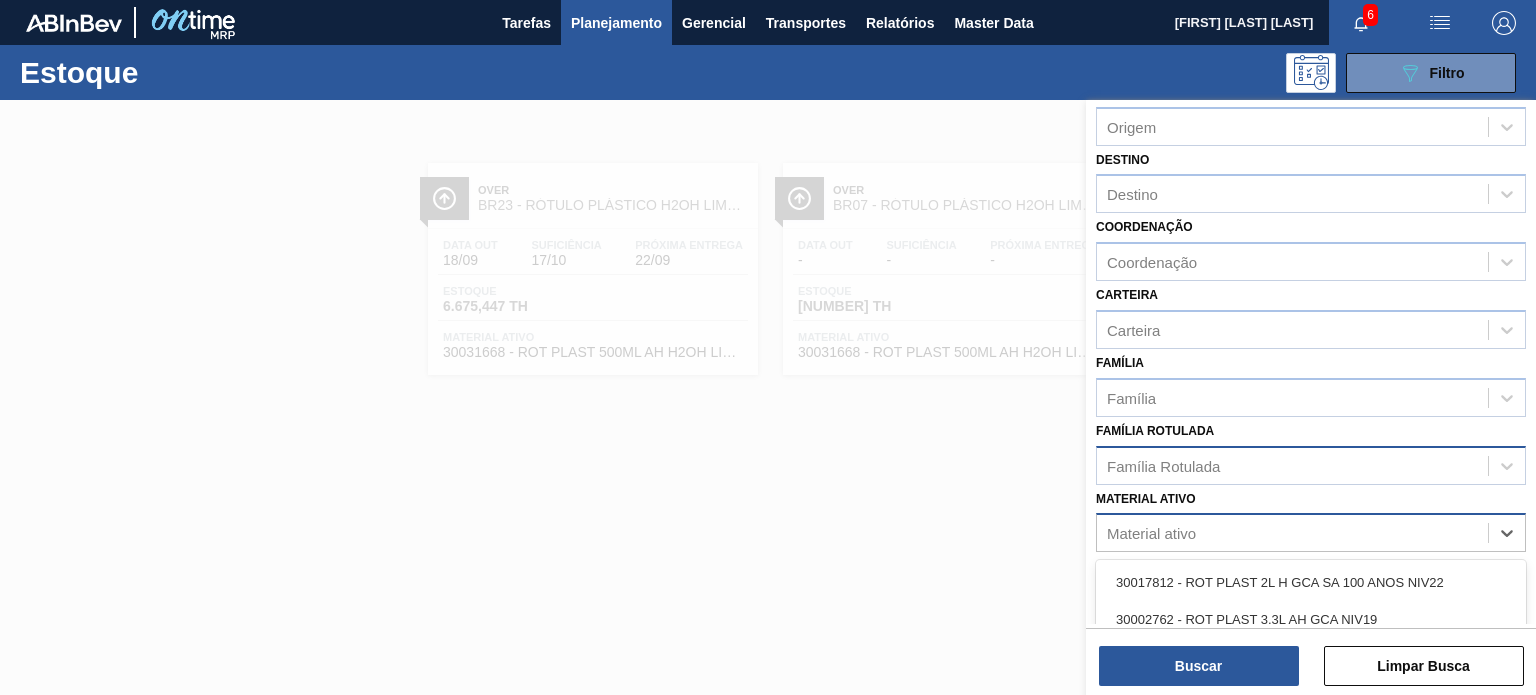 click on "Material ativo" at bounding box center (1292, 533) 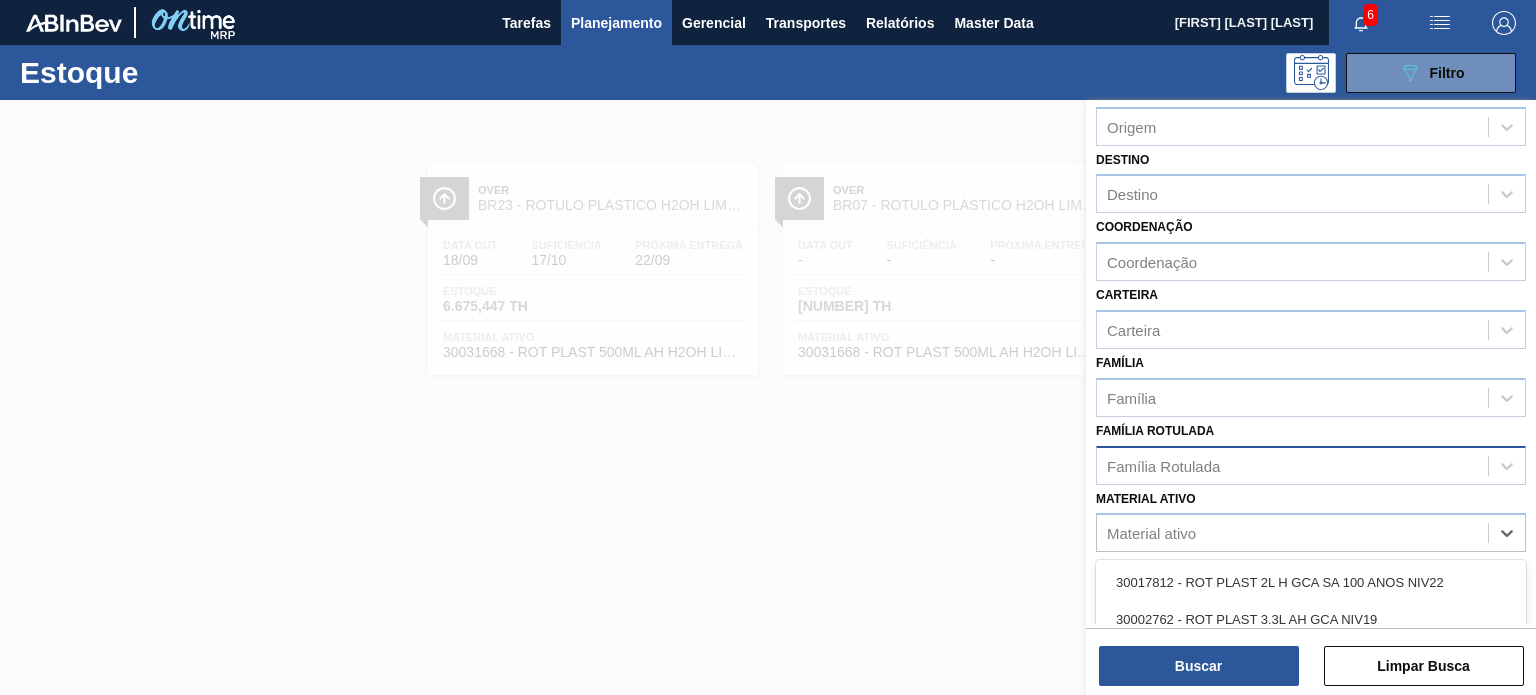 paste on "30034318" 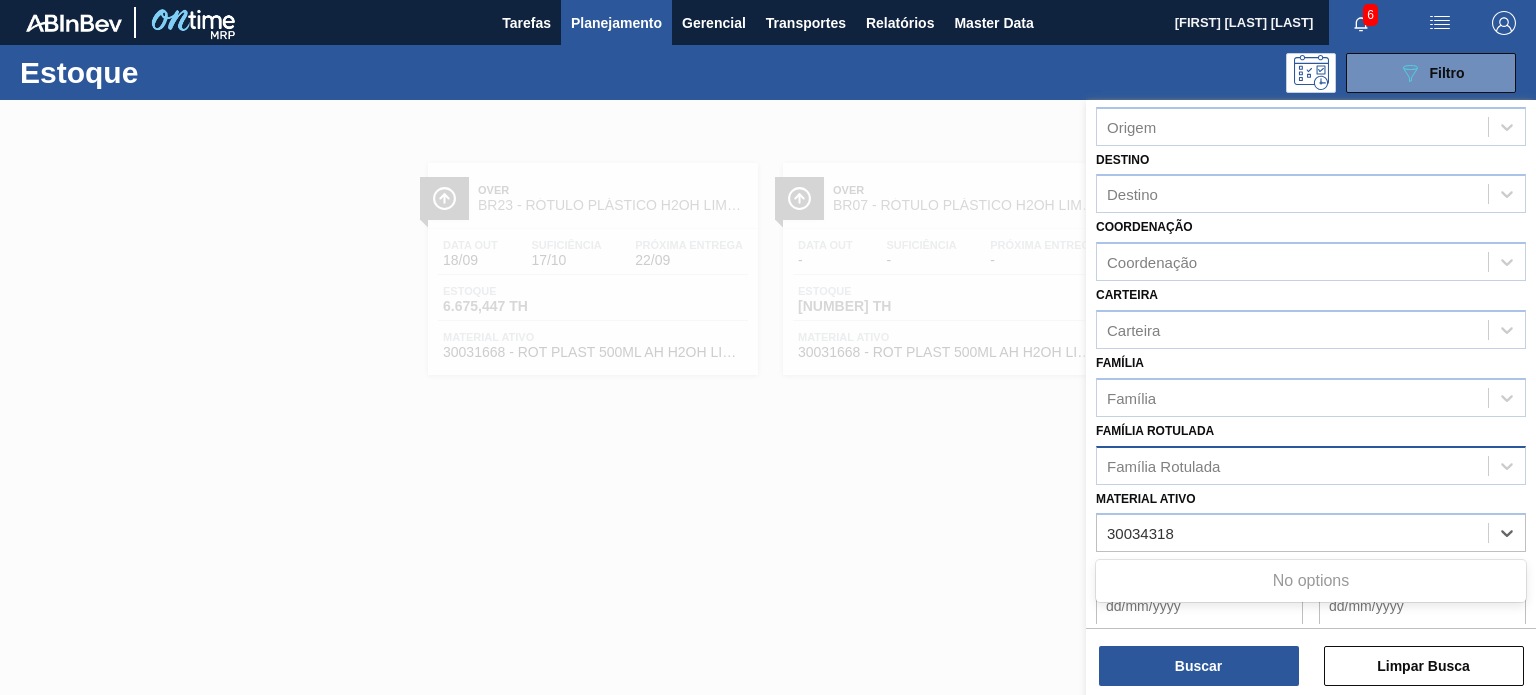 click on "No options" at bounding box center [1311, 581] 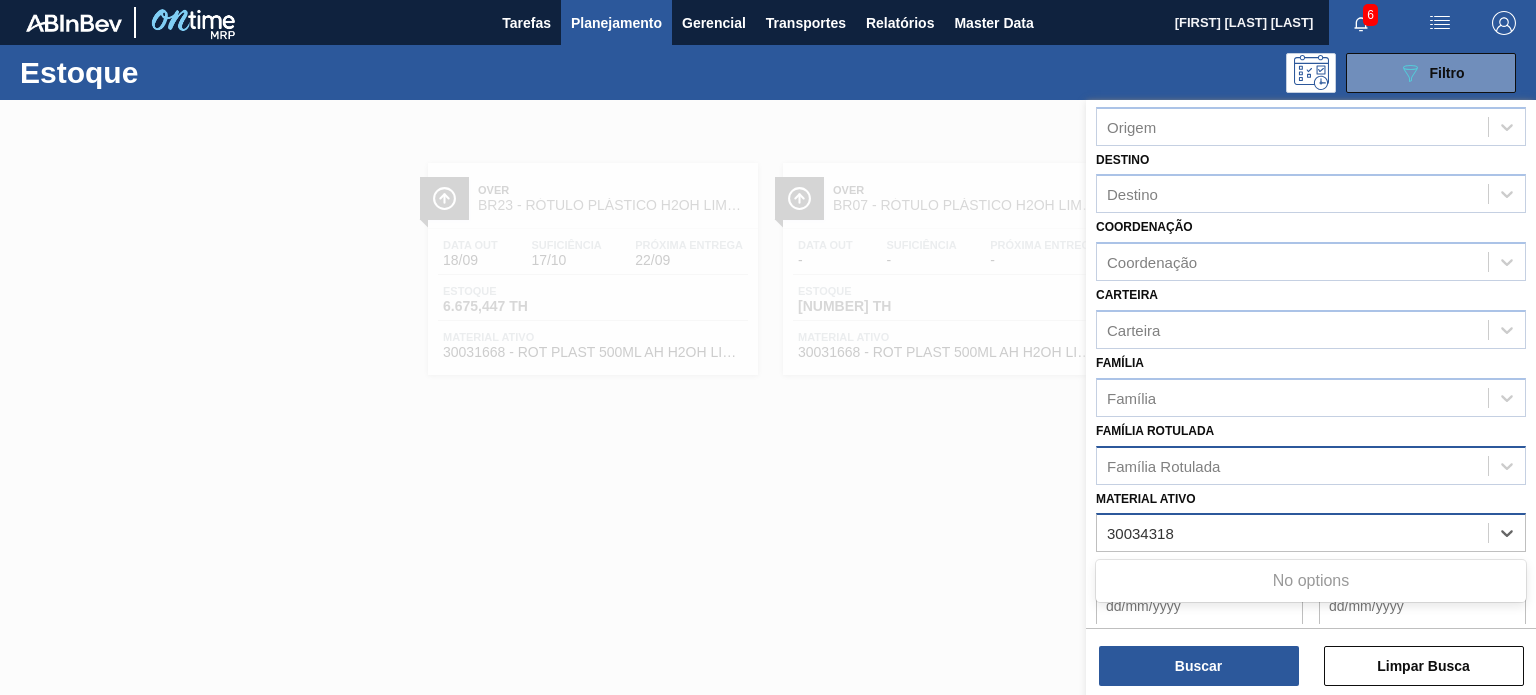 type on "30034318" 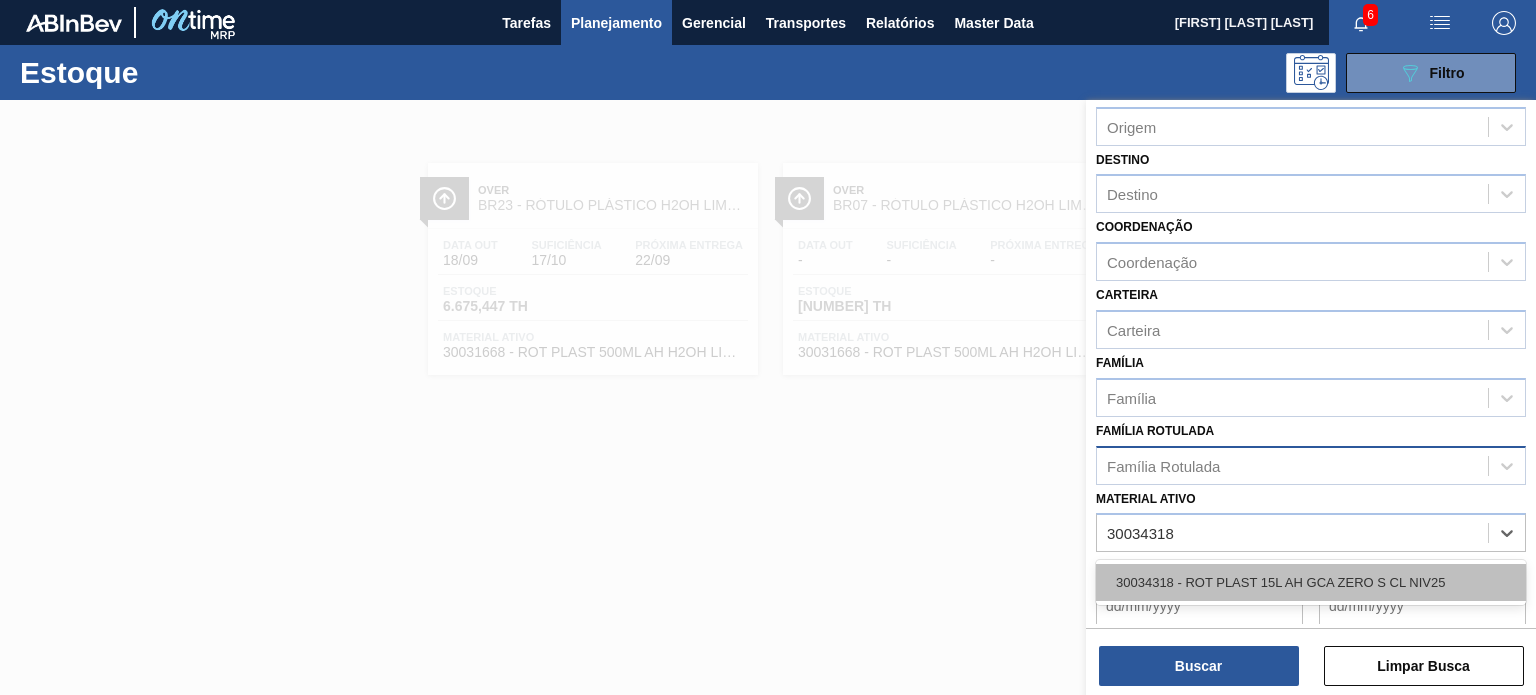 click on "30034318 - ROT PLAST 15L AH GCA ZERO S CL NIV25" at bounding box center [1311, 582] 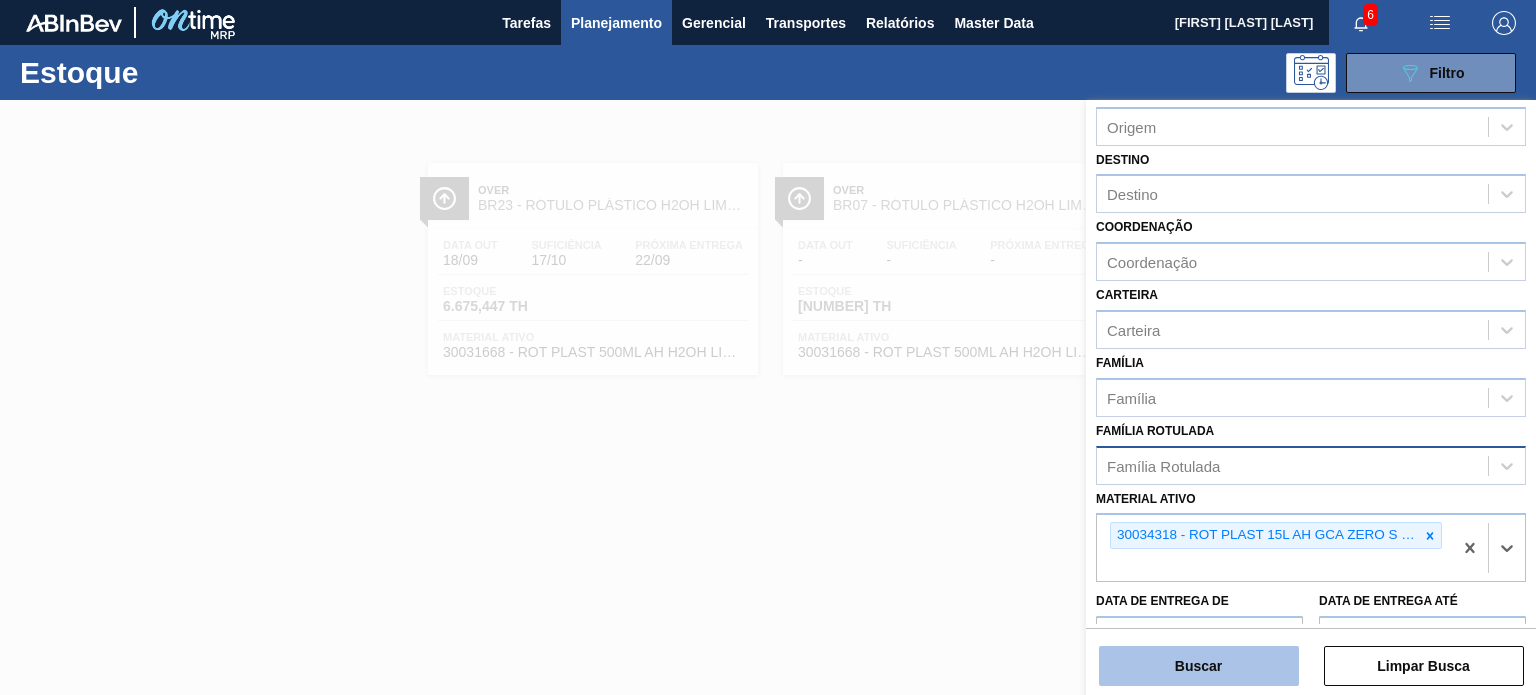 click on "Buscar" at bounding box center (1199, 666) 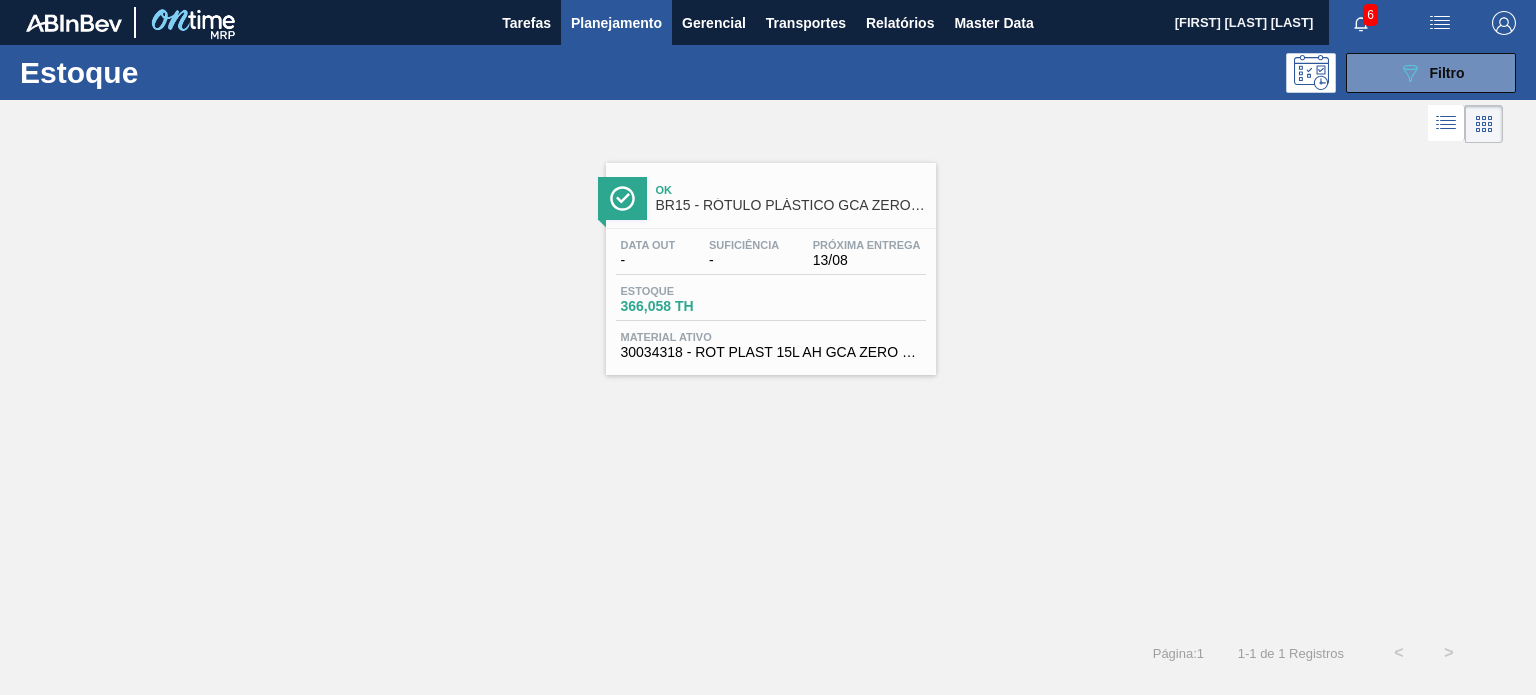 drag, startPoint x: 1434, startPoint y: 79, endPoint x: 1425, endPoint y: 128, distance: 49.819675 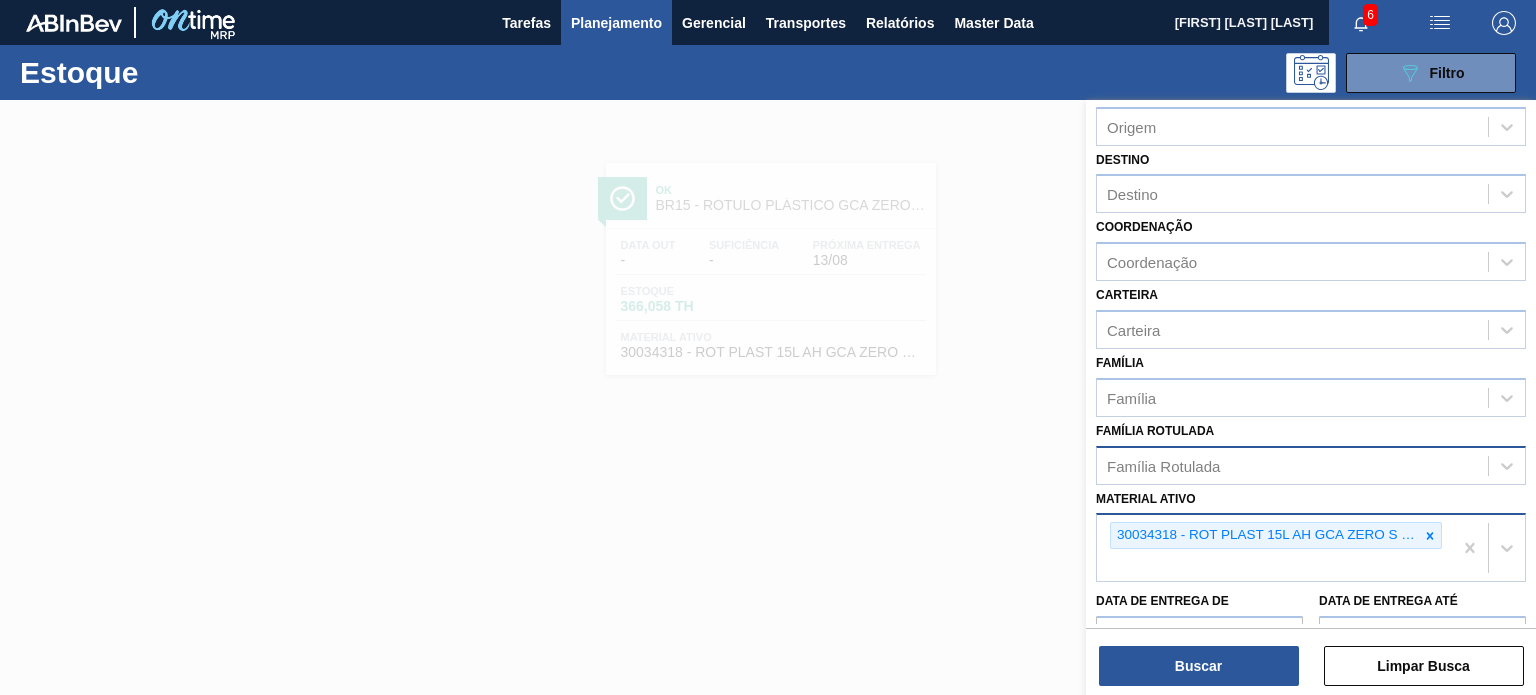 click 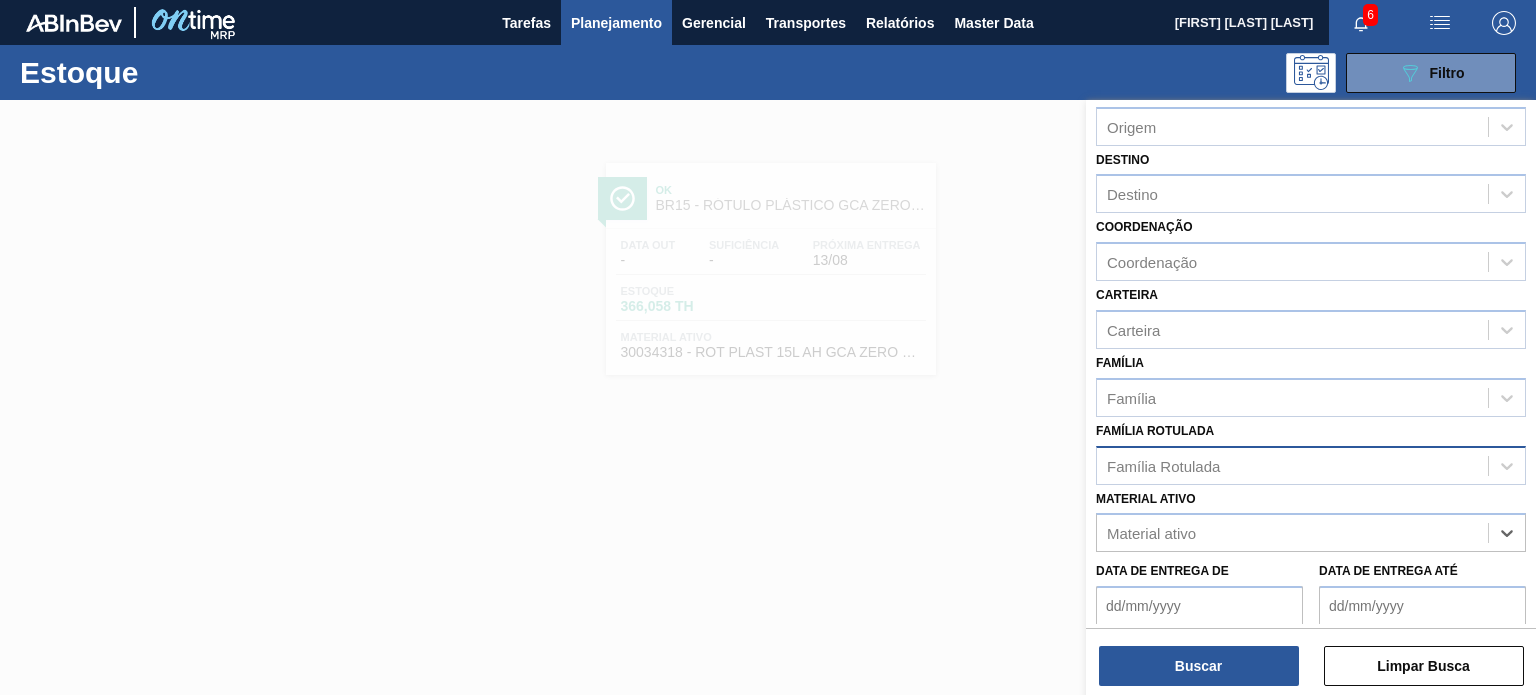 click on "Família Rotulada" at bounding box center [1292, 465] 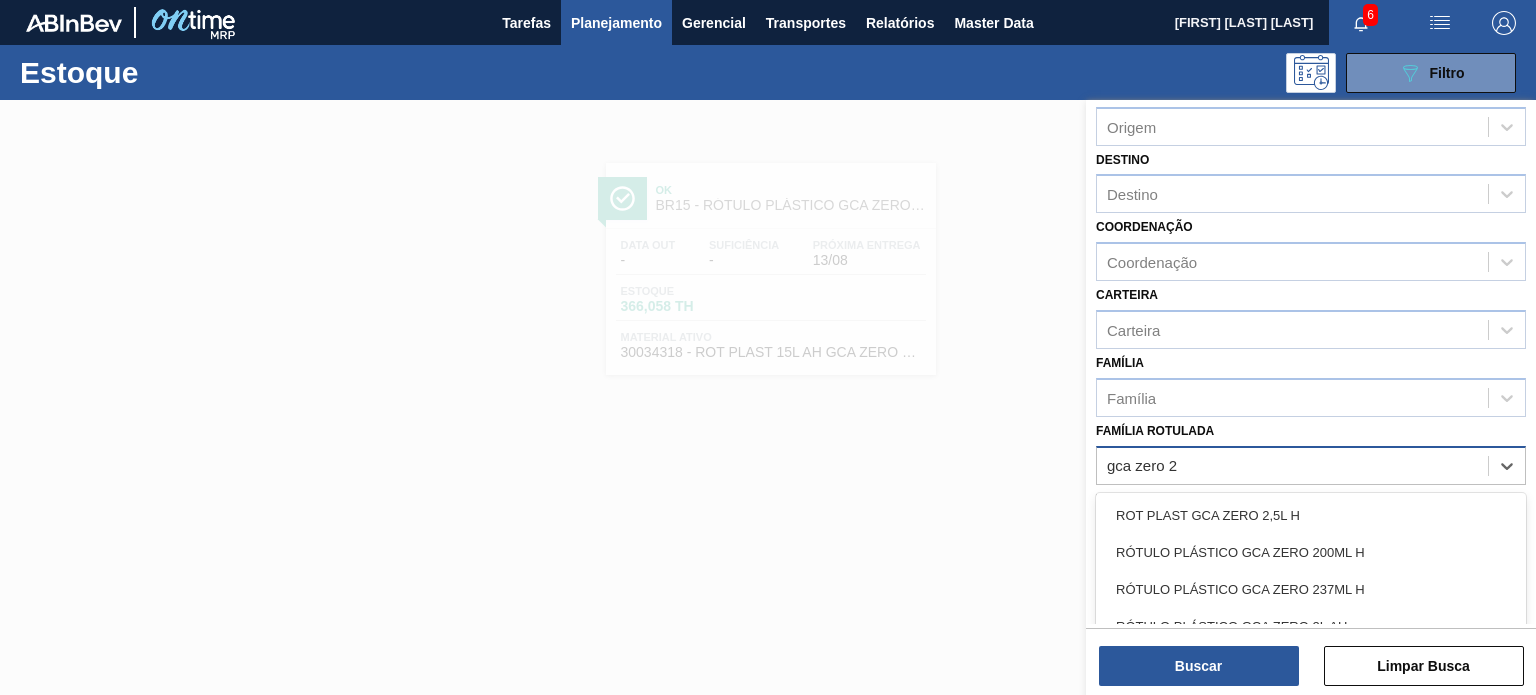 type on "gca zero 2l" 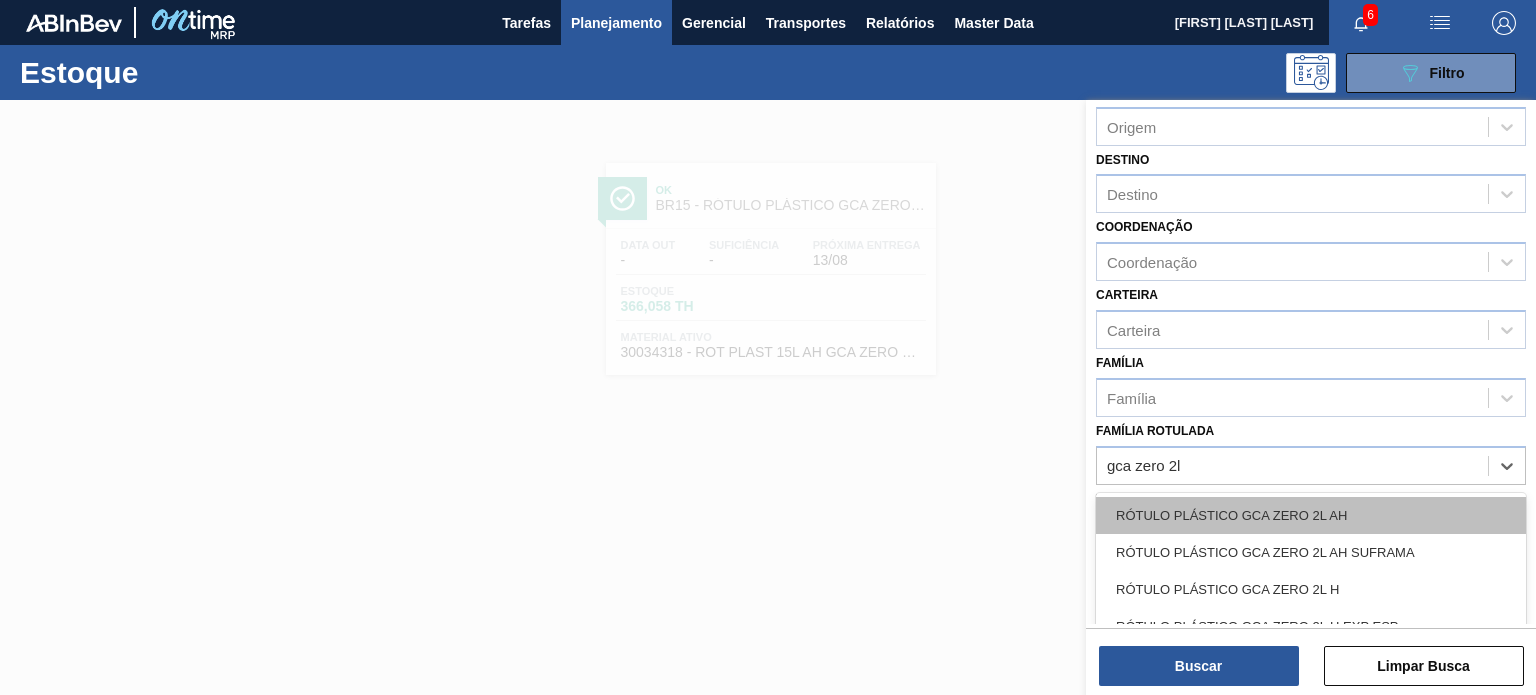 click on "RÓTULO PLÁSTICO GCA ZERO 2L AH" at bounding box center (1311, 515) 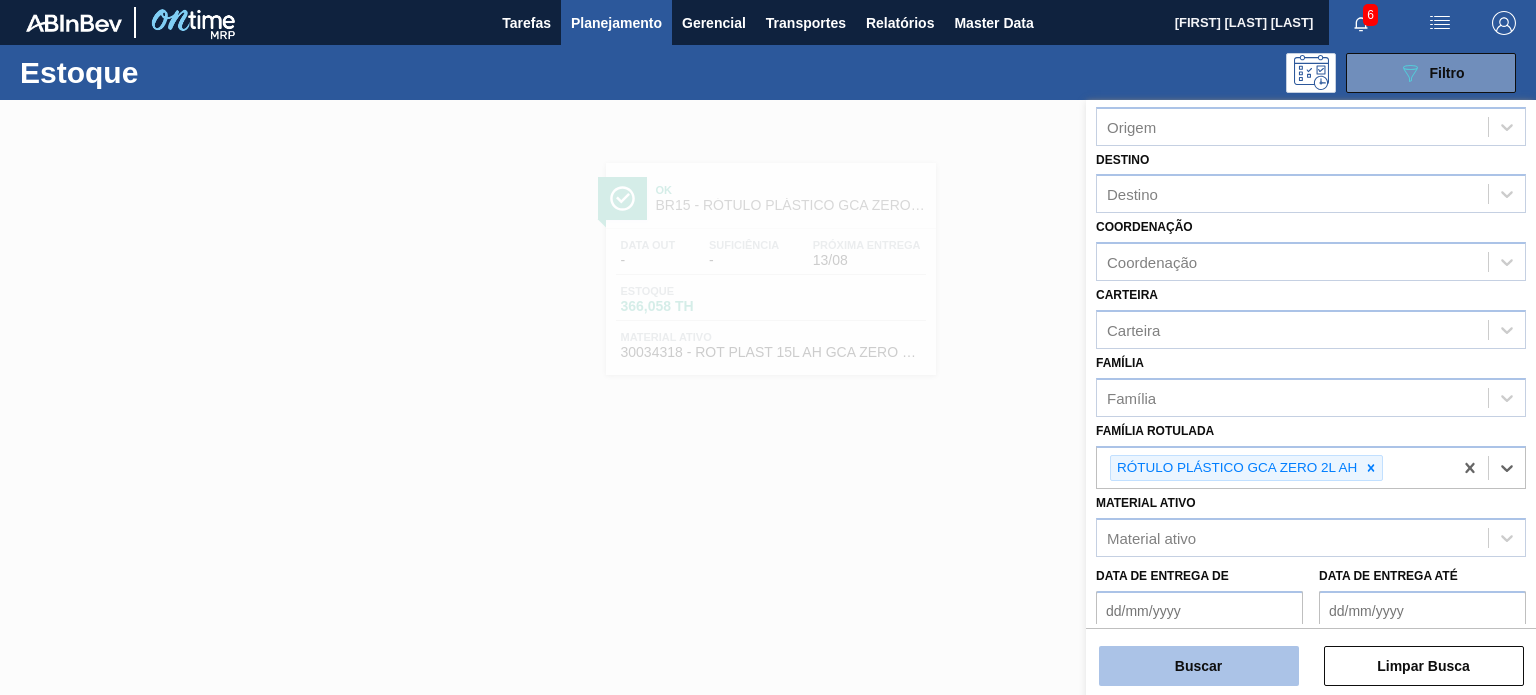 click on "Buscar" at bounding box center [1199, 666] 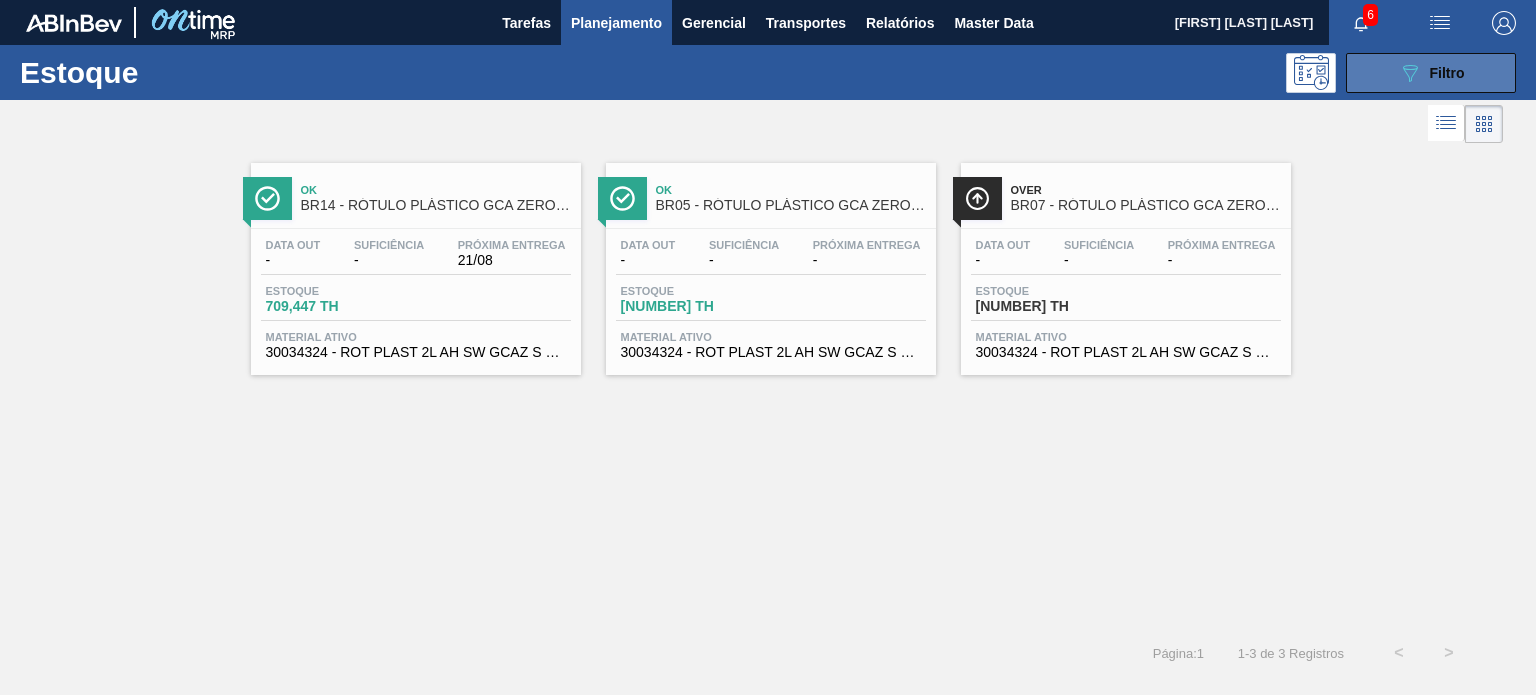 click on "Filtro" at bounding box center (1447, 73) 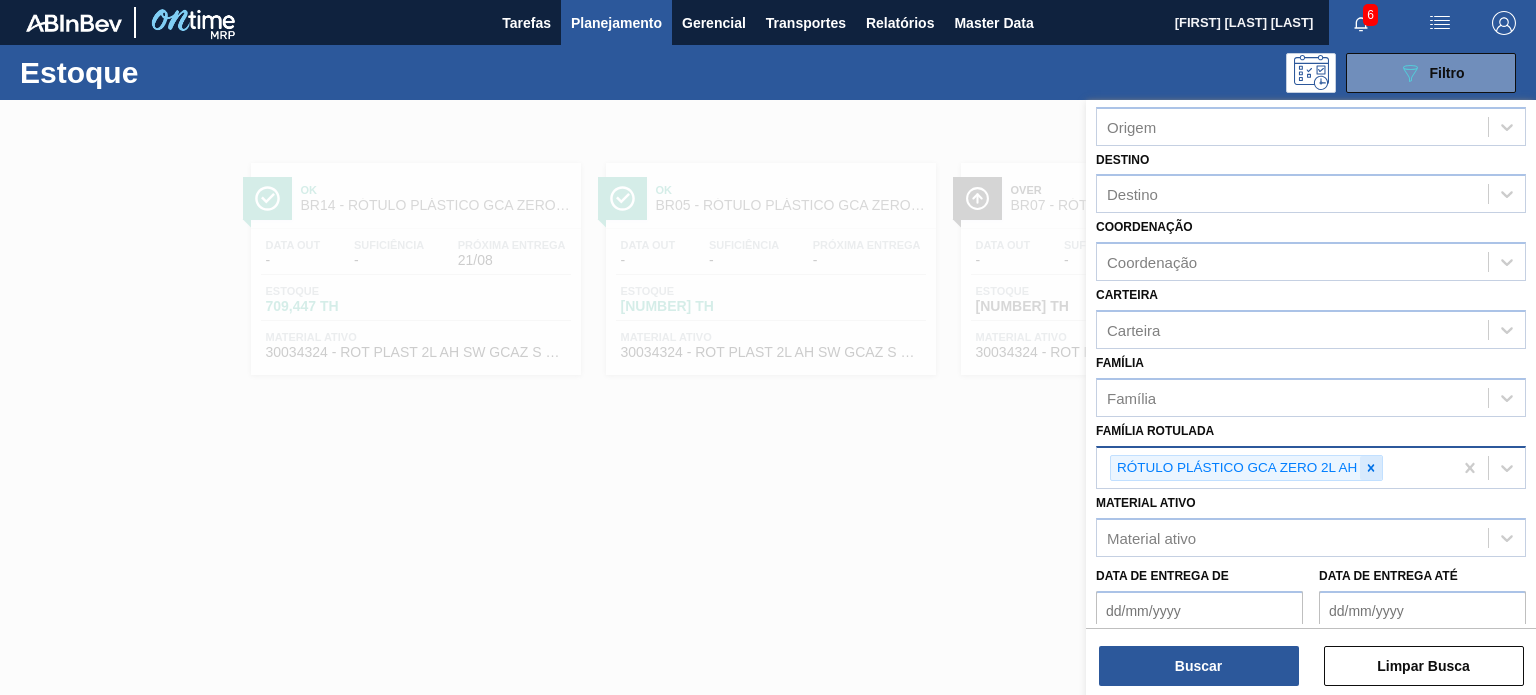 click at bounding box center [1371, 468] 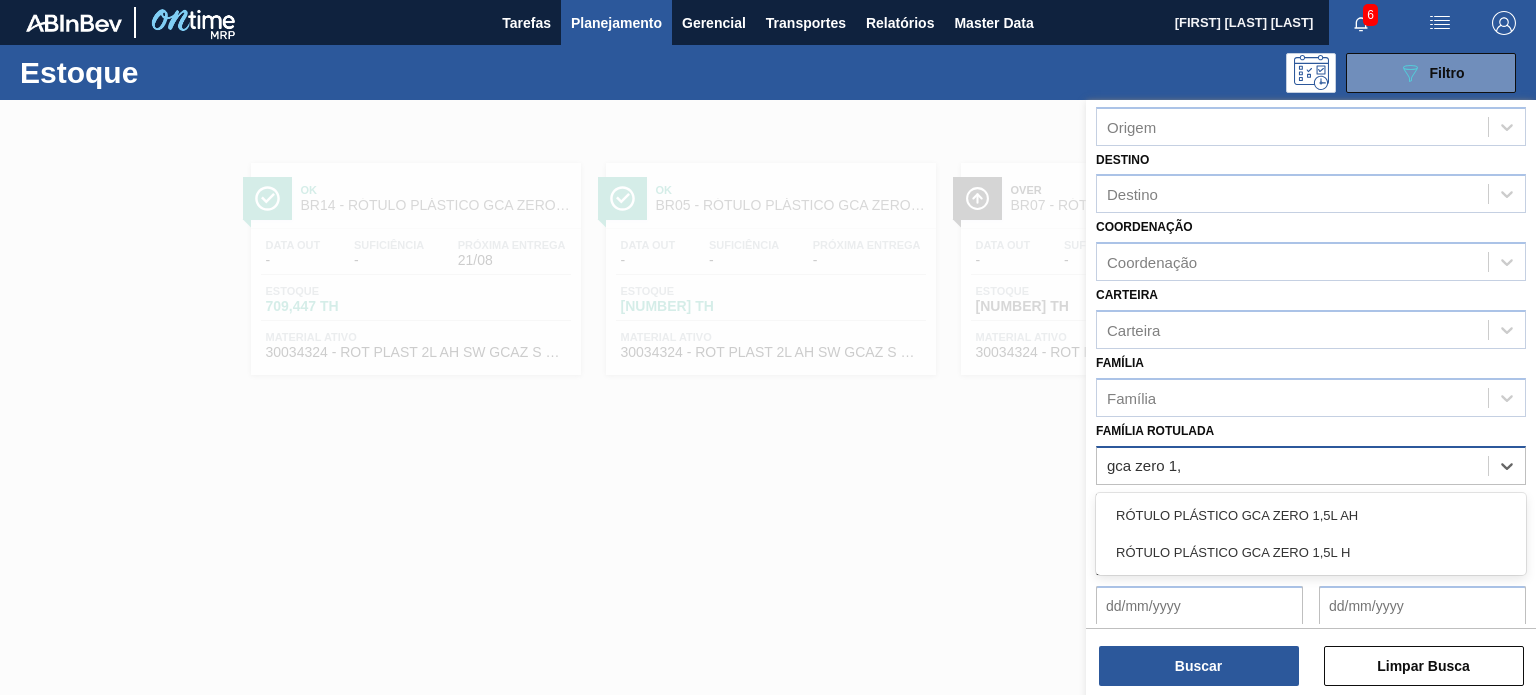 type on "gca zero 1,5" 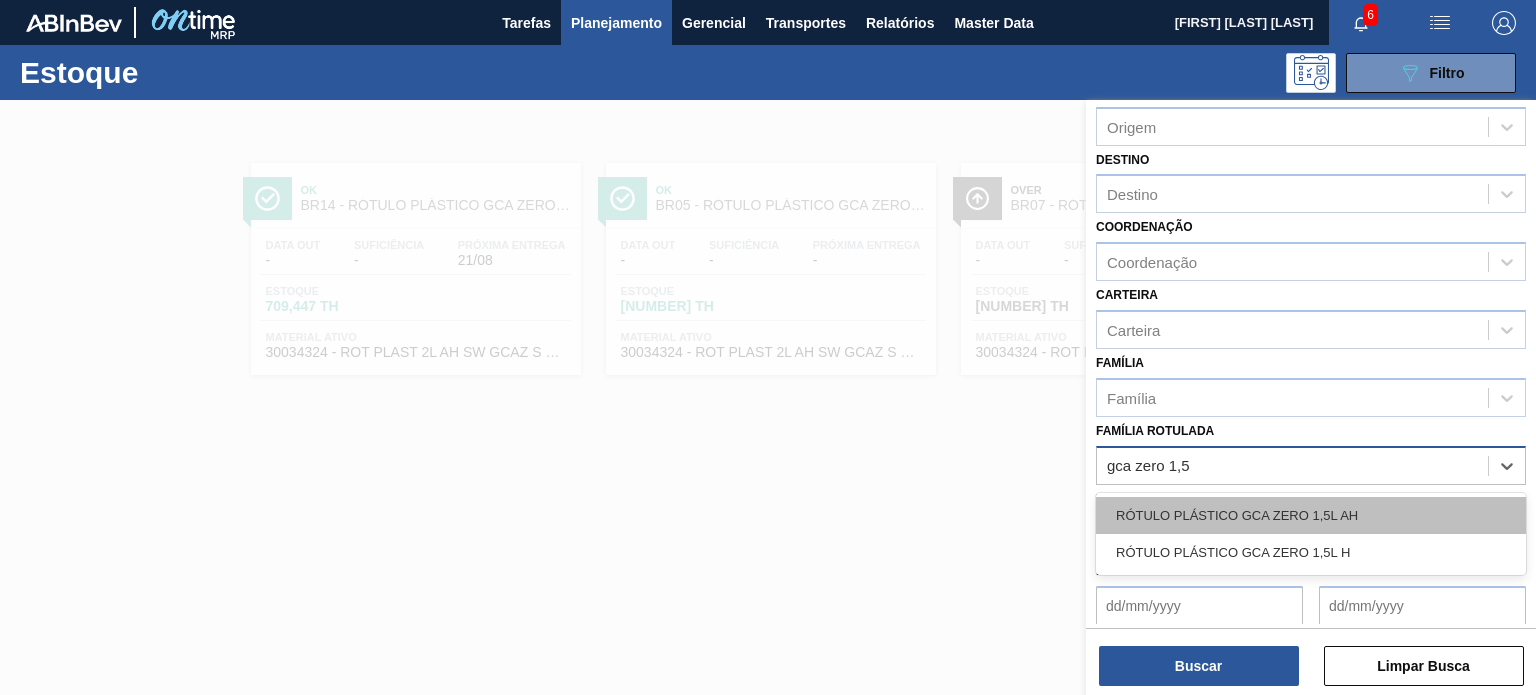 click on "RÓTULO PLÁSTICO GCA ZERO 1,5L AH" at bounding box center (1311, 515) 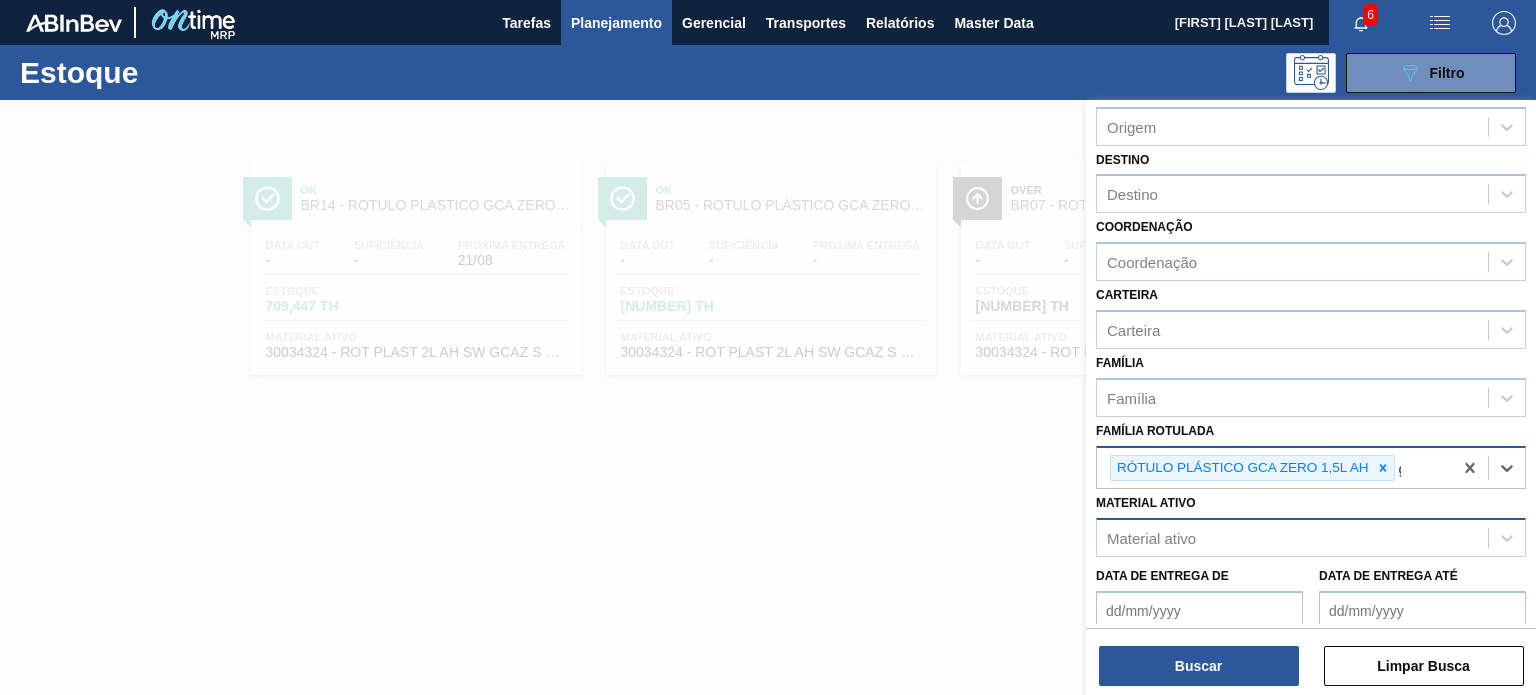 type 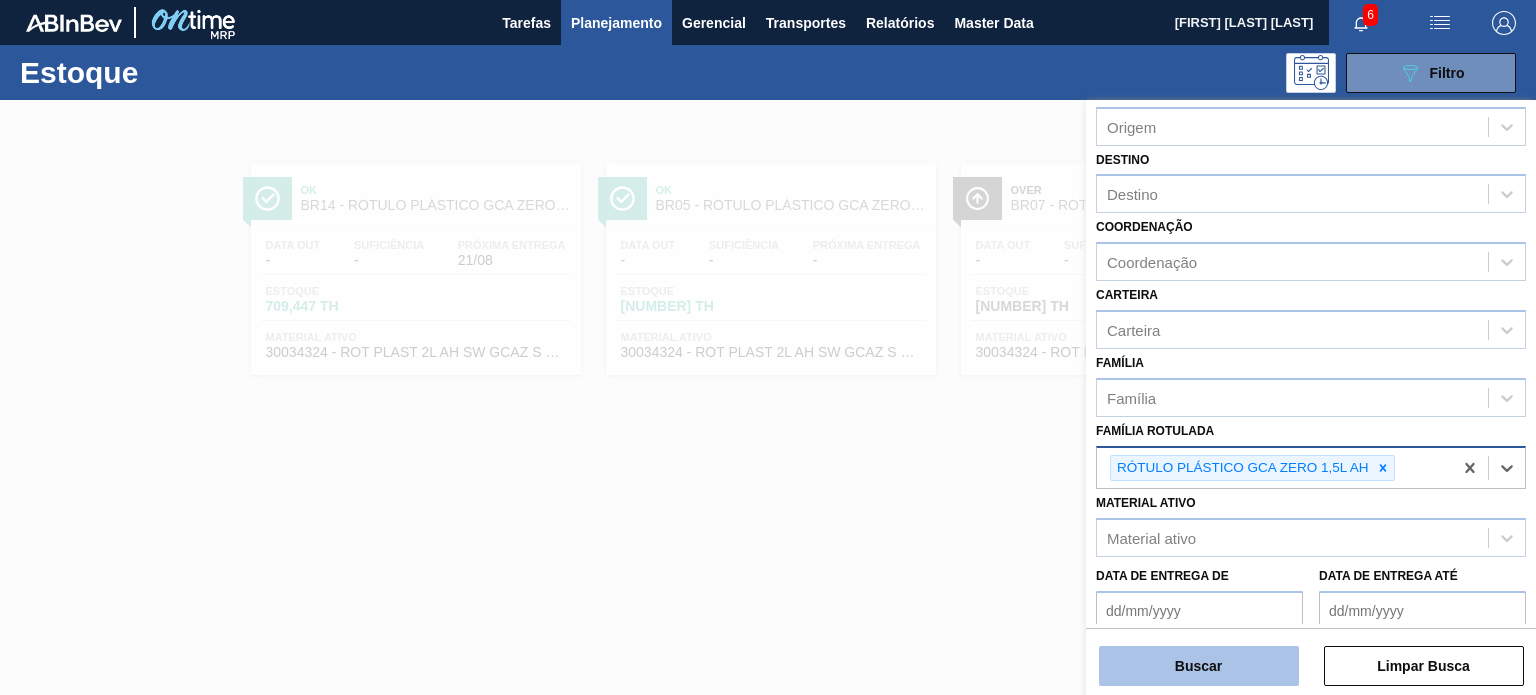 click on "Buscar" at bounding box center [1199, 666] 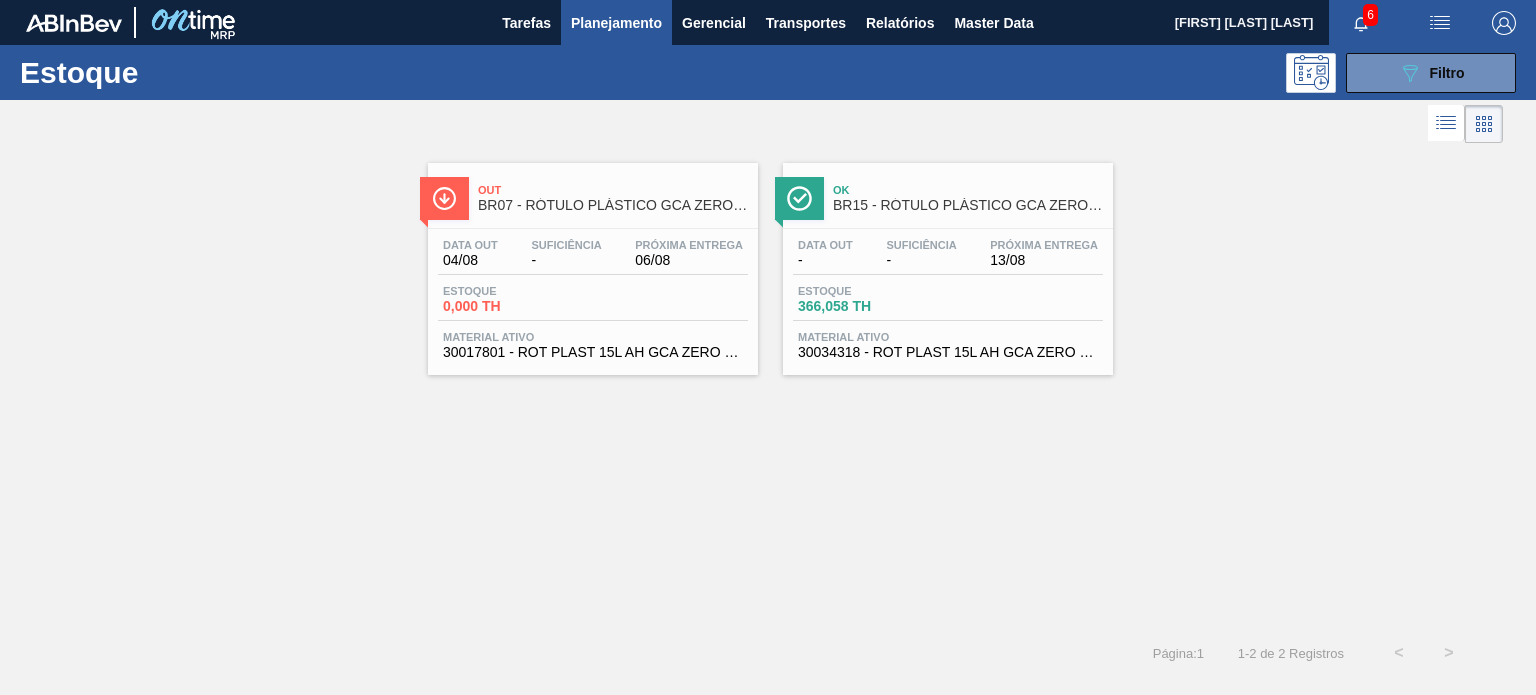 drag, startPoint x: 683, startPoint y: 302, endPoint x: 907, endPoint y: 258, distance: 228.28053 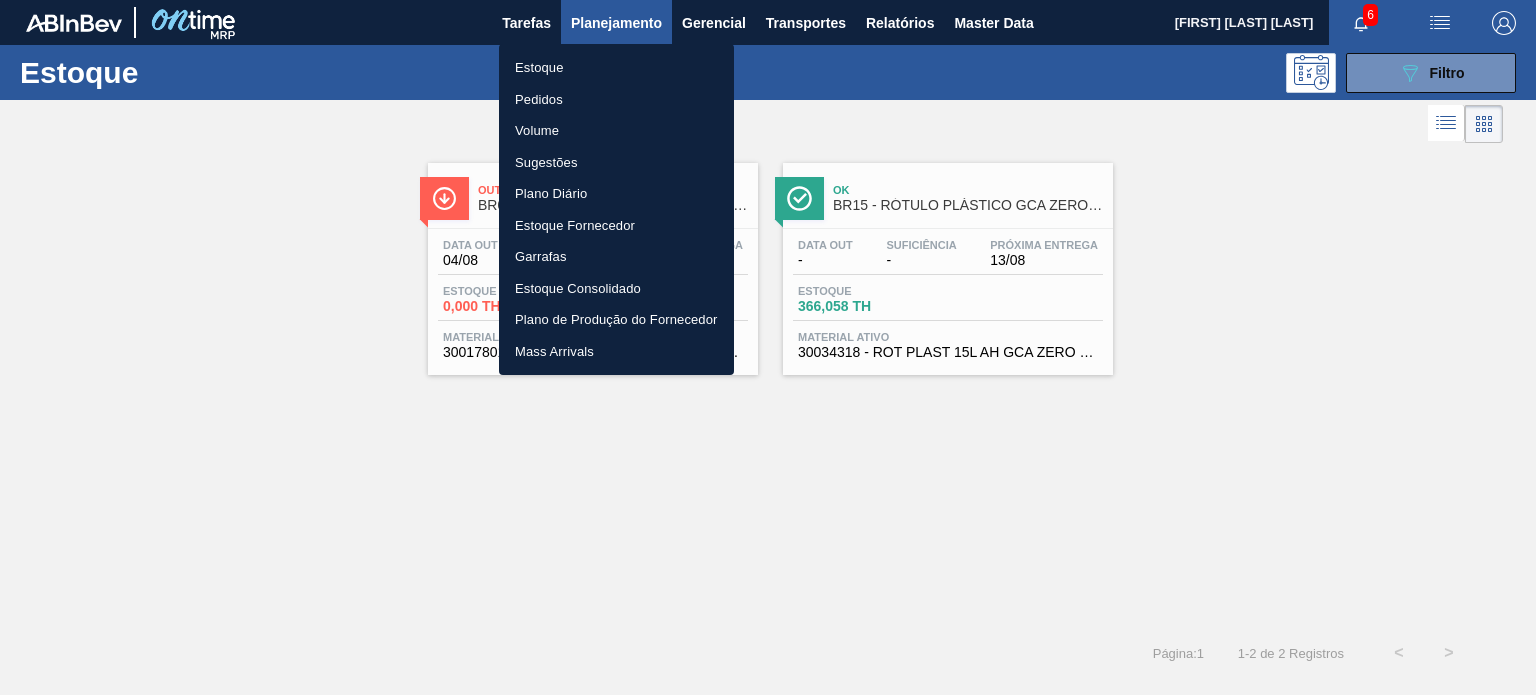 click on "Pedidos" at bounding box center [616, 100] 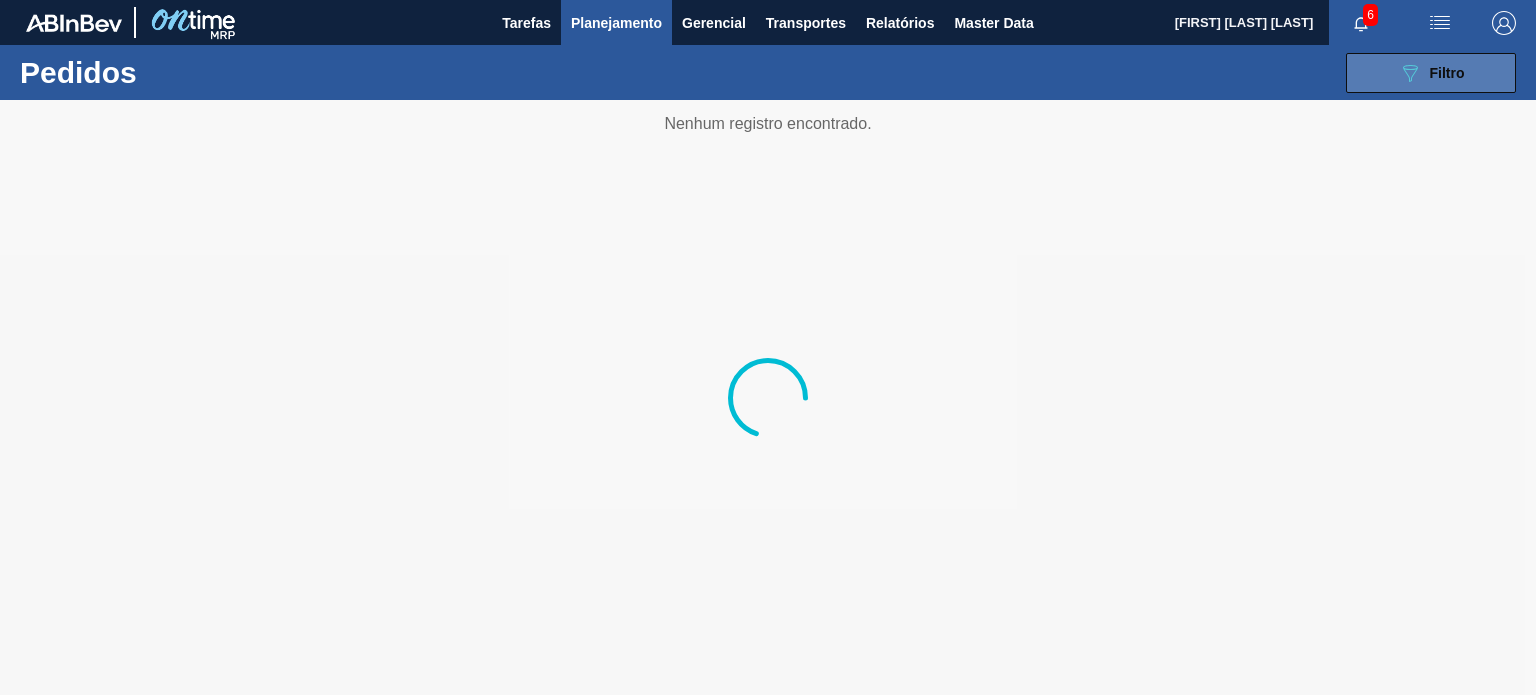 click on "089F7B8B-B2A5-4AFE-B5C0-19BA573D28AC Filtro" at bounding box center [1431, 73] 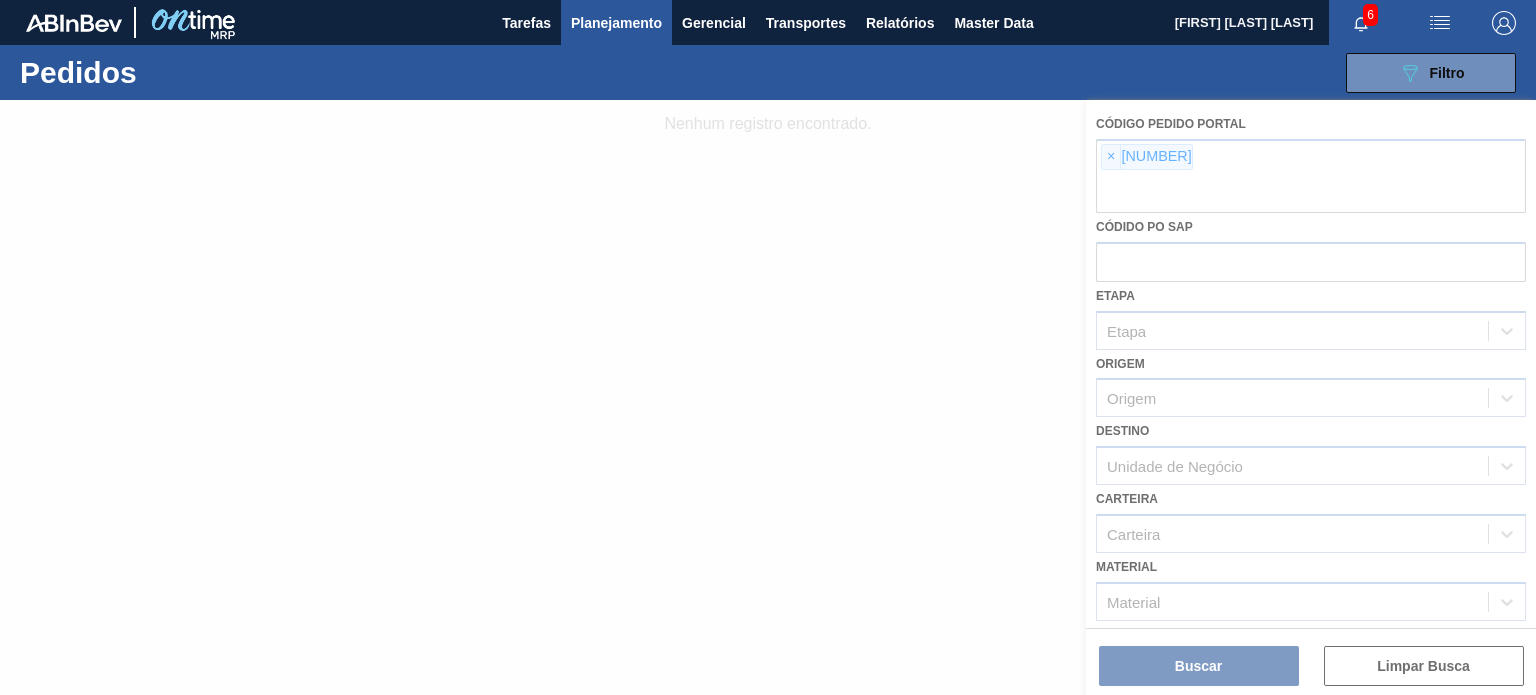 click at bounding box center (768, 397) 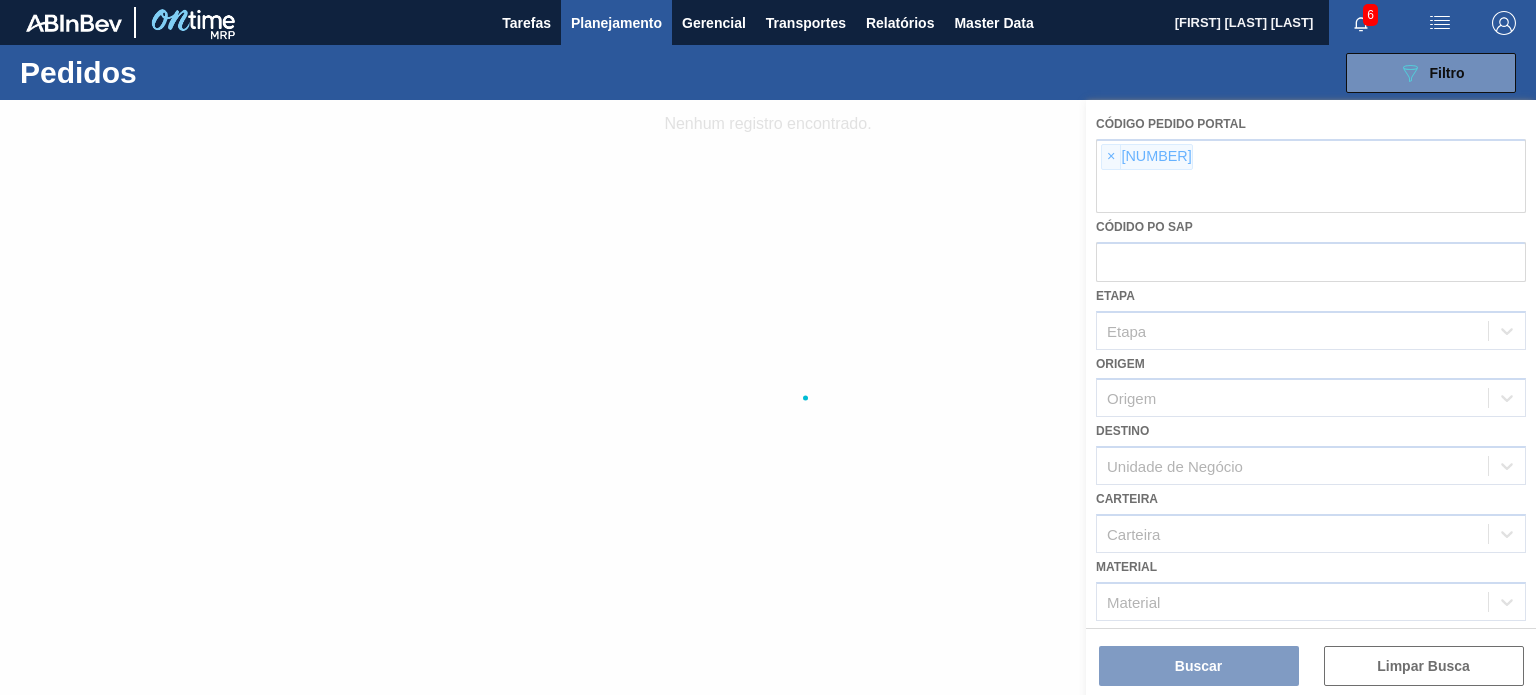 click at bounding box center [768, 397] 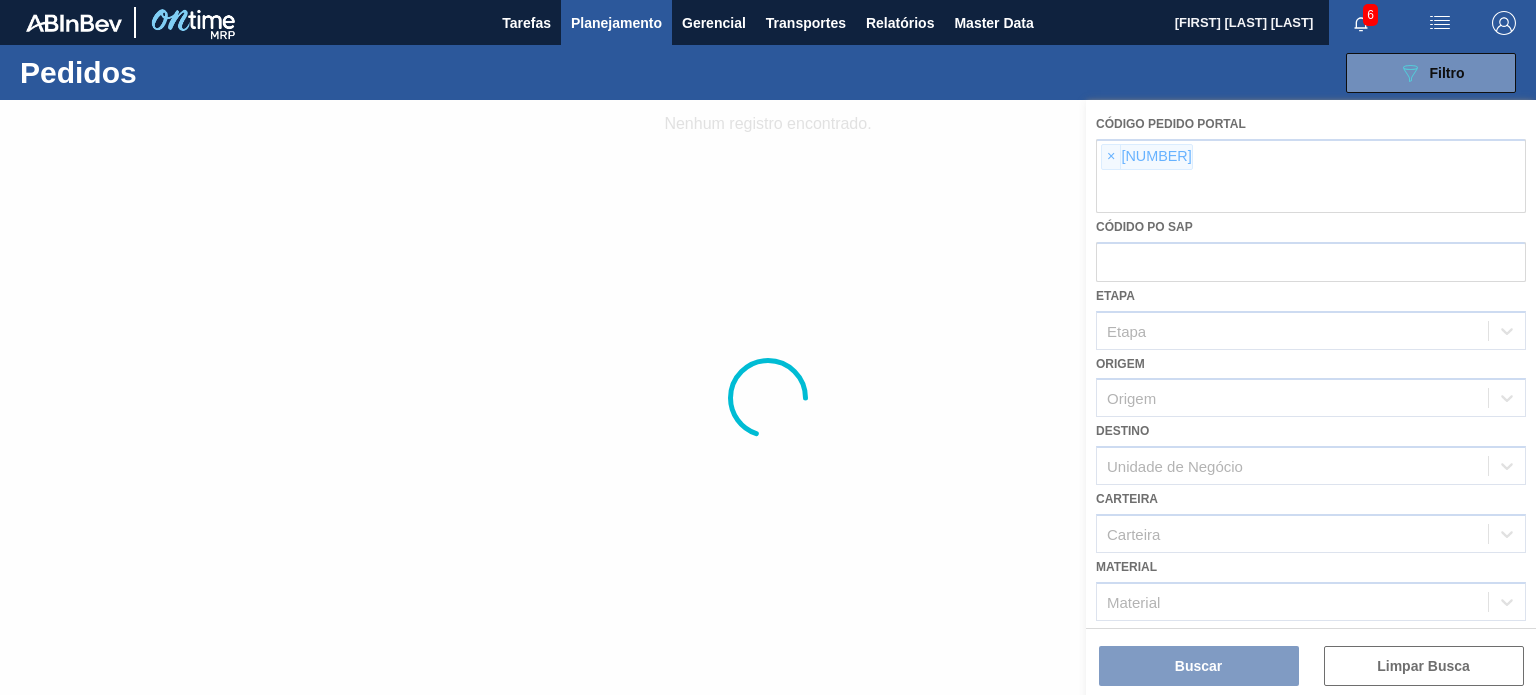 click on "×" at bounding box center [1111, 157] 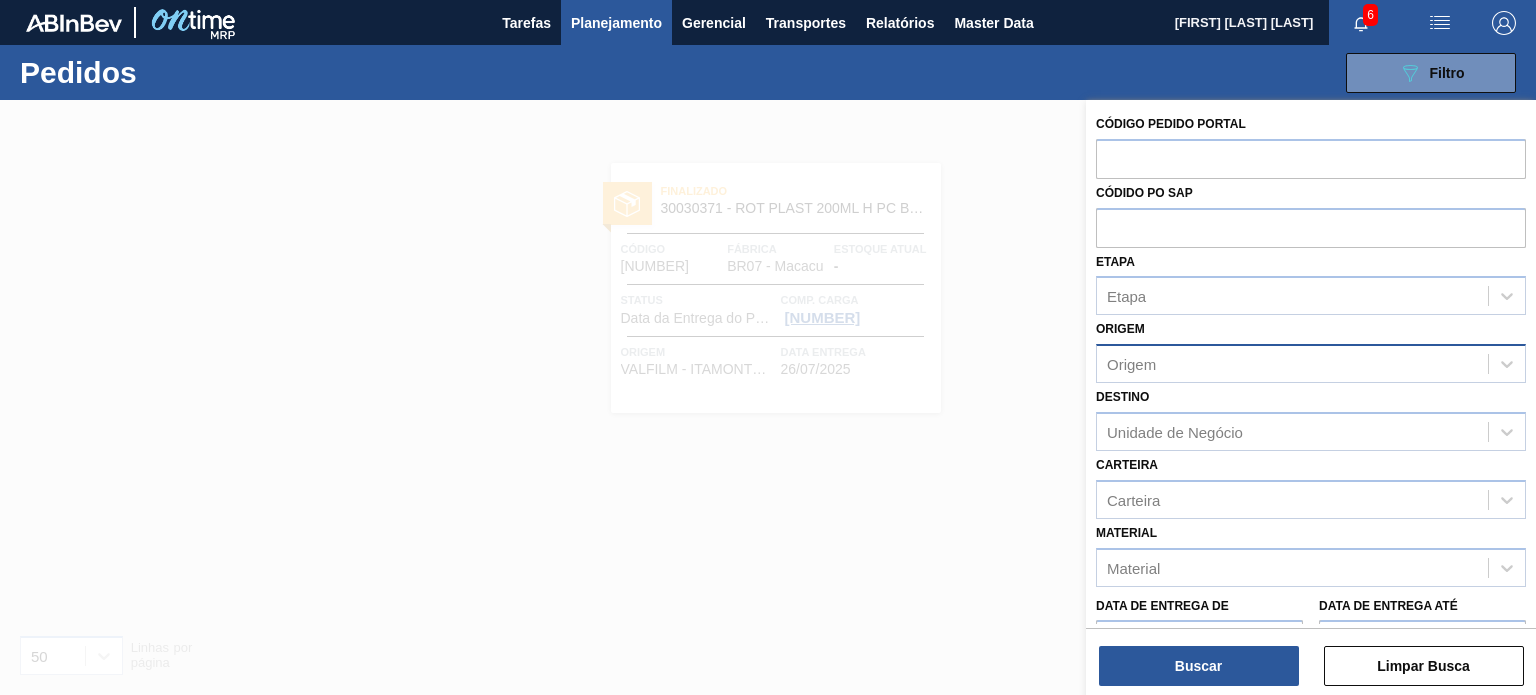 paste on "2003215" 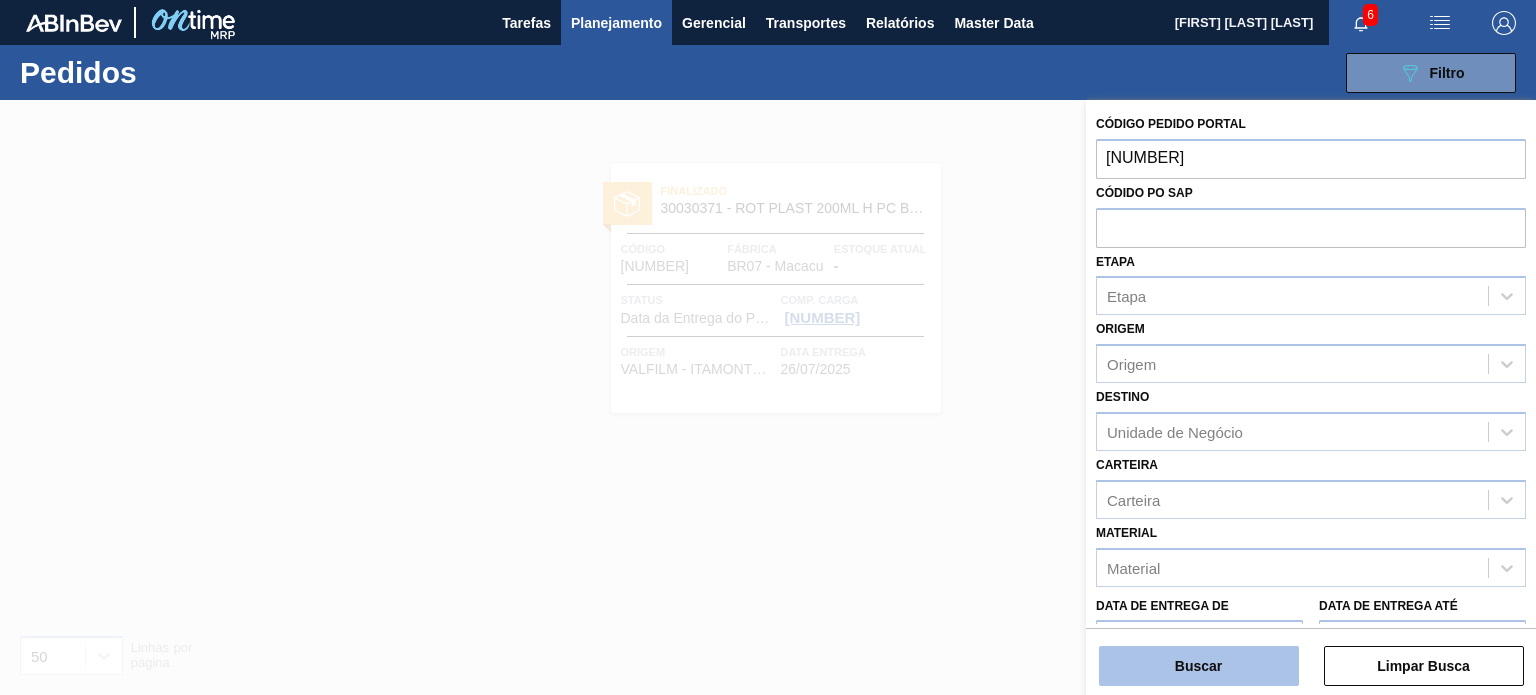type on "2003215" 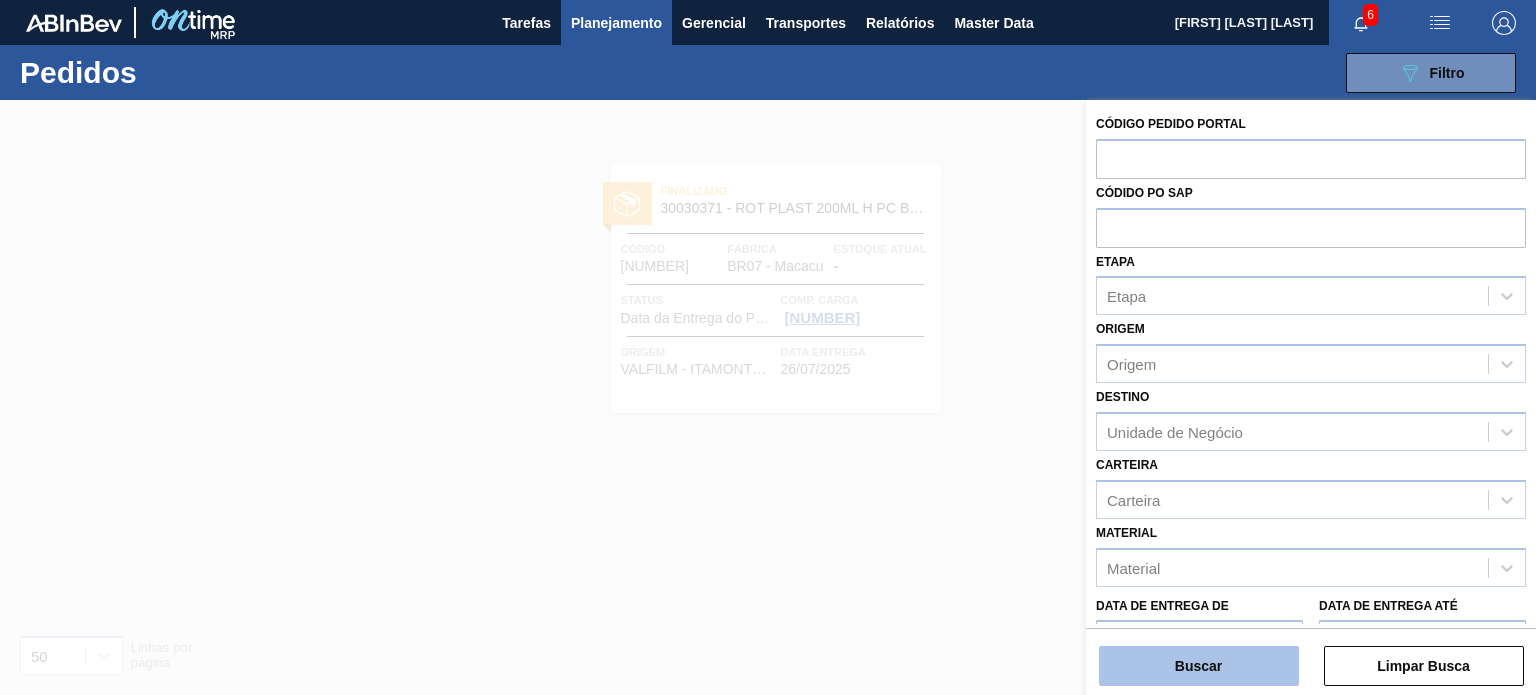 click on "Buscar" at bounding box center [1199, 666] 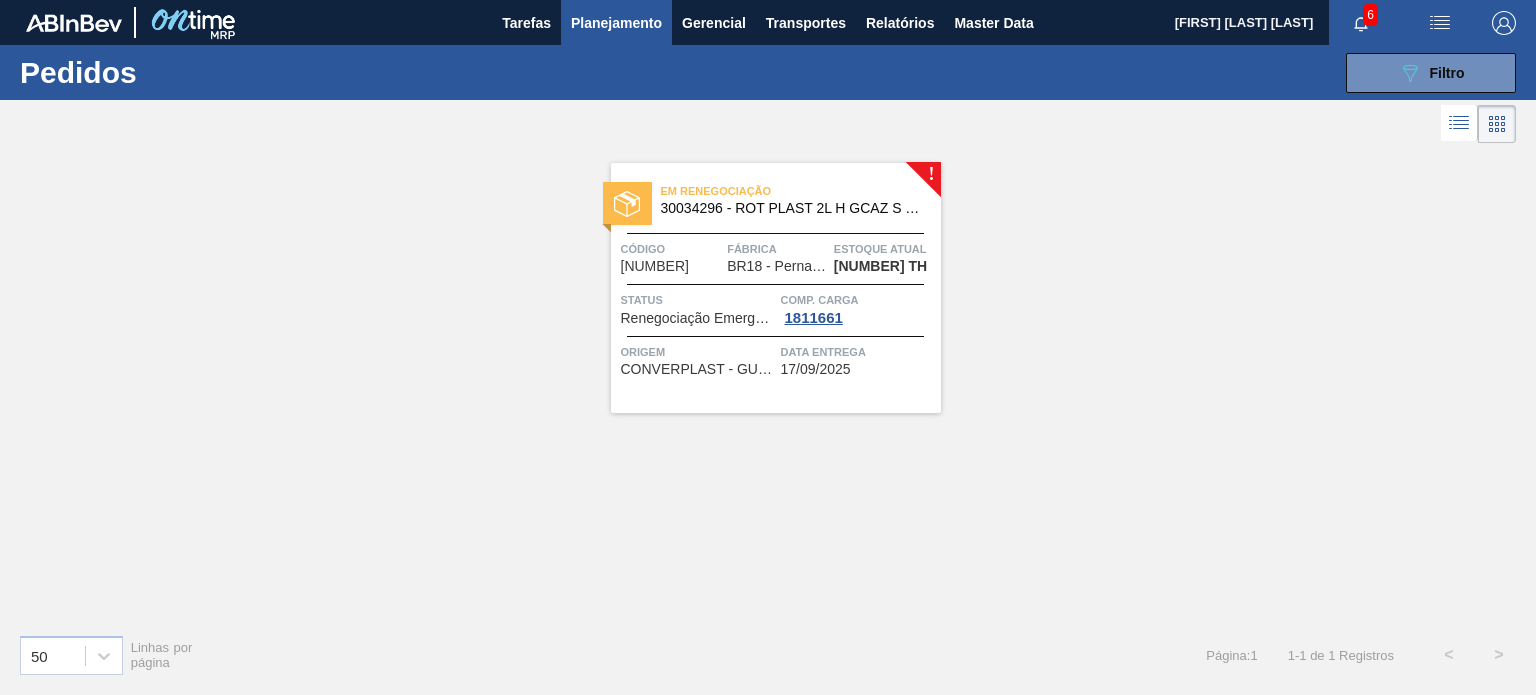 click on "Em renegociação 30034296 - ROT PLAST 2L H GCAZ S CLAIM NIV25 Código 2003215 Fábrica BR18 - Pernambuco Estoque atual 90,952 TH Status Renegociação Emergencial de Pedido Comp. Carga 1811661 Origem CONVERPLAST - GUARULHOS (SP) Data entrega 17/09/2025" at bounding box center [776, 288] 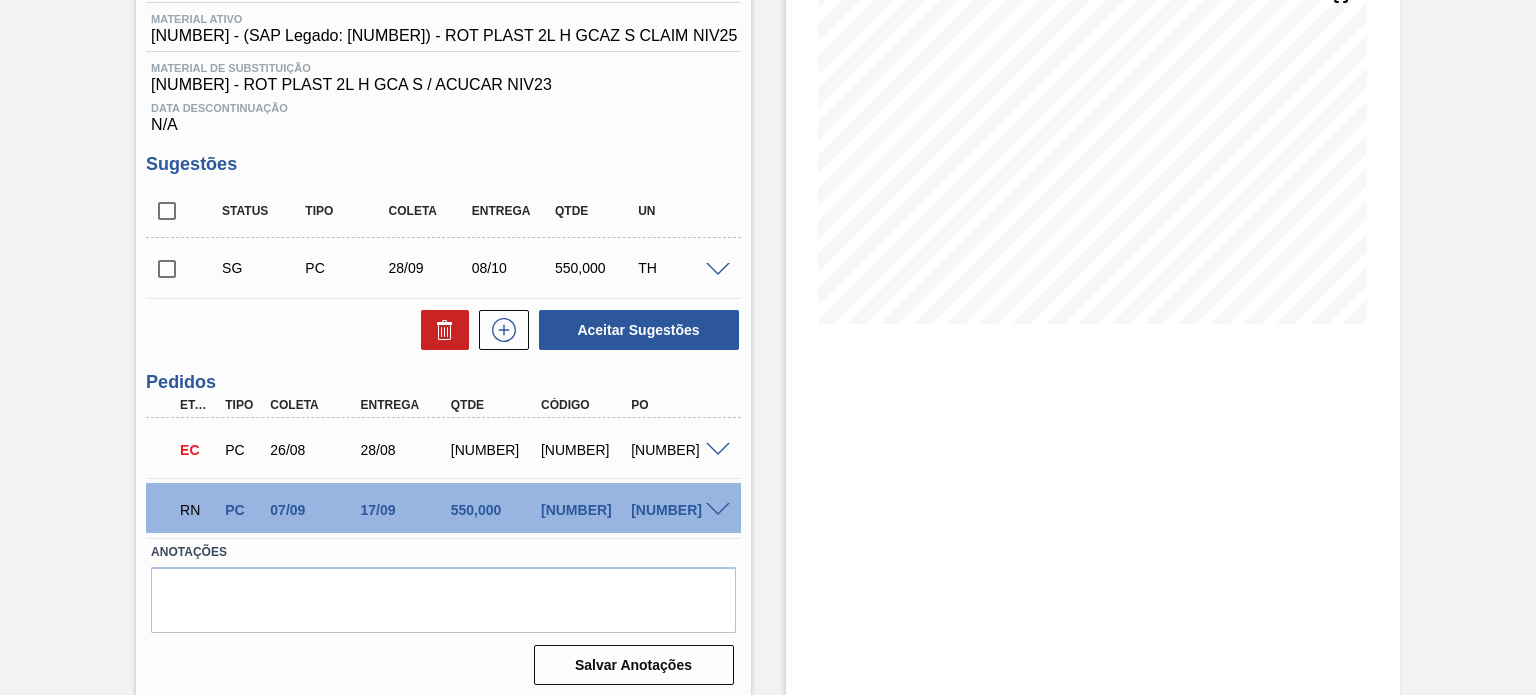 scroll, scrollTop: 268, scrollLeft: 0, axis: vertical 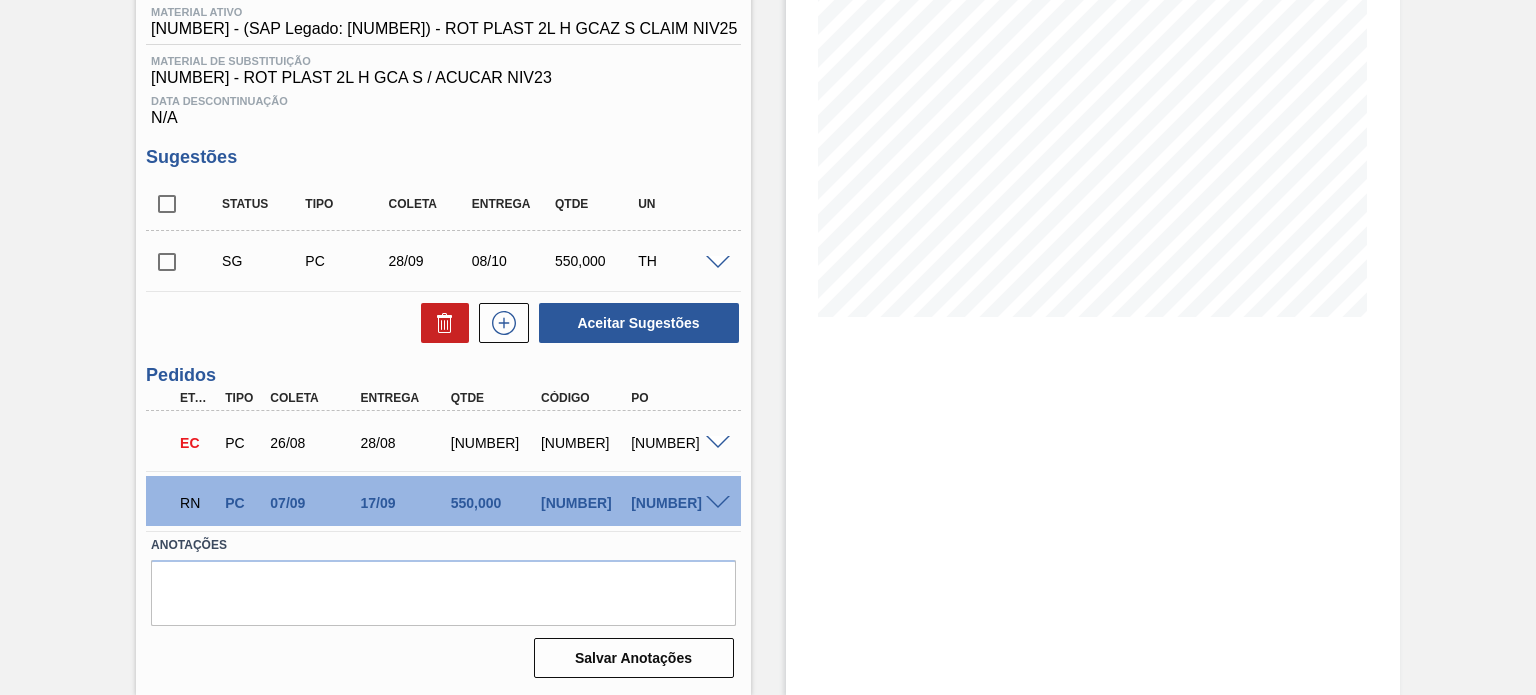 click at bounding box center [718, 503] 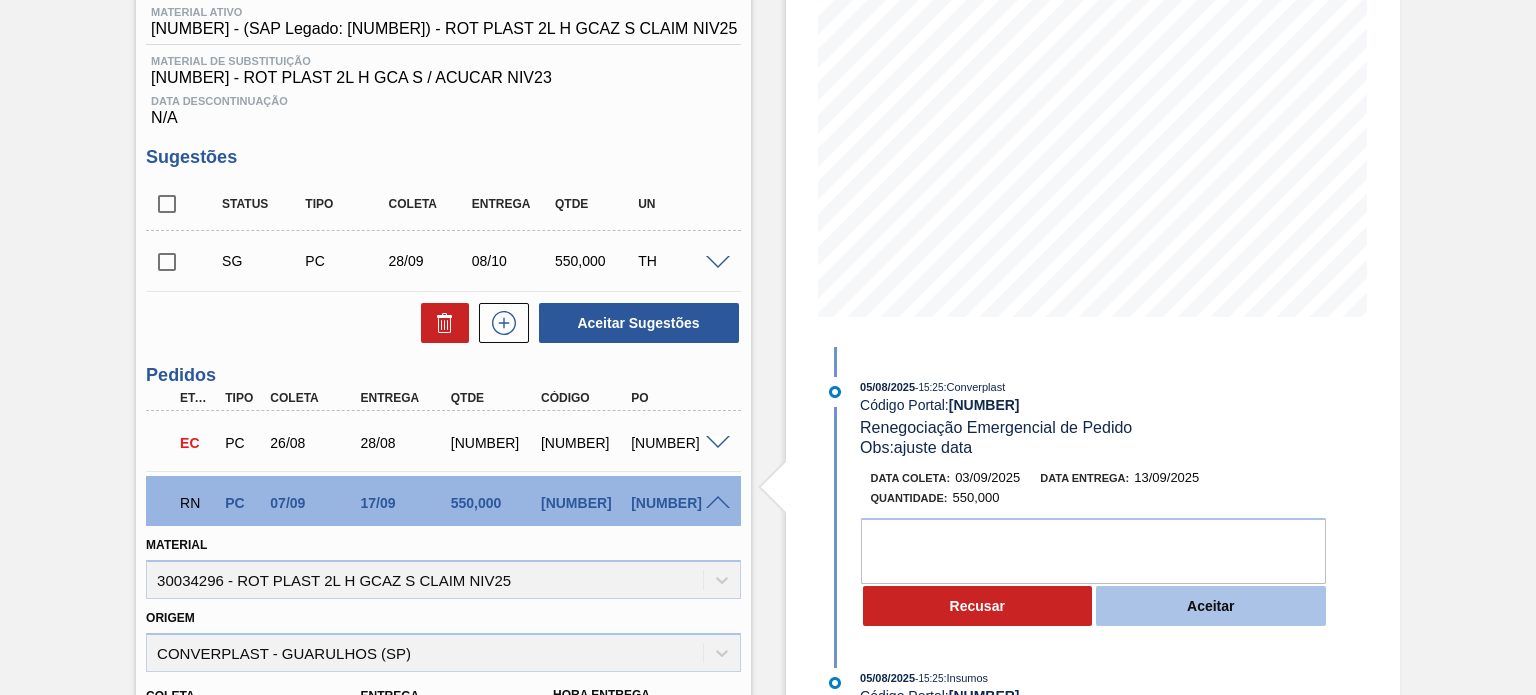 click on "Aceitar" at bounding box center (1211, 606) 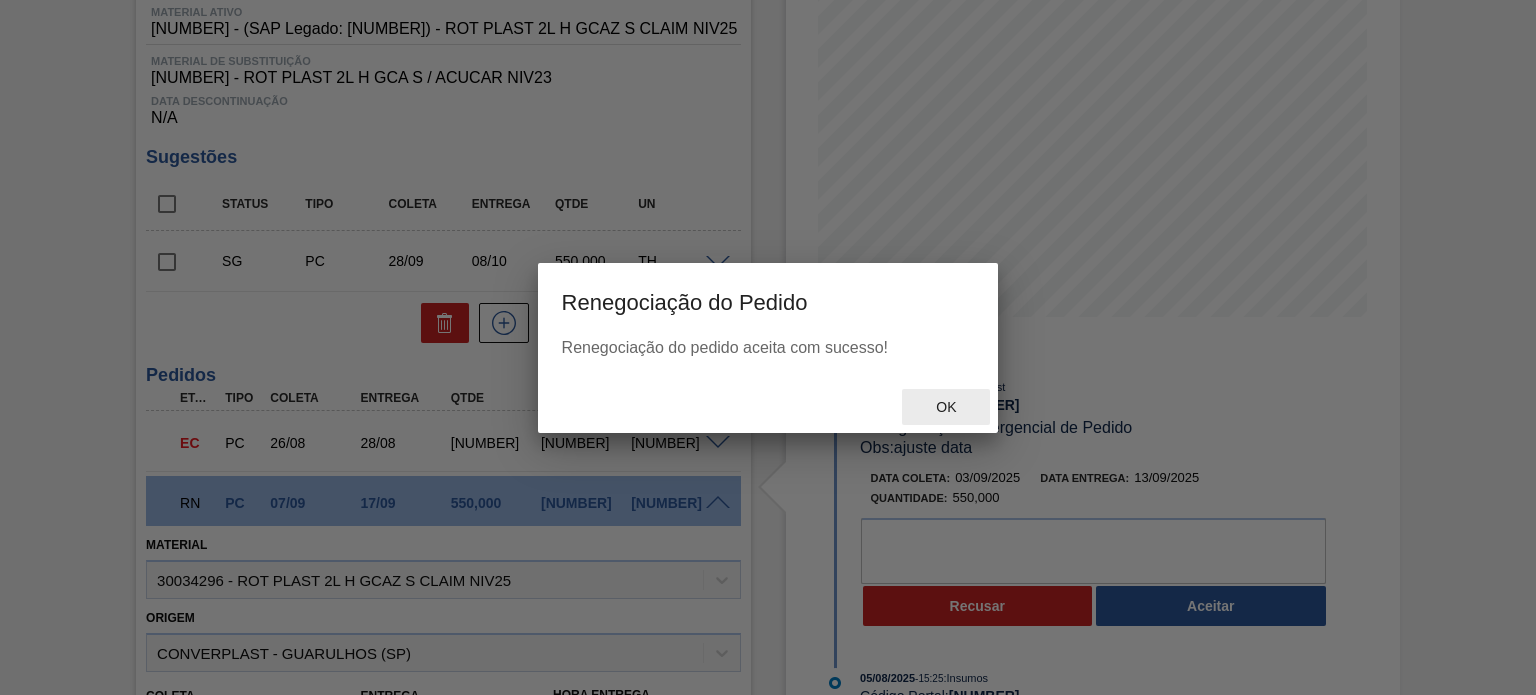 click on "Ok" at bounding box center [946, 407] 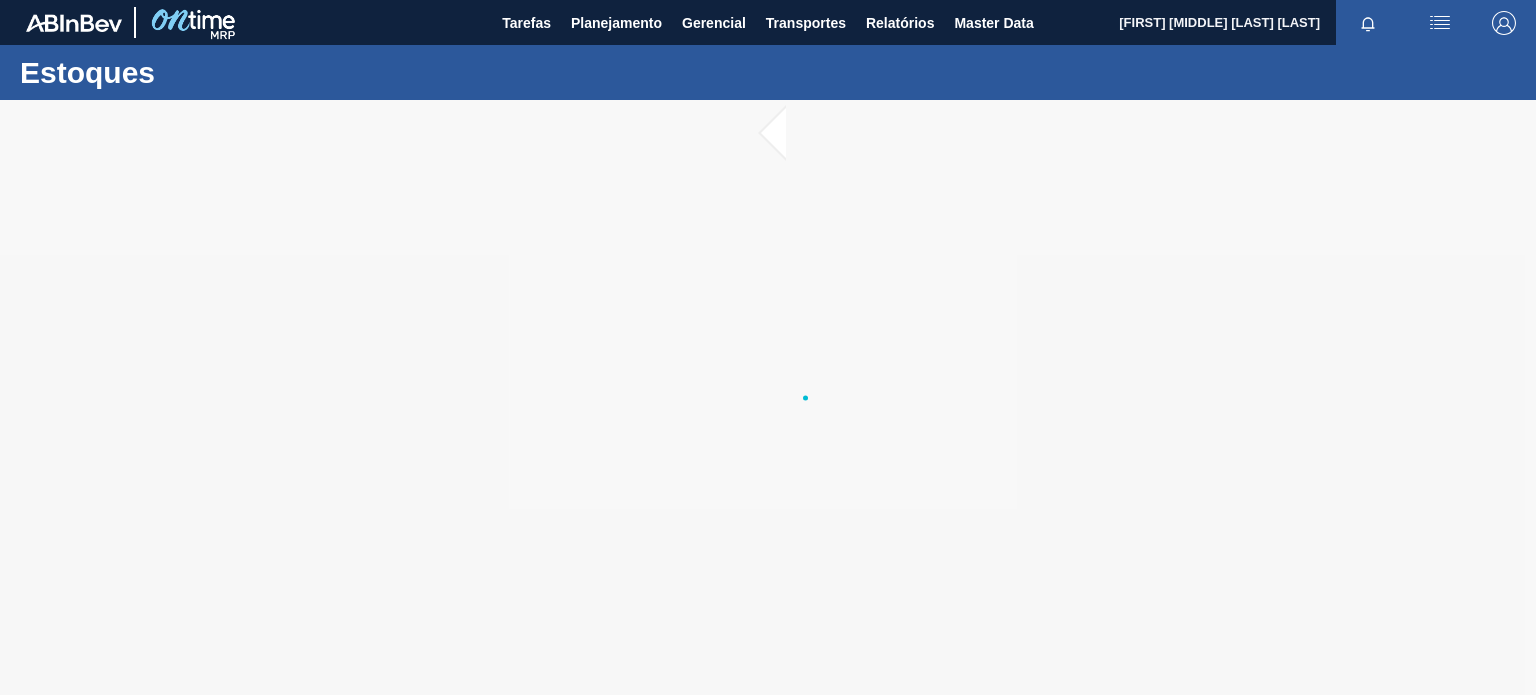 scroll, scrollTop: 0, scrollLeft: 0, axis: both 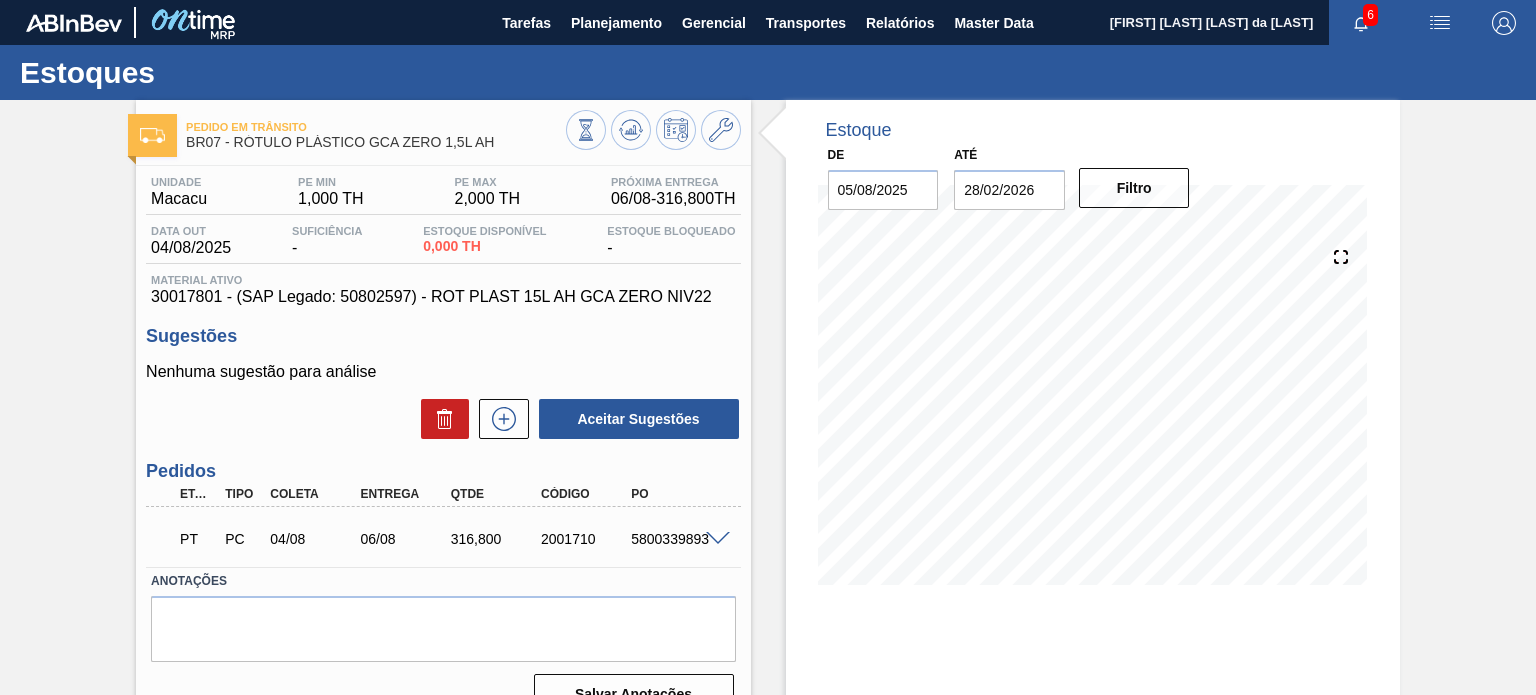 click on "30017801 - (SAP Legado: 50802597) - ROT PLAST 15L AH GCA ZERO NIV22" at bounding box center (443, 297) 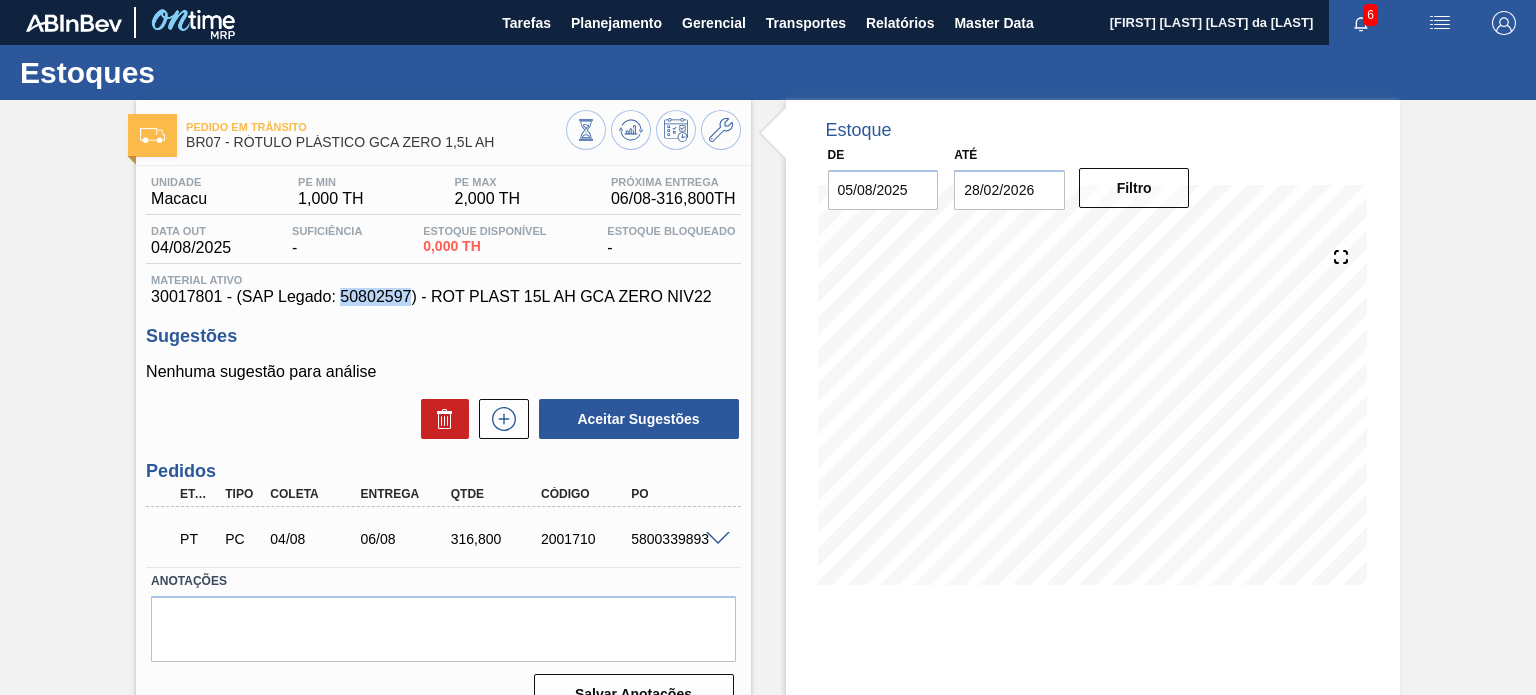 click on "30017801 - (SAP Legado: 50802597) - ROT PLAST 15L AH GCA ZERO NIV22" at bounding box center (443, 297) 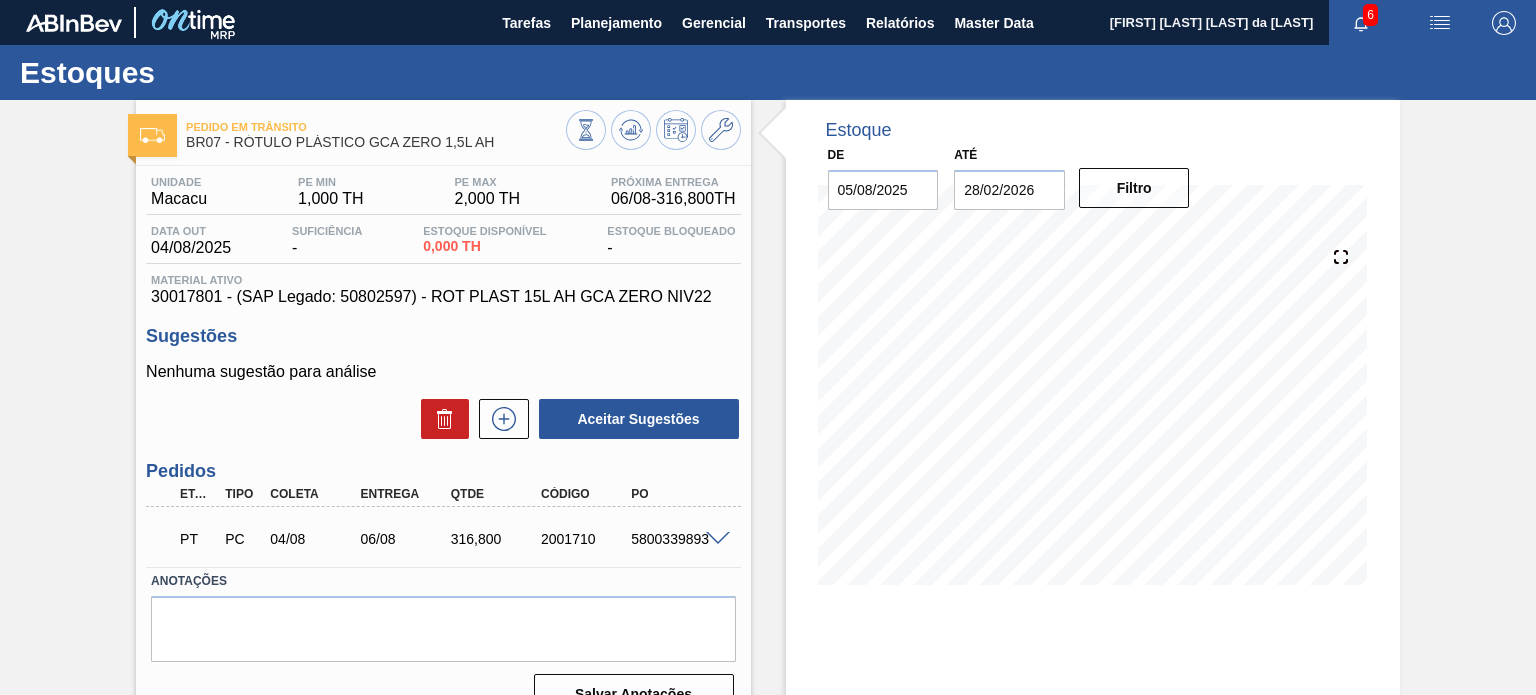 click on "Unidade Macacu PE MIN 1,000 TH PE MAX 2,000 TH Próxima Entrega 06/08 - 316,800 TH Data out 04/08/2025 Suficiência - Estoque Disponível 0,000 TH Estoque Bloqueado - Material ativo 30017801 - (SAP Legado: 50802597) - ROT PLAST 15L AH GCA ZERO NIV22 Sugestões Nenhuma sugestão para análise Aceitar Sugestões Pedidos Etapa Tipo Coleta Entrega Qtde Código PO PT PC 04/08 06/08 316,800 2001710 5800339893 Material 30017801 - ROT PLAST 15L AH GCA ZERO NIV22 Origem CONVERPLAST - [CITY] ([STATE]) Coleta 04/08/2025 Entrega 06/08/2025 Hora Entrega 00:00:00 Tam lote 300 Quantidade 1,056 Total 316,8 Doca Linha de Produção Comentário Incoterm CIF svg{fill:#ff0000} Anotações Salvar Anotações" at bounding box center (443, 443) 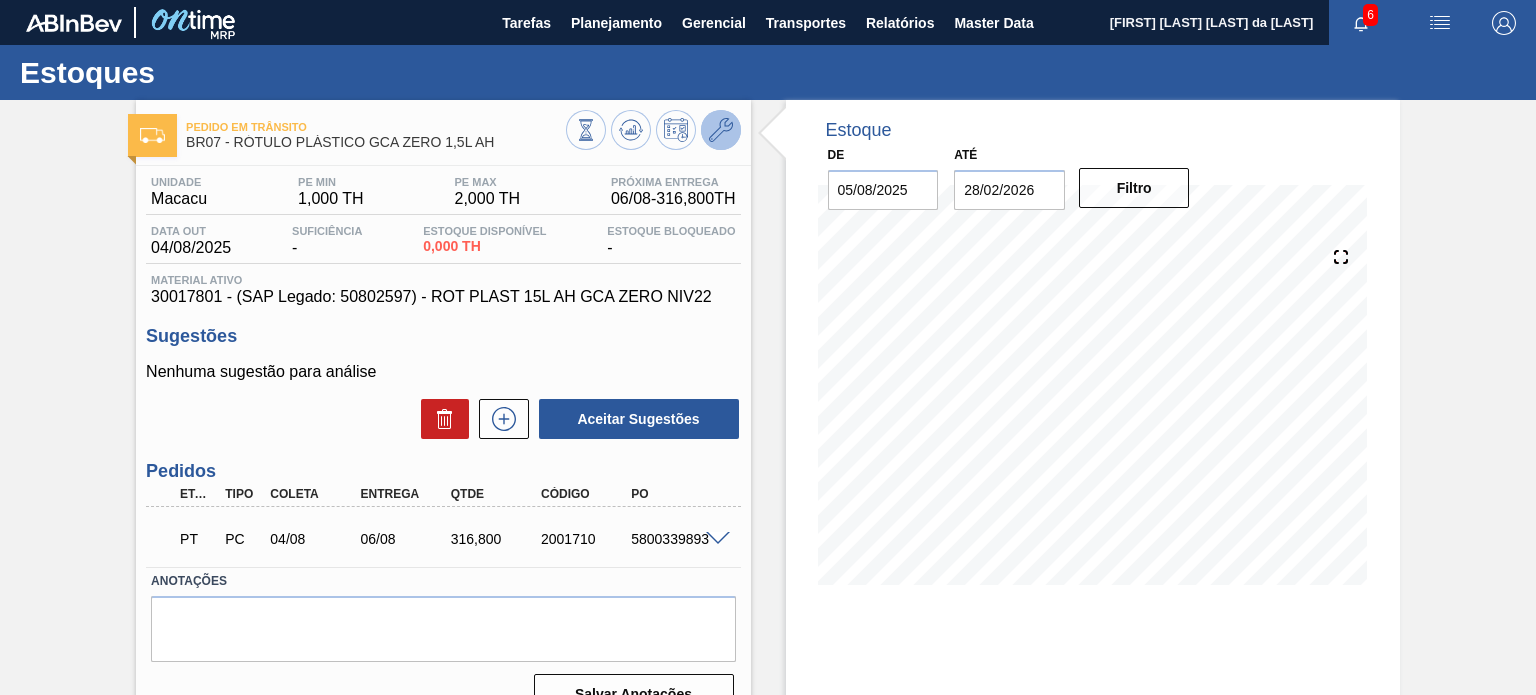click 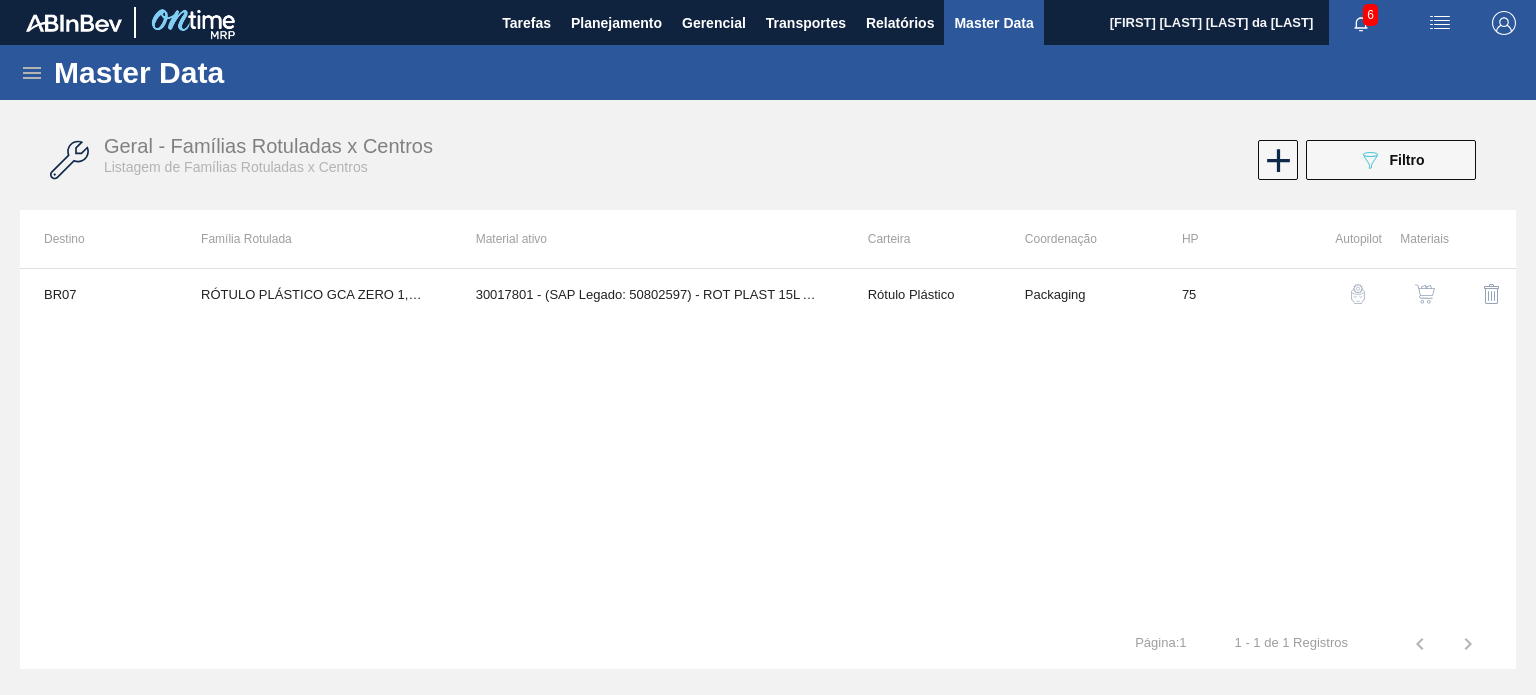 click at bounding box center [1425, 294] 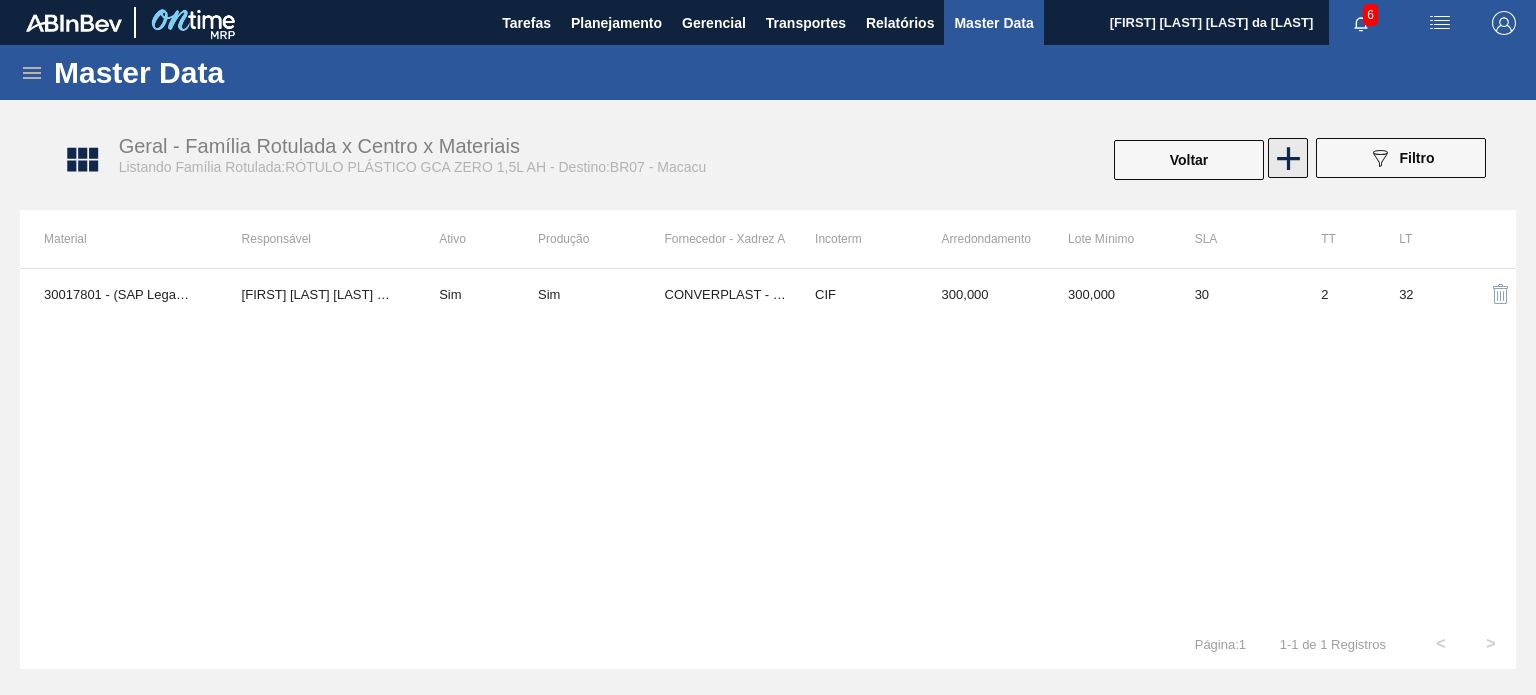 click 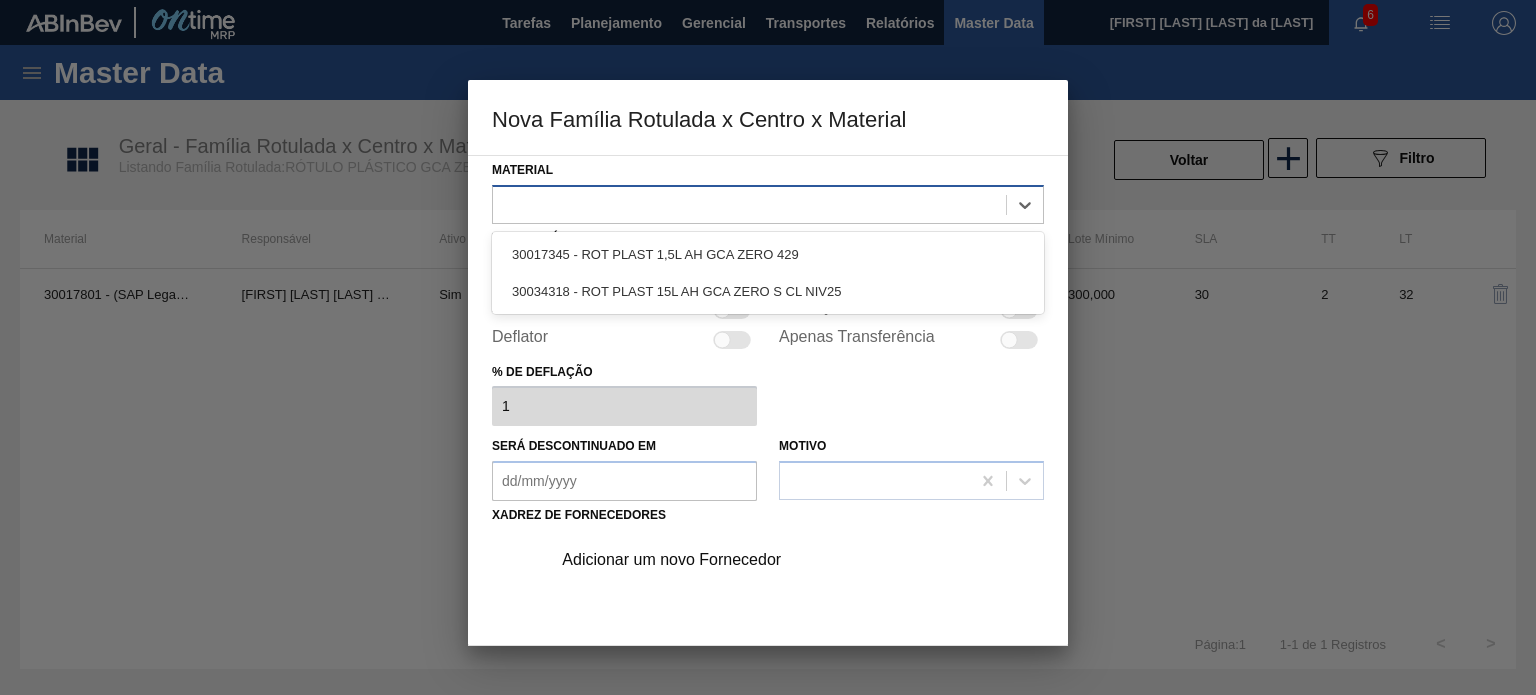 click at bounding box center [749, 204] 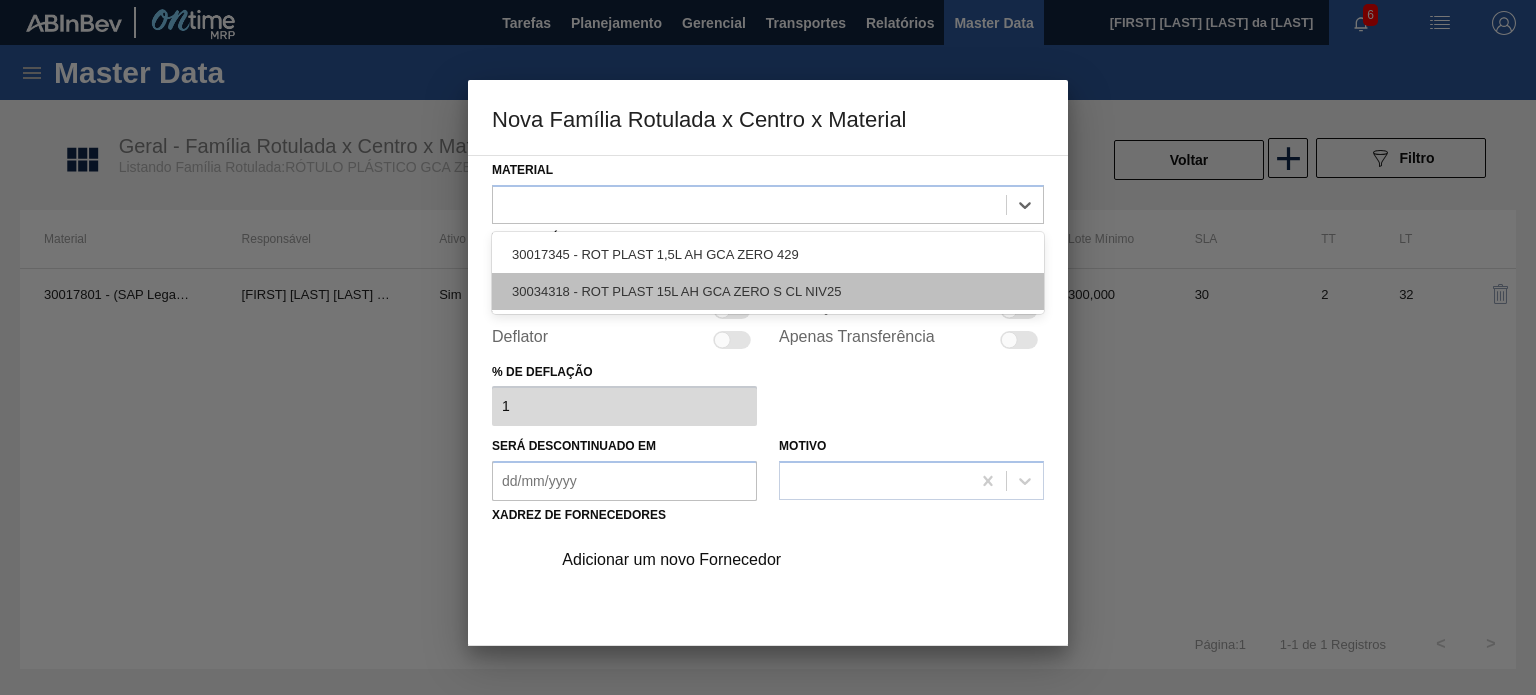 click on "30034318 - ROT PLAST 15L AH GCA ZERO S CL NIV25" at bounding box center (768, 291) 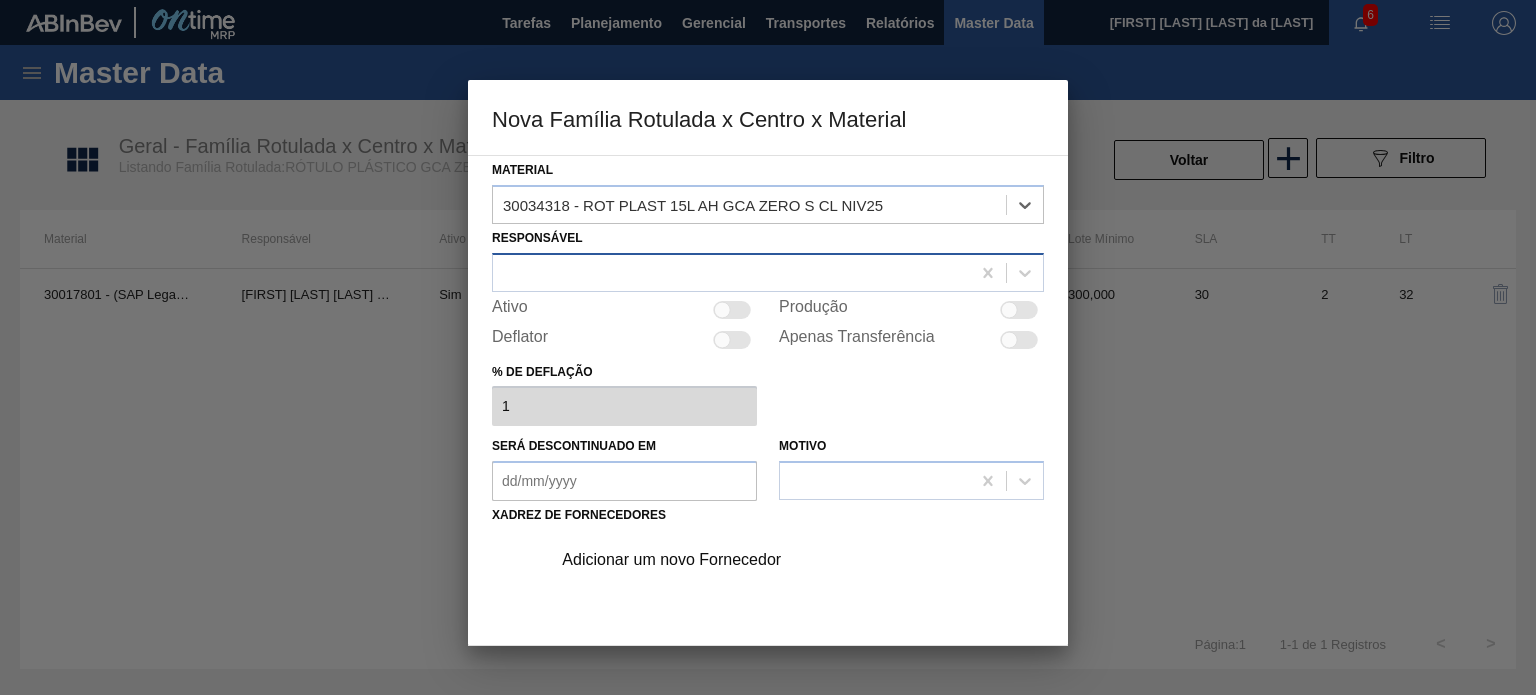 click at bounding box center [731, 272] 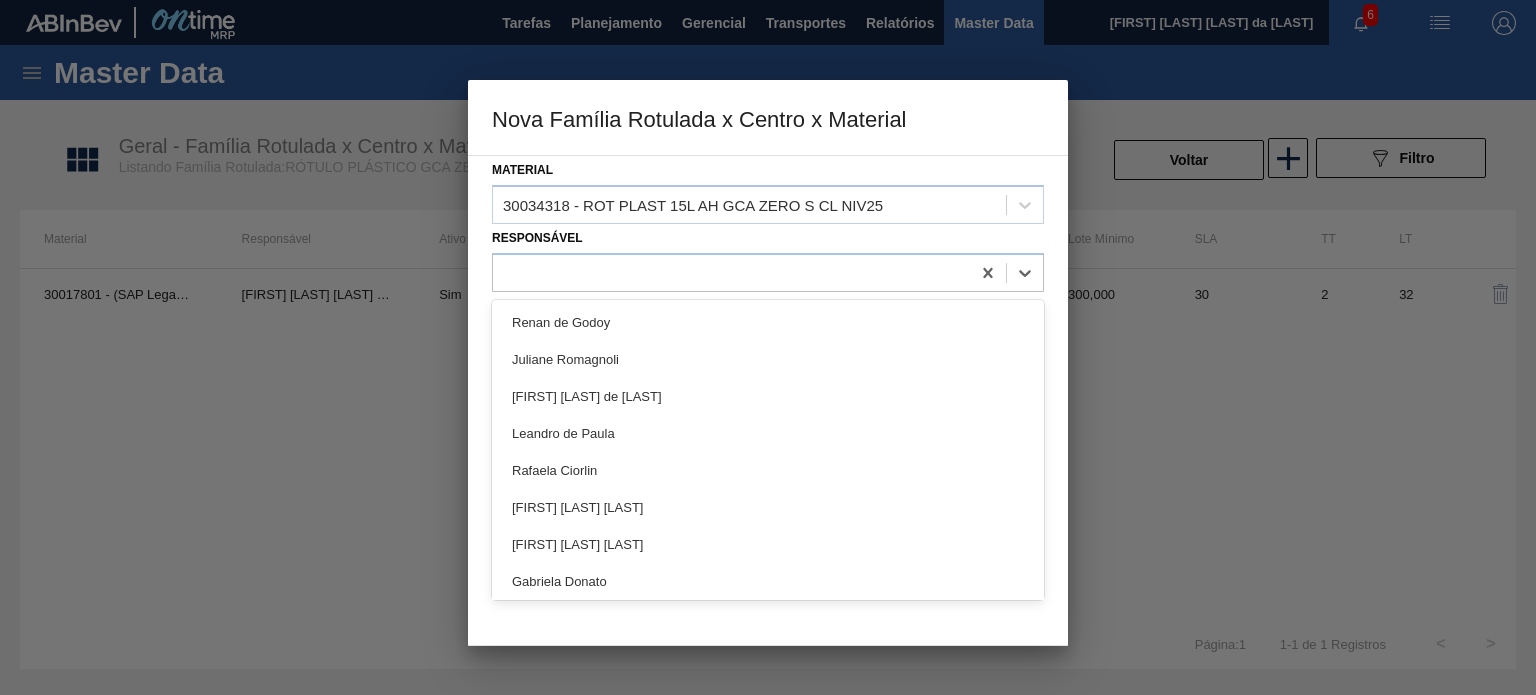 click on "Responsável option Renan de Godoy focused, 1 of 101. 101 results available. Use Up and Down to choose options, press Enter to select the currently focused option, press Escape to exit the menu, press Tab to select the option and exit the menu. Renan de Godoy Juliane Romagnoli Aline Cristina de Souza Leandro de Paula Rafaela Ciorlin Luana Eberharte Agassi Rosicler Cunha Soler Gabriela Donato Diego Rodrigues Cardoso Luccas Matheus Wischral Estevão Nogueira Laura Brandão Pamella Renata Sackser César Augusto Antunes Maciel Vinicius Andreoli Marques Thaisa Desidera Juliana Cilene Do Prado Felipe Ferrarez Rocha Ronaldo Cosme Guerreiro Marcus Vinicius Rizzato Mayane dos Santos Campos Joice Silva Pereira Machado Luiz Gustavo Clemente Dos Santos Leticia Fagundes Lopes José Albérico Pedro Henrique Andrade De Souza Victor Scaliante Dos Santos Lais Pestana Mendes da Silva Leon Augusto Silva Scoca Leticia Marquesini Bandeira Beatriz Nunes Mariano Gabrielly Marques De Carvalho Murilo Petrone Brasil Fernandes Vitor D" at bounding box center [768, 258] 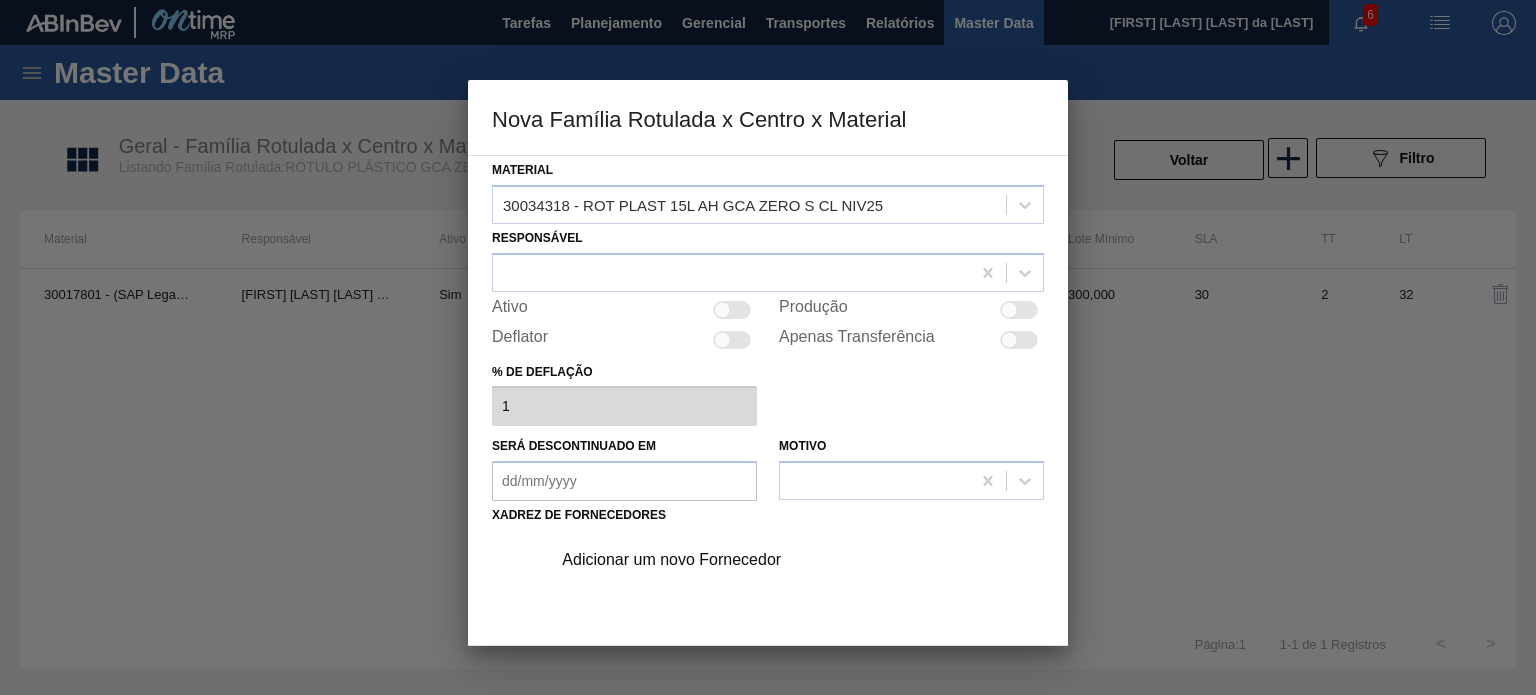 click on "Adicionar um novo Fornecedor" at bounding box center (758, 560) 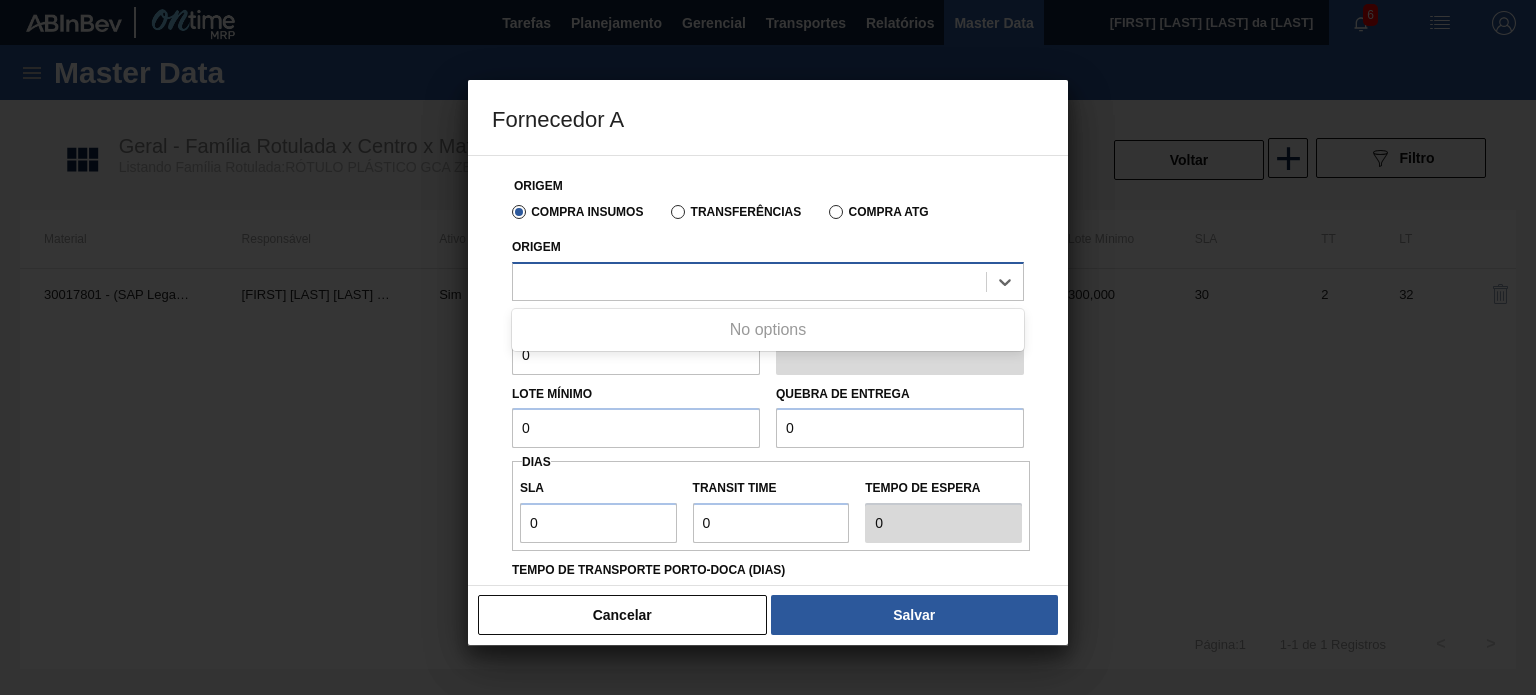 click at bounding box center (749, 281) 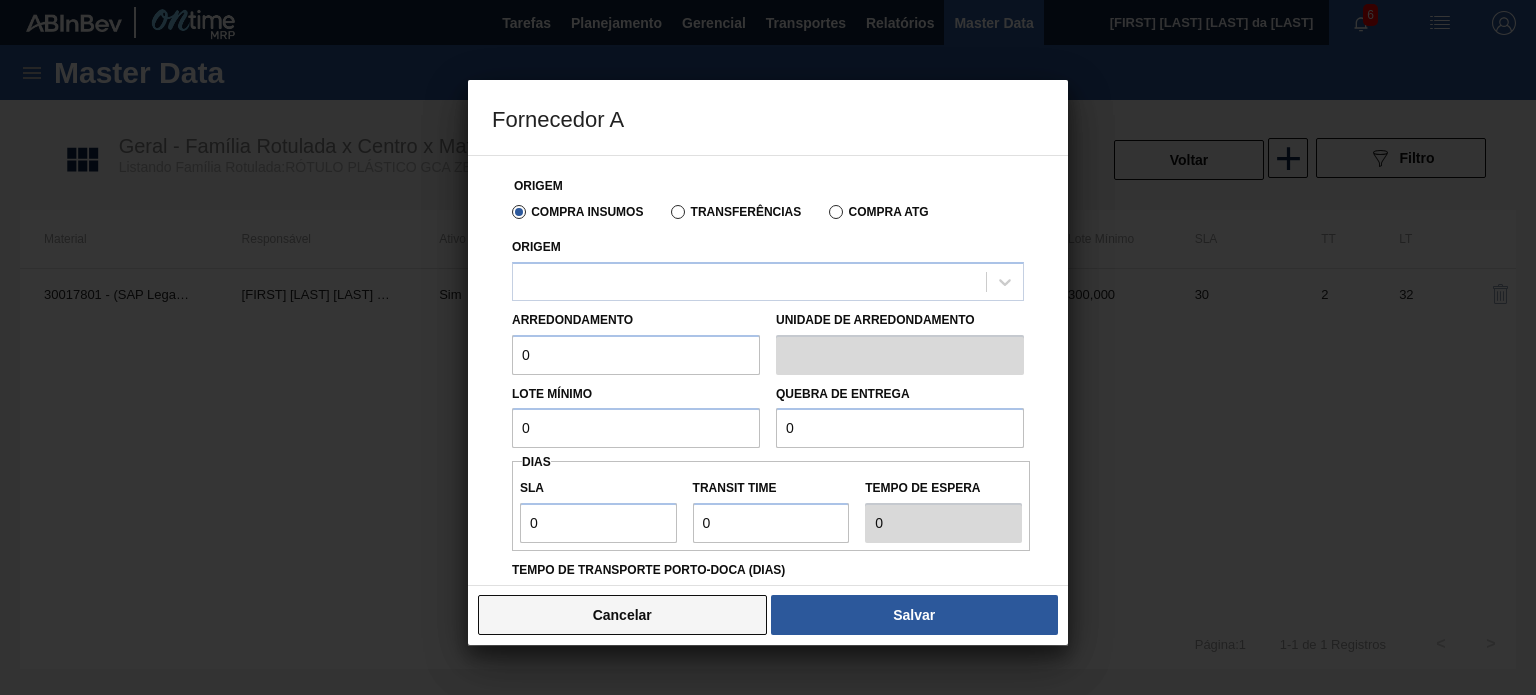 click on "Cancelar" at bounding box center [622, 615] 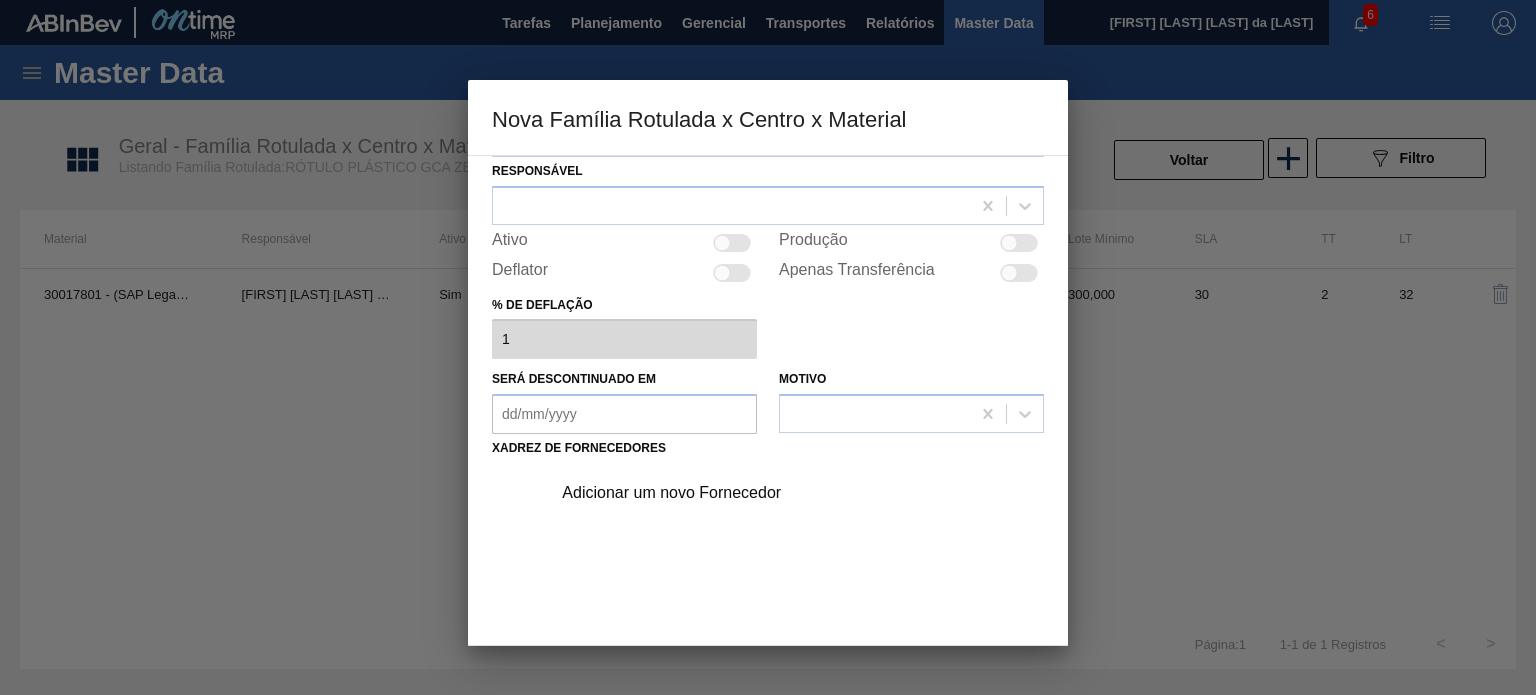 scroll, scrollTop: 200, scrollLeft: 0, axis: vertical 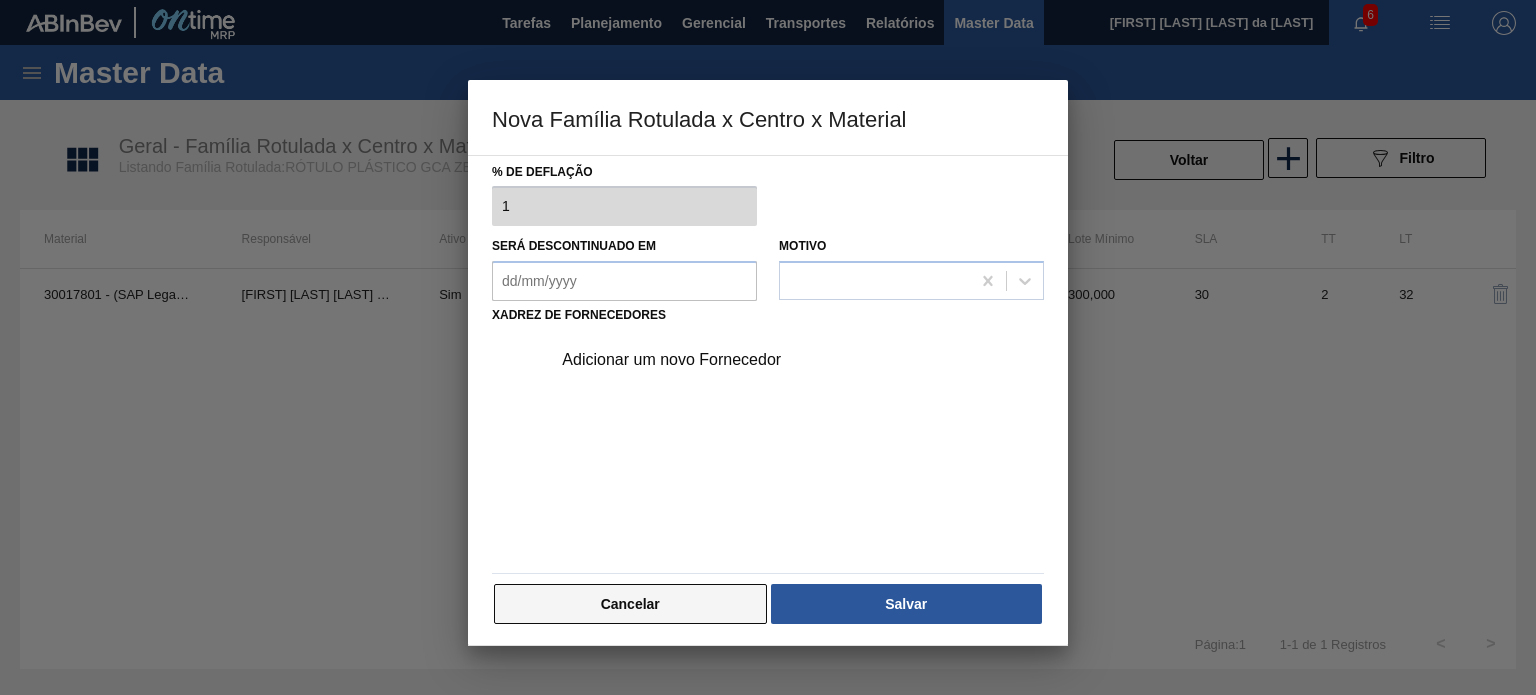 click on "Cancelar" at bounding box center [630, 604] 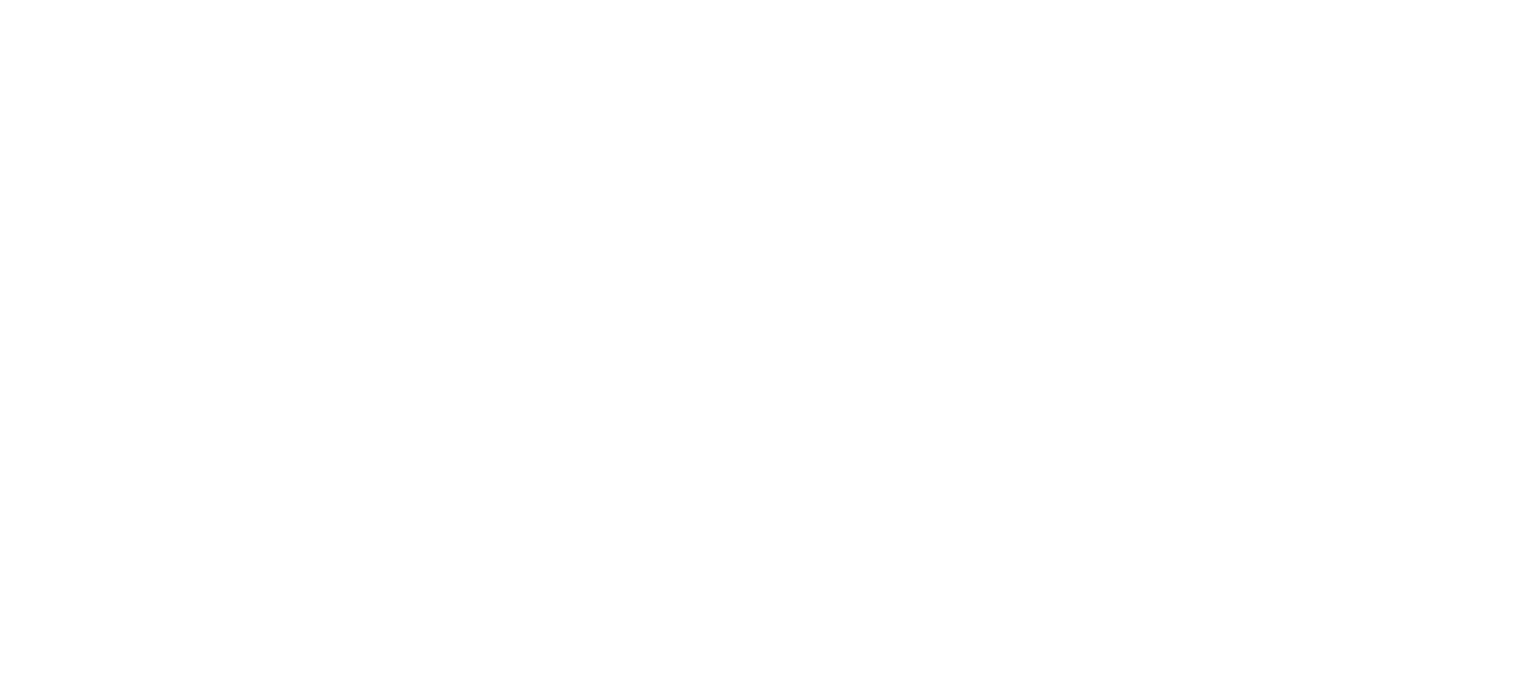 scroll, scrollTop: 0, scrollLeft: 0, axis: both 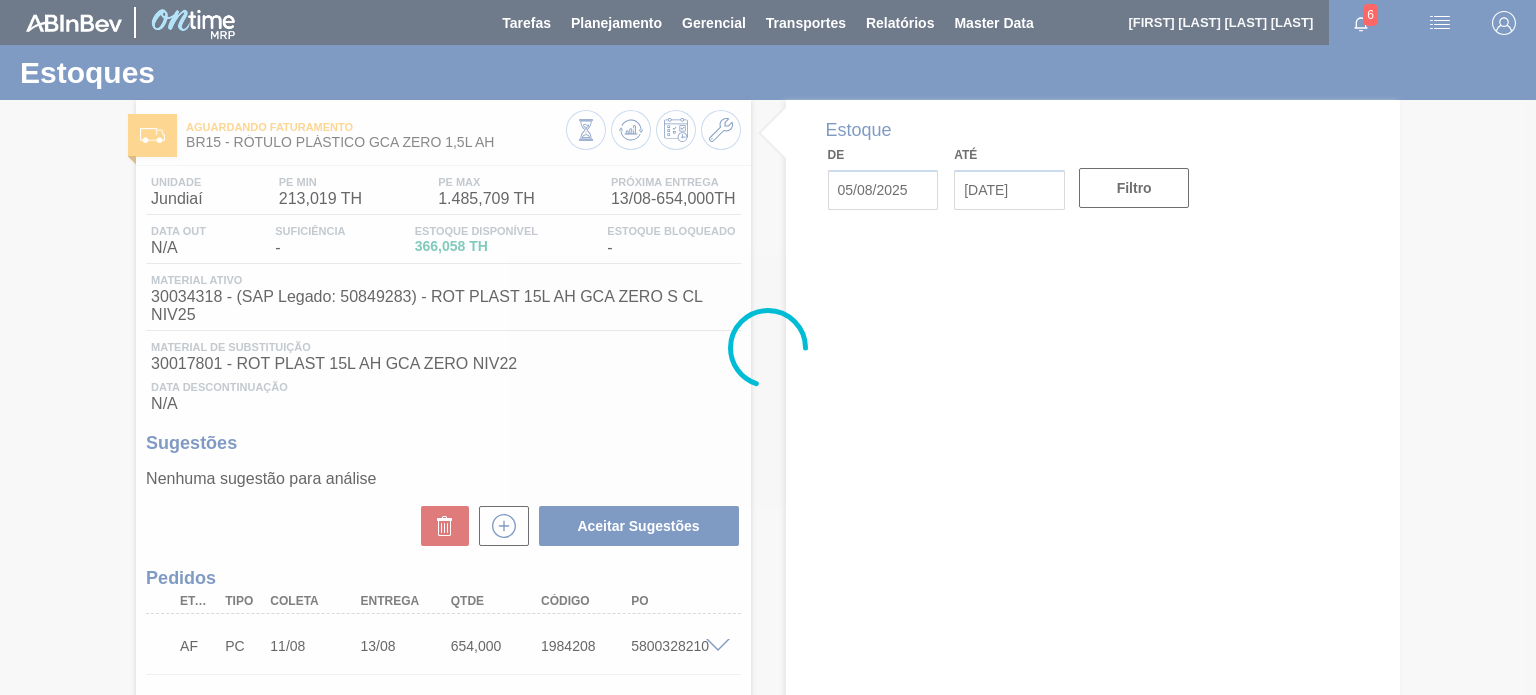 click at bounding box center (768, 347) 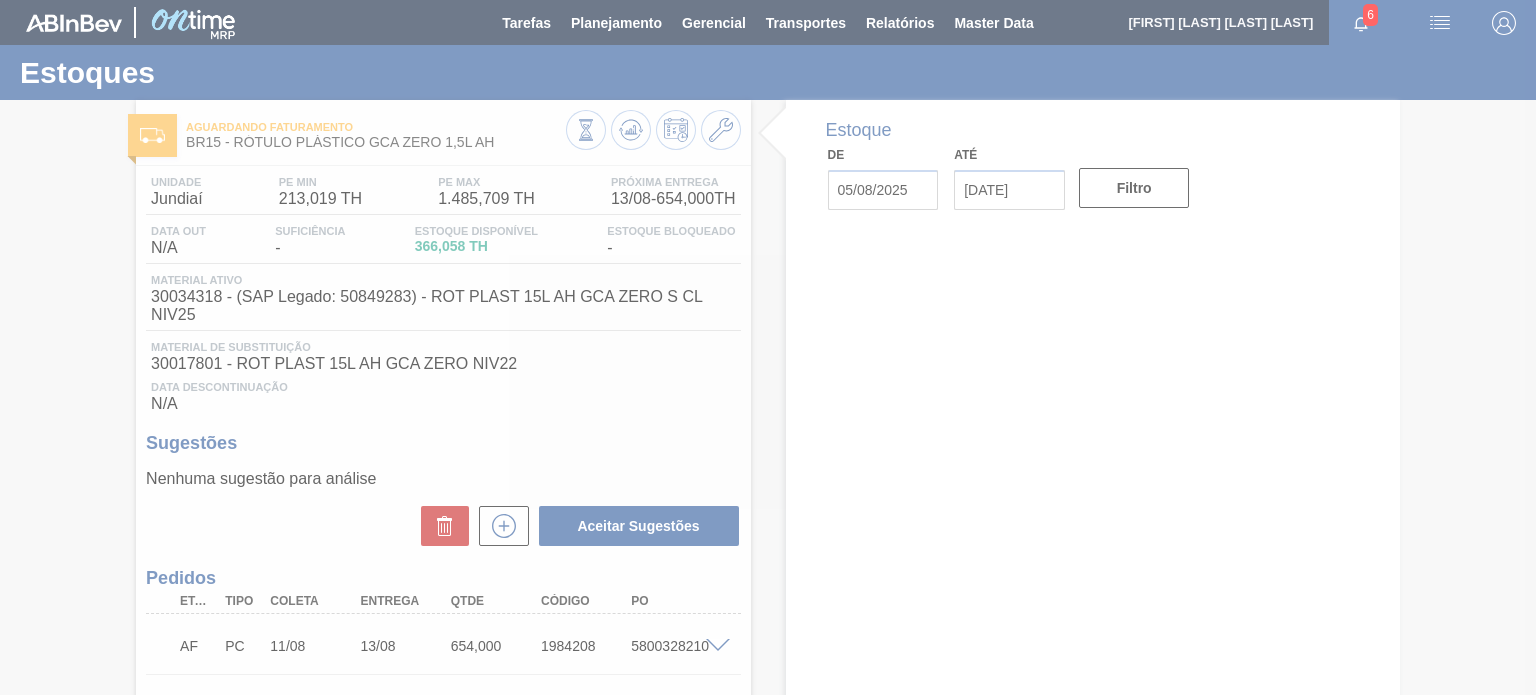 click at bounding box center (768, 347) 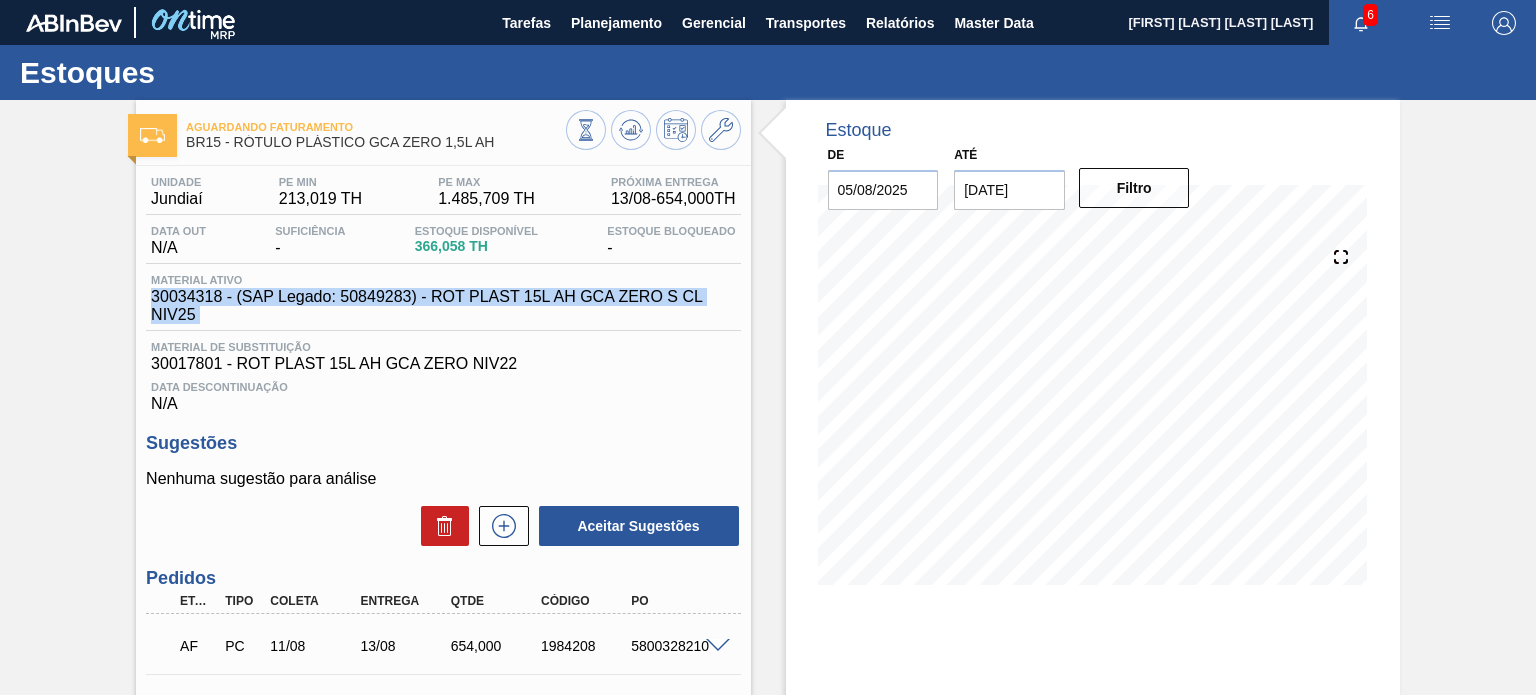 click on "30034318 - (SAP Legado: 50849283) - ROT PLAST 15L AH GCA ZERO S CL NIV25" at bounding box center (448, 306) 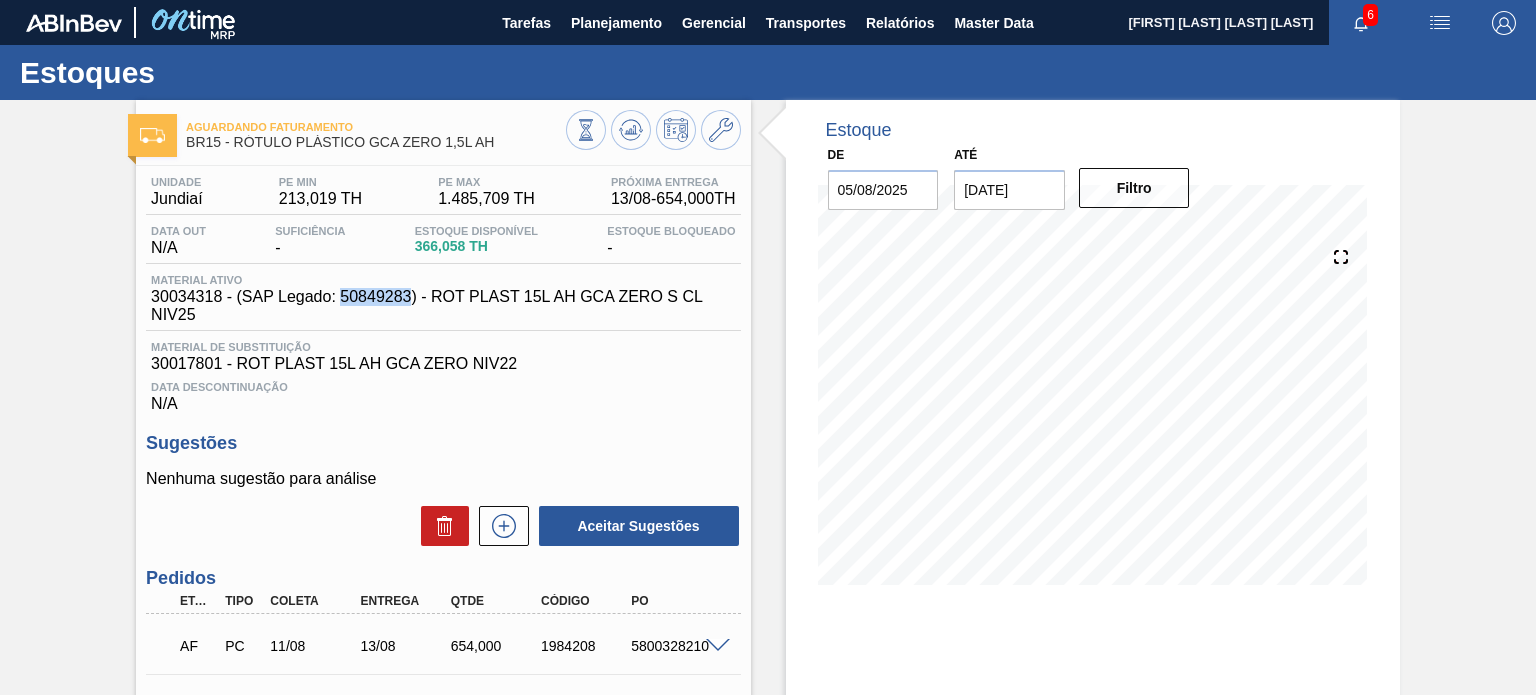 click on "30034318 - (SAP Legado: 50849283) - ROT PLAST 15L AH GCA ZERO S CL NIV25" at bounding box center (448, 306) 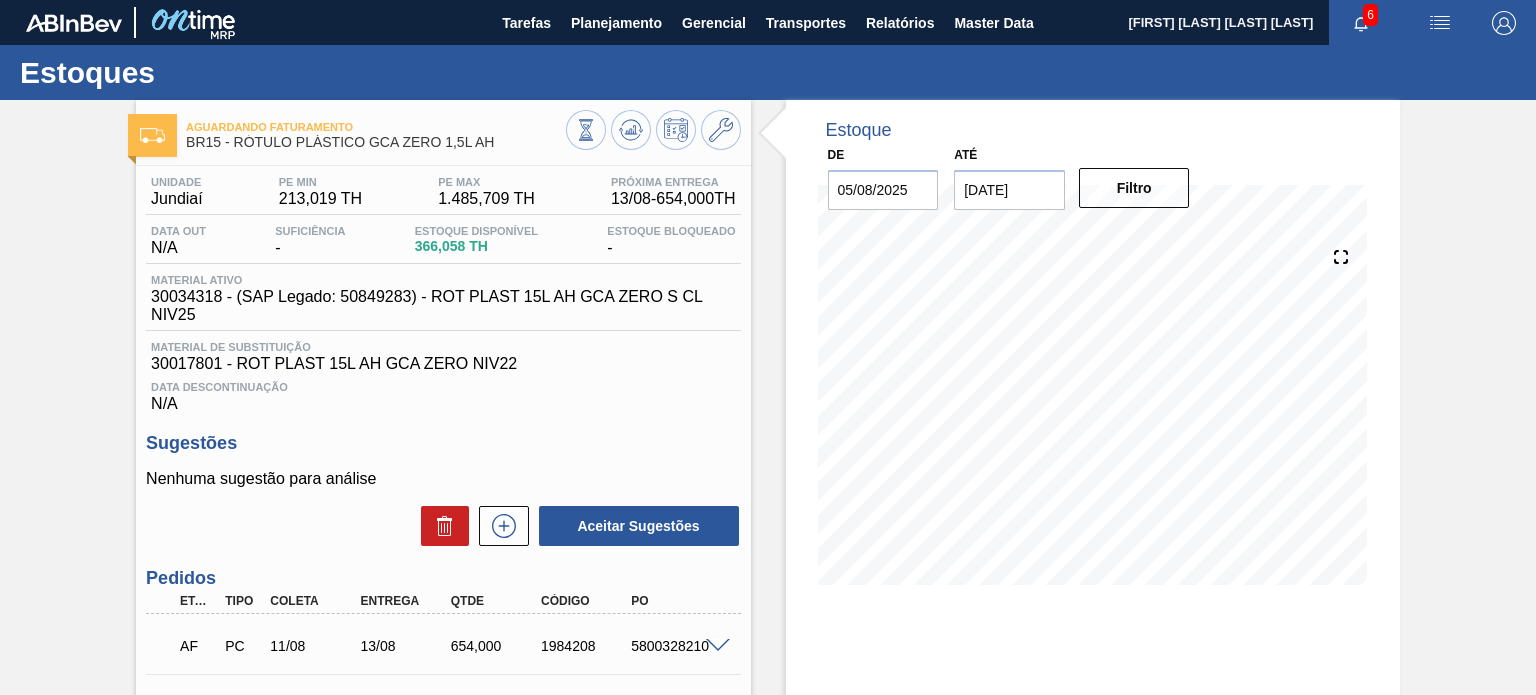 click on "30034318 - (SAP Legado: 50849283) - ROT PLAST 15L AH GCA ZERO S CL NIV25" at bounding box center (448, 306) 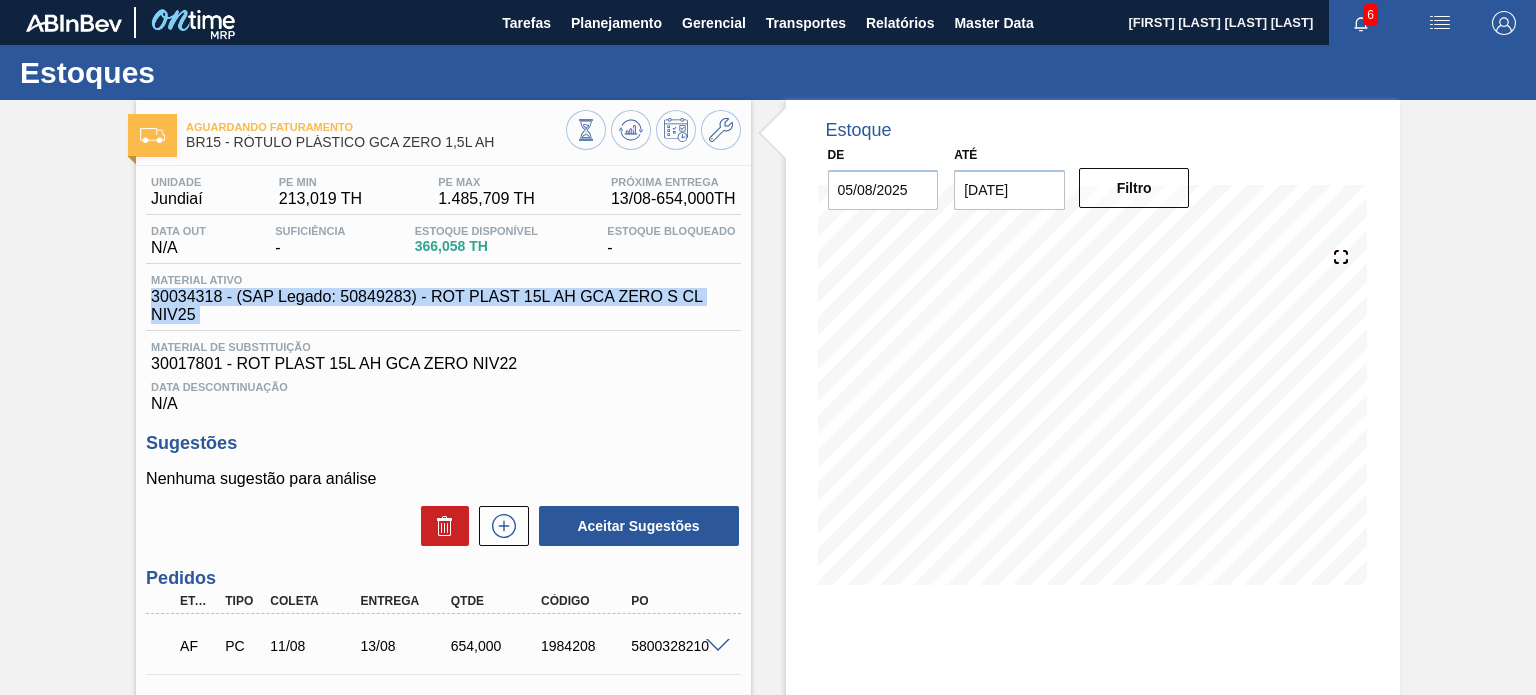 click on "30034318 - (SAP Legado: 50849283) - ROT PLAST 15L AH GCA ZERO S CL NIV25" at bounding box center (448, 306) 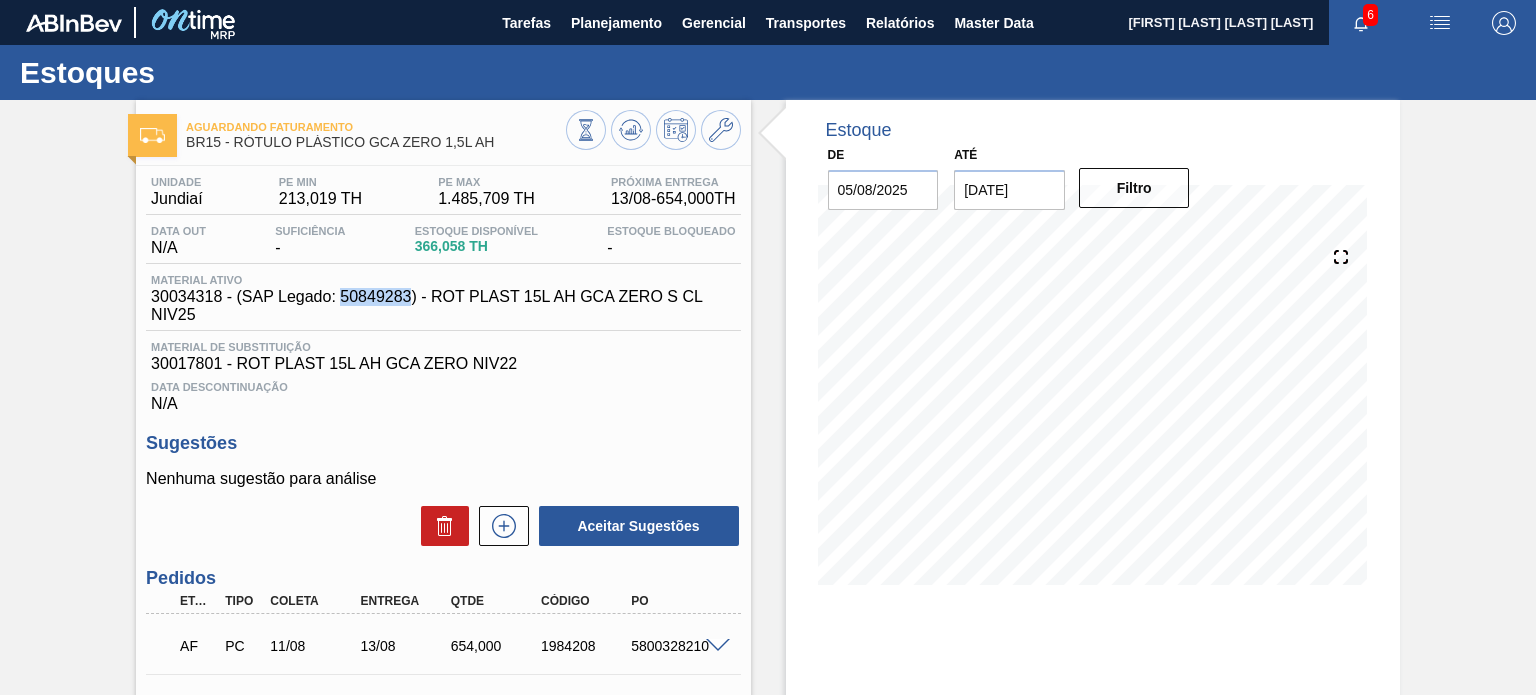 click on "30034318 - (SAP Legado: 50849283) - ROT PLAST 15L AH GCA ZERO S CL NIV25" at bounding box center [448, 306] 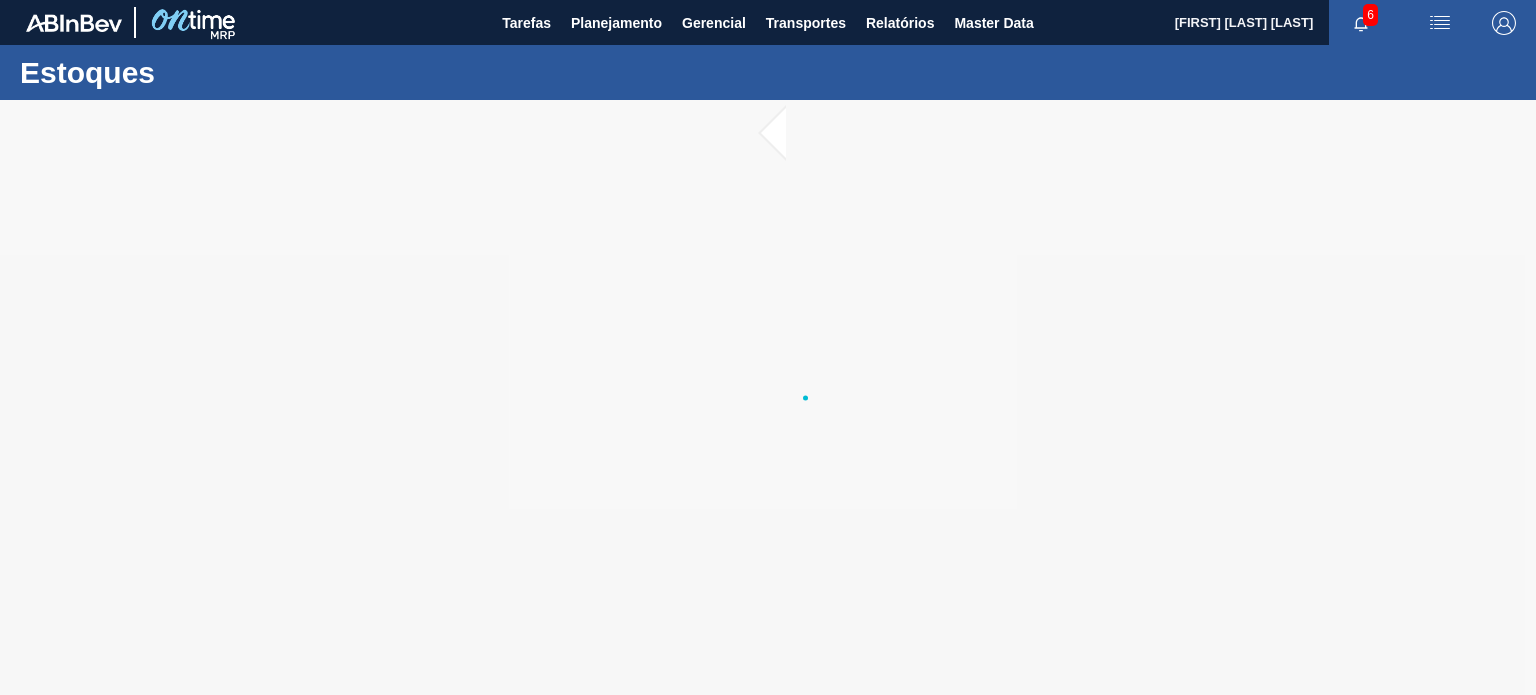 scroll, scrollTop: 0, scrollLeft: 0, axis: both 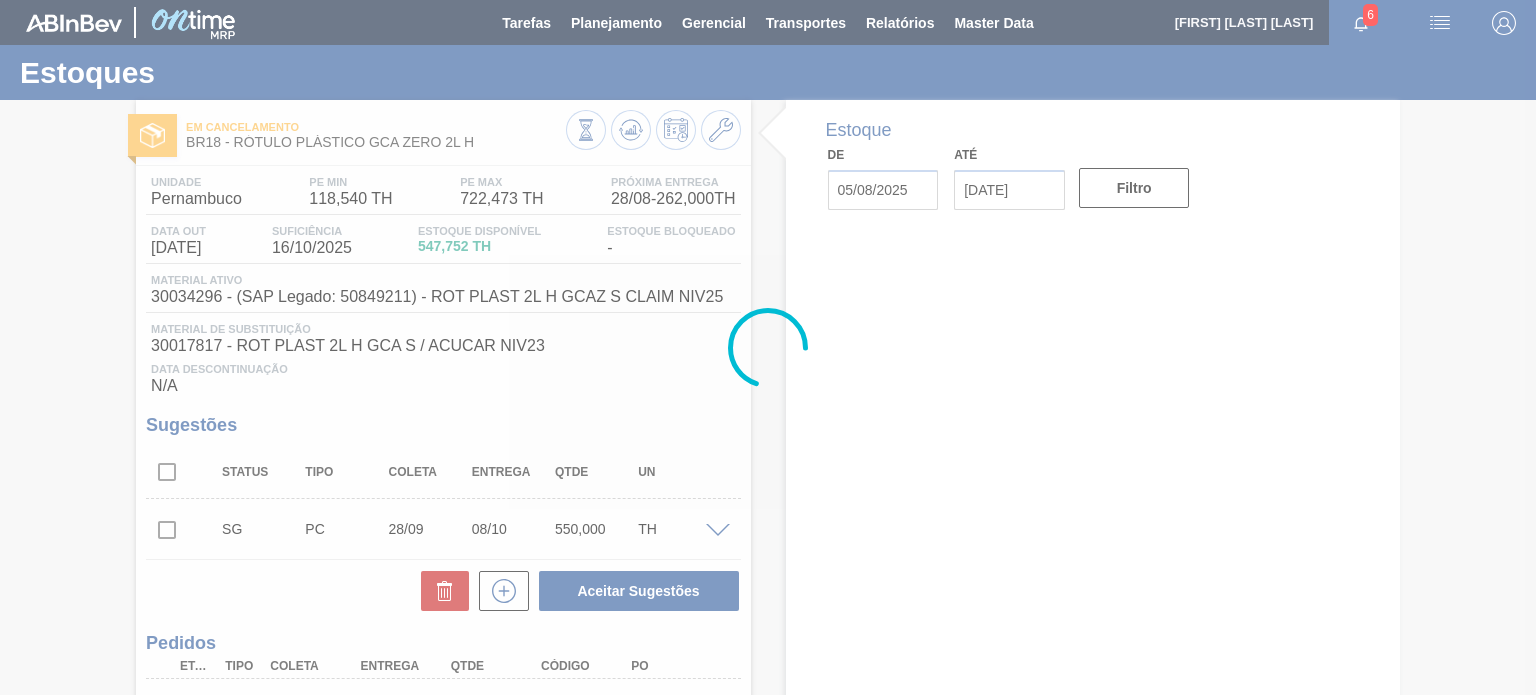 click at bounding box center [768, 347] 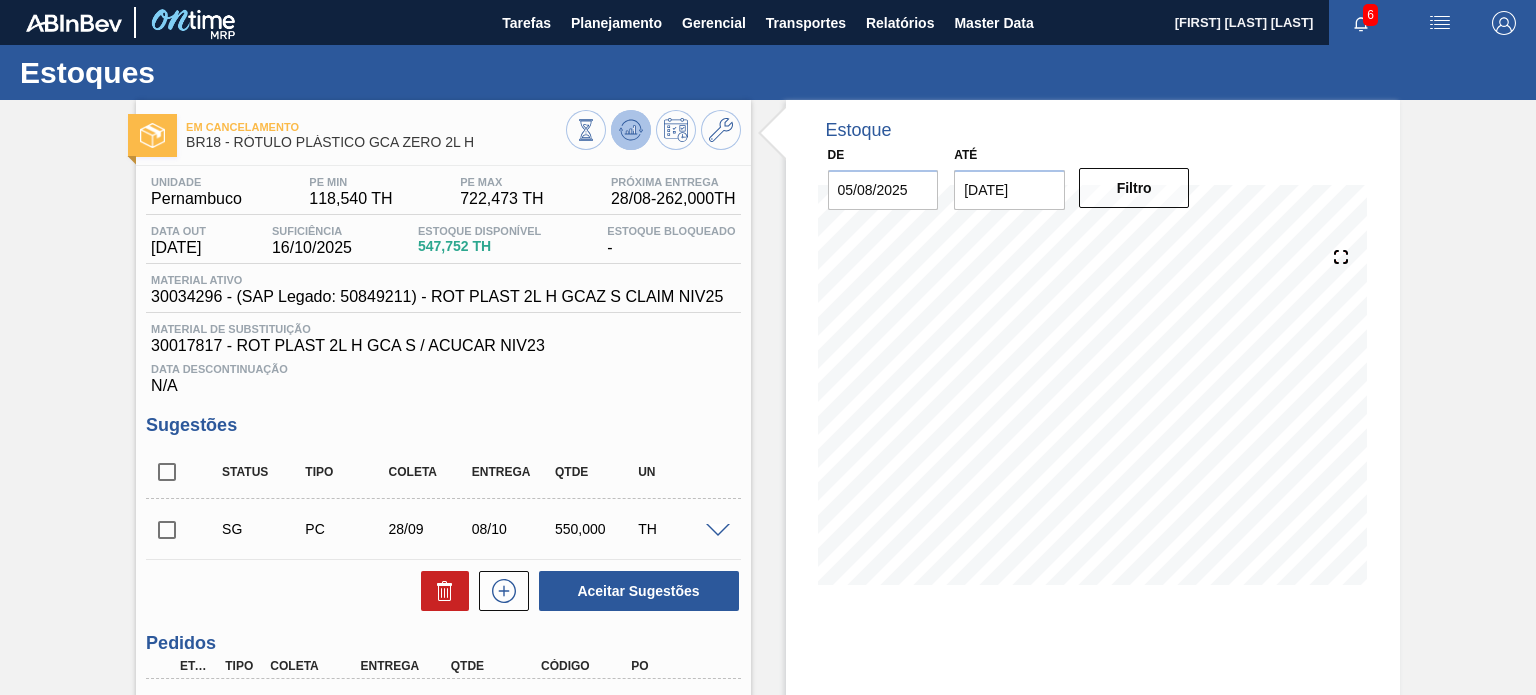 click 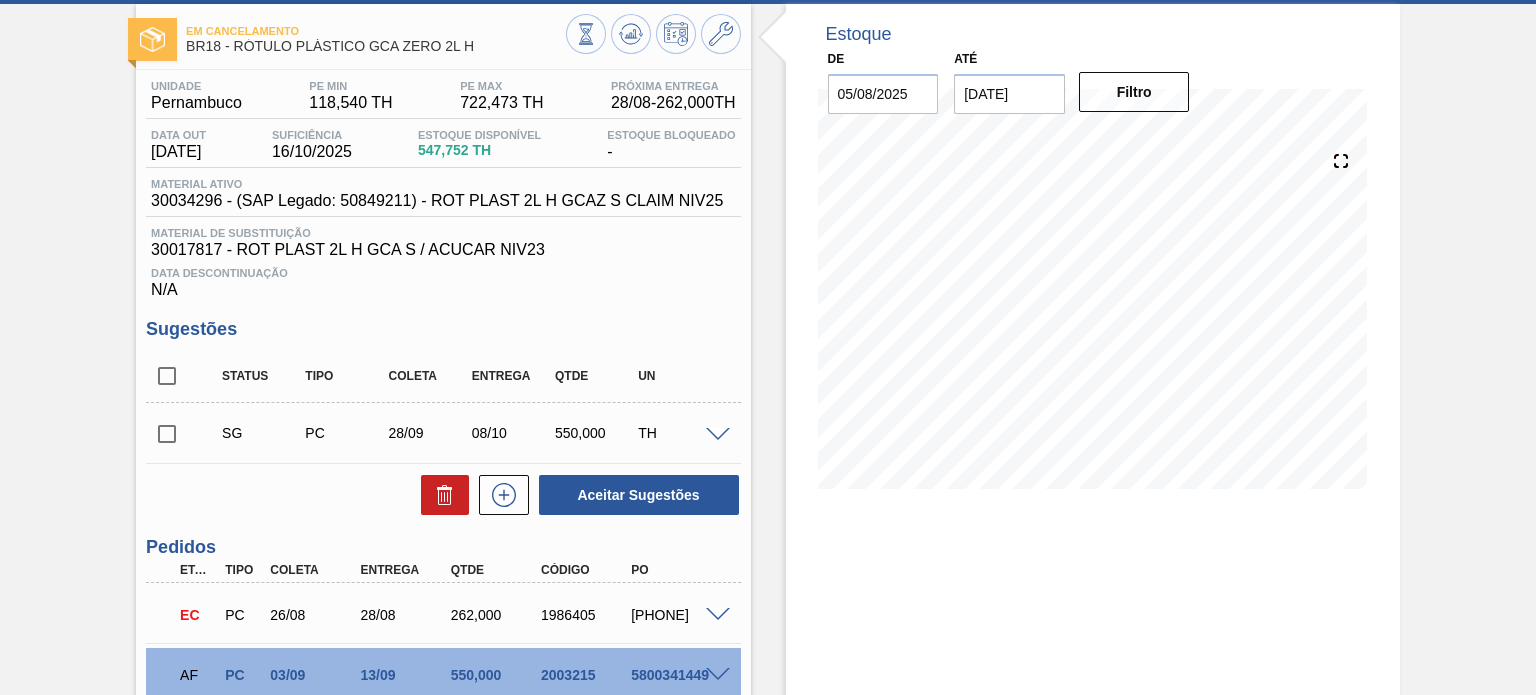 scroll, scrollTop: 0, scrollLeft: 0, axis: both 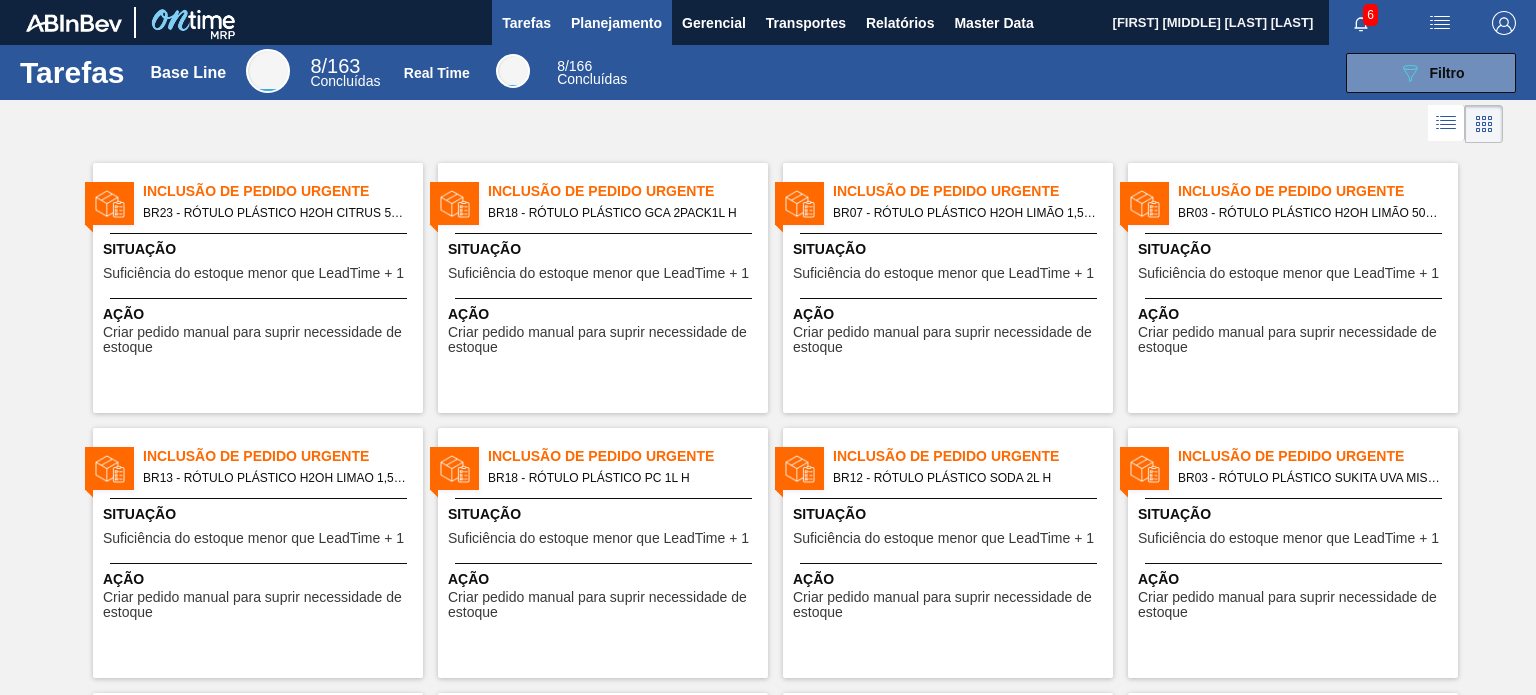 click on "Planejamento" at bounding box center [616, 22] 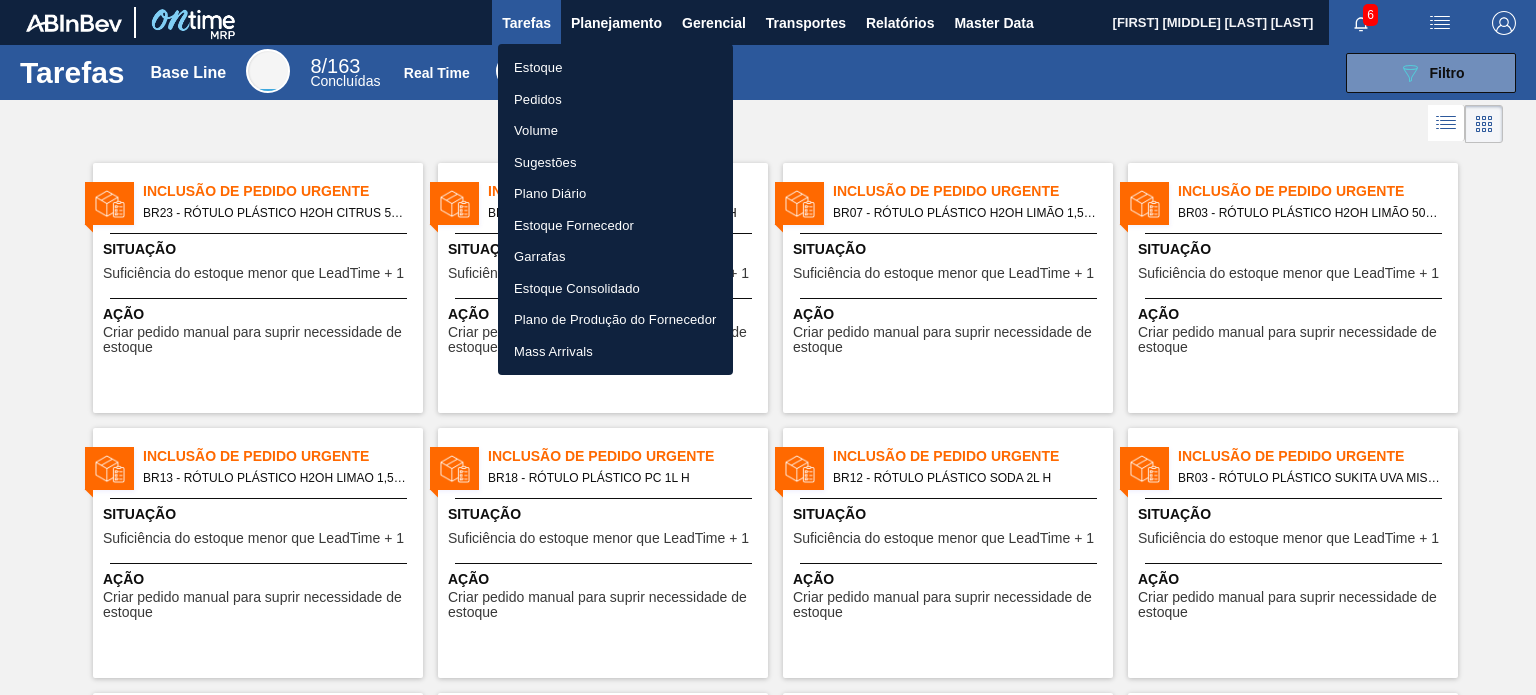 click on "Estoque" at bounding box center (615, 68) 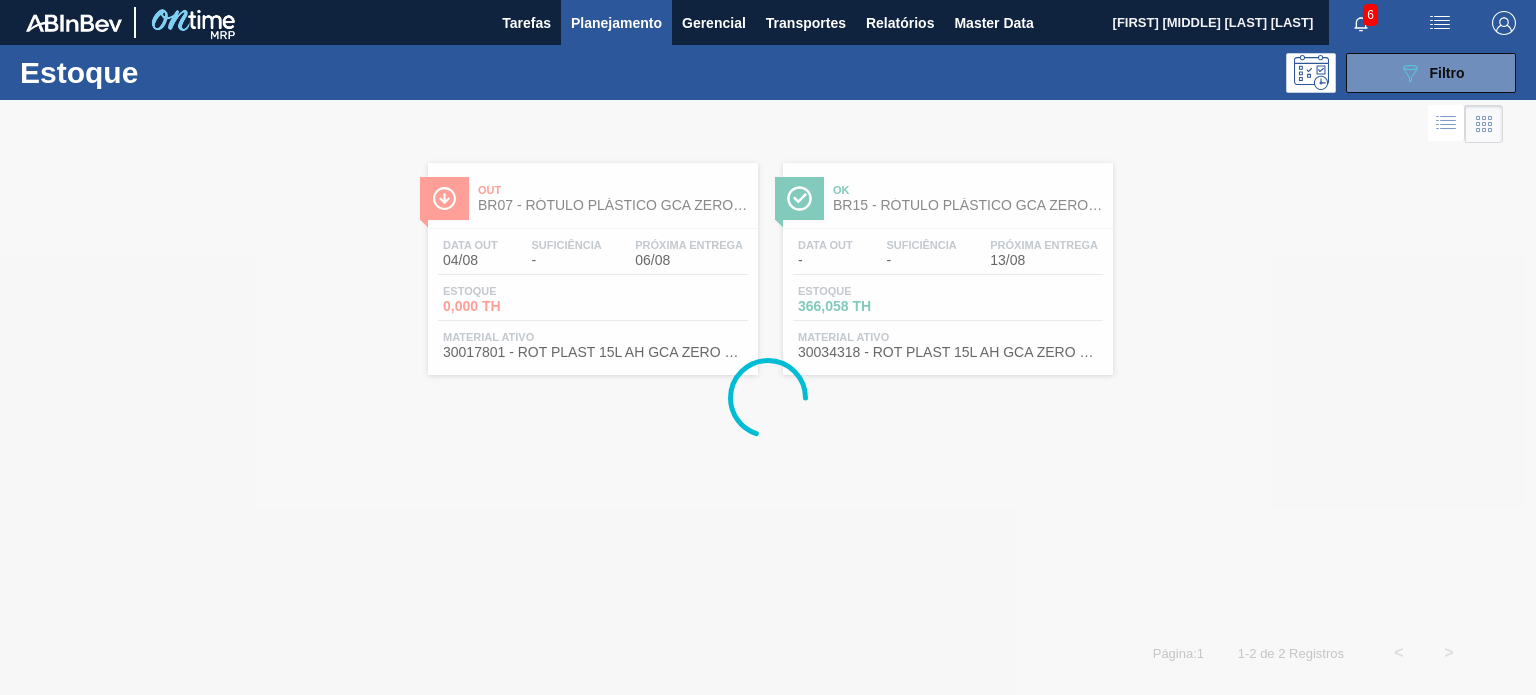 click on "Planejamento" at bounding box center [616, 23] 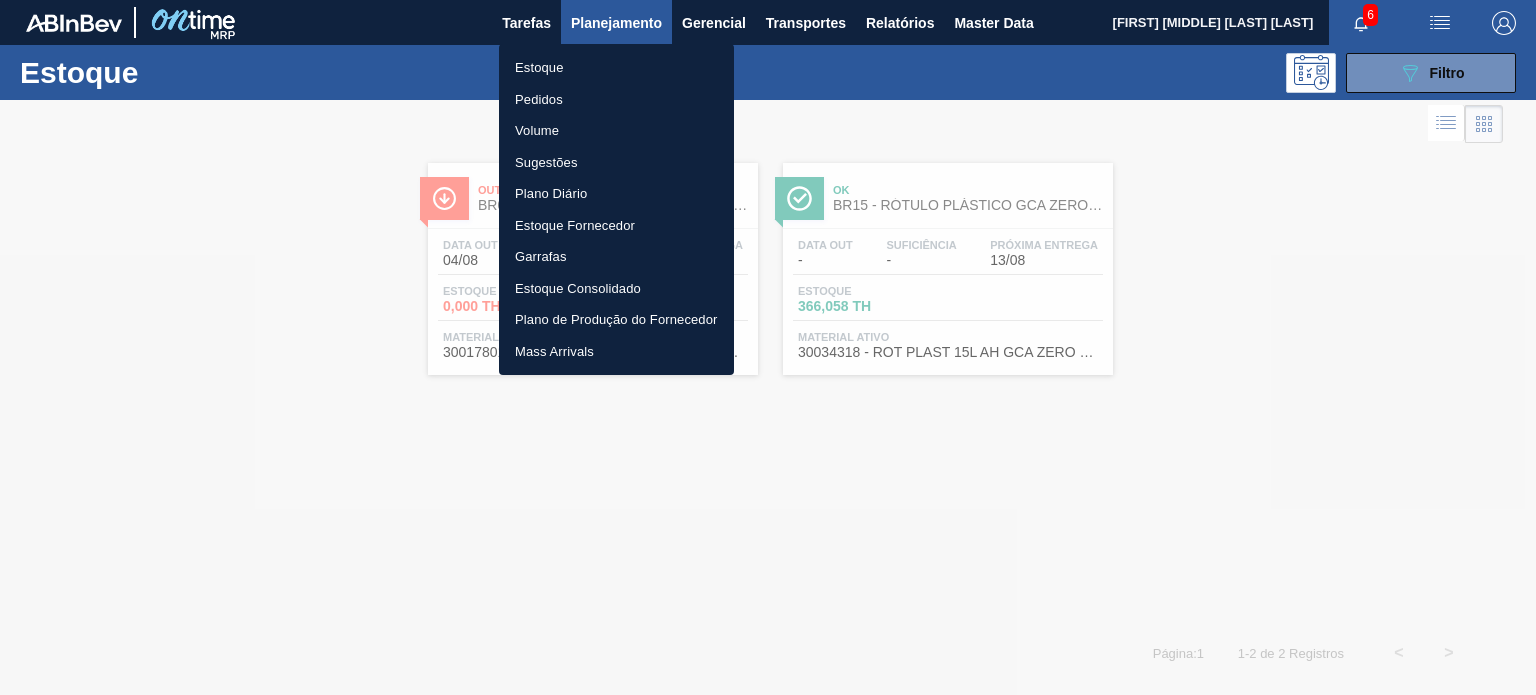 click on "Pedidos" at bounding box center (616, 100) 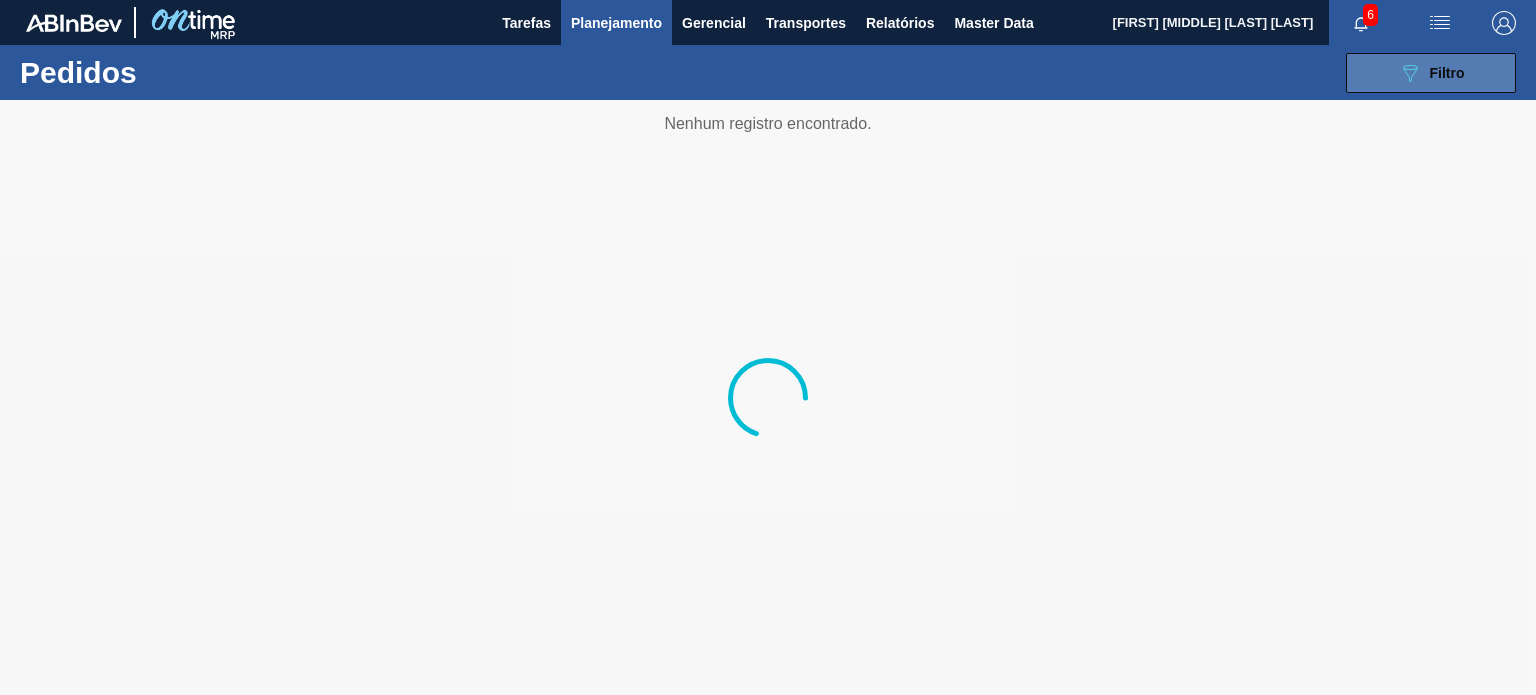 click on "089F7B8B-B2A5-4AFE-B5C0-19BA573D28AC Filtro" at bounding box center [1431, 73] 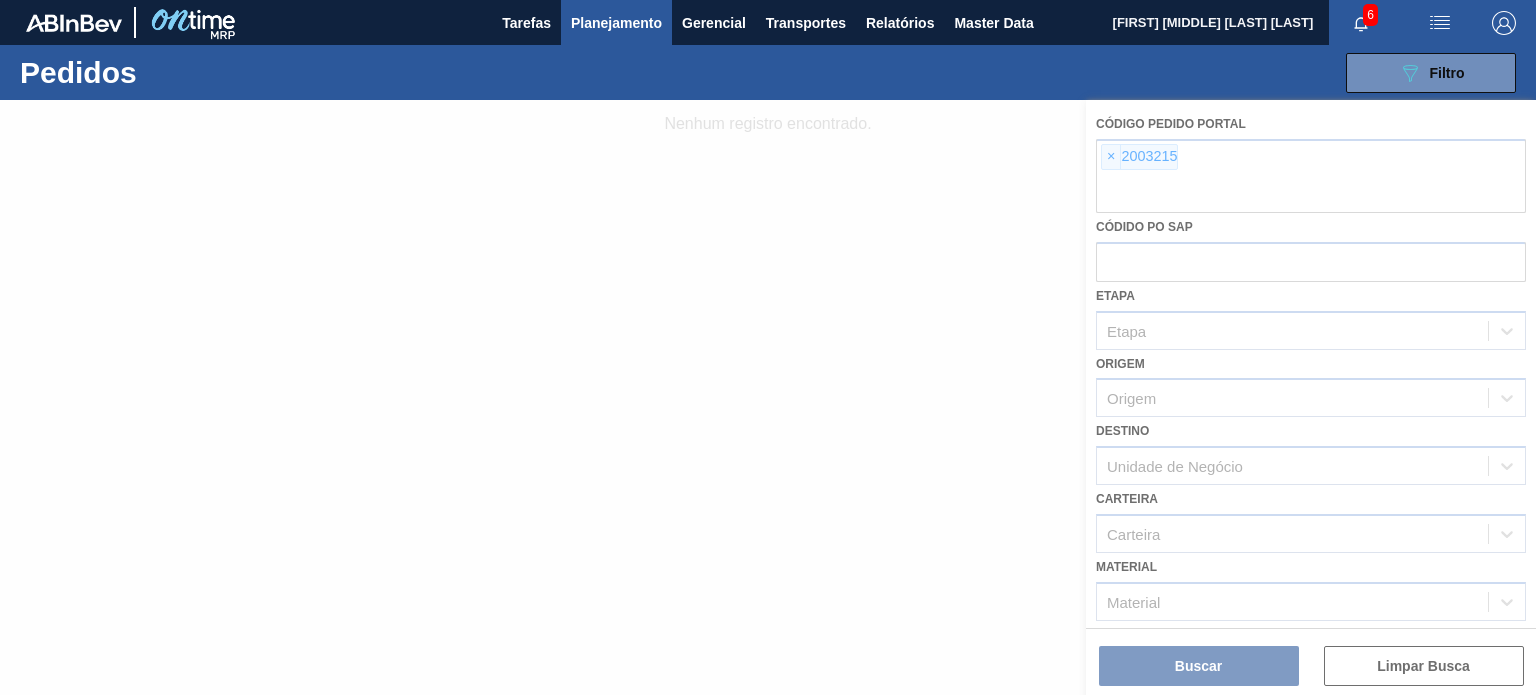 click at bounding box center [768, 397] 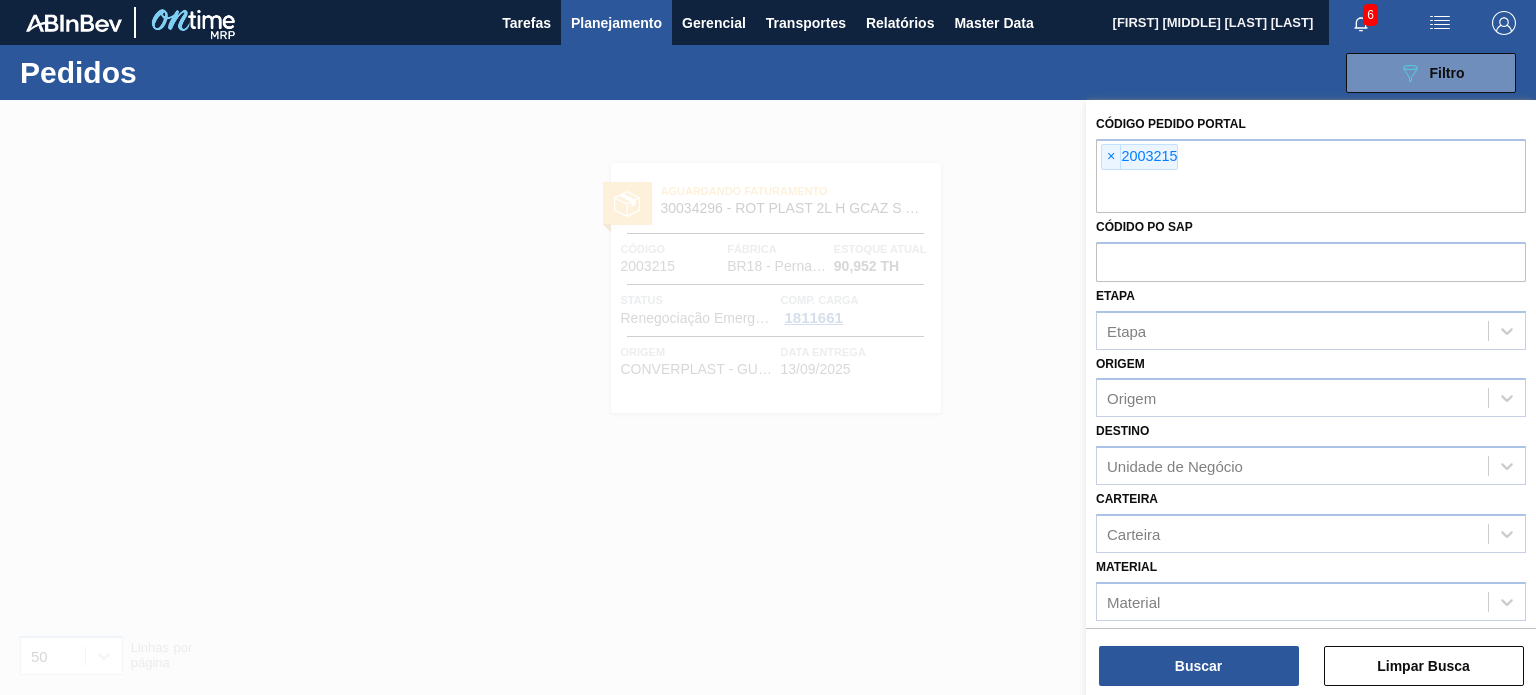 click on "×  2003215" at bounding box center (1311, 176) 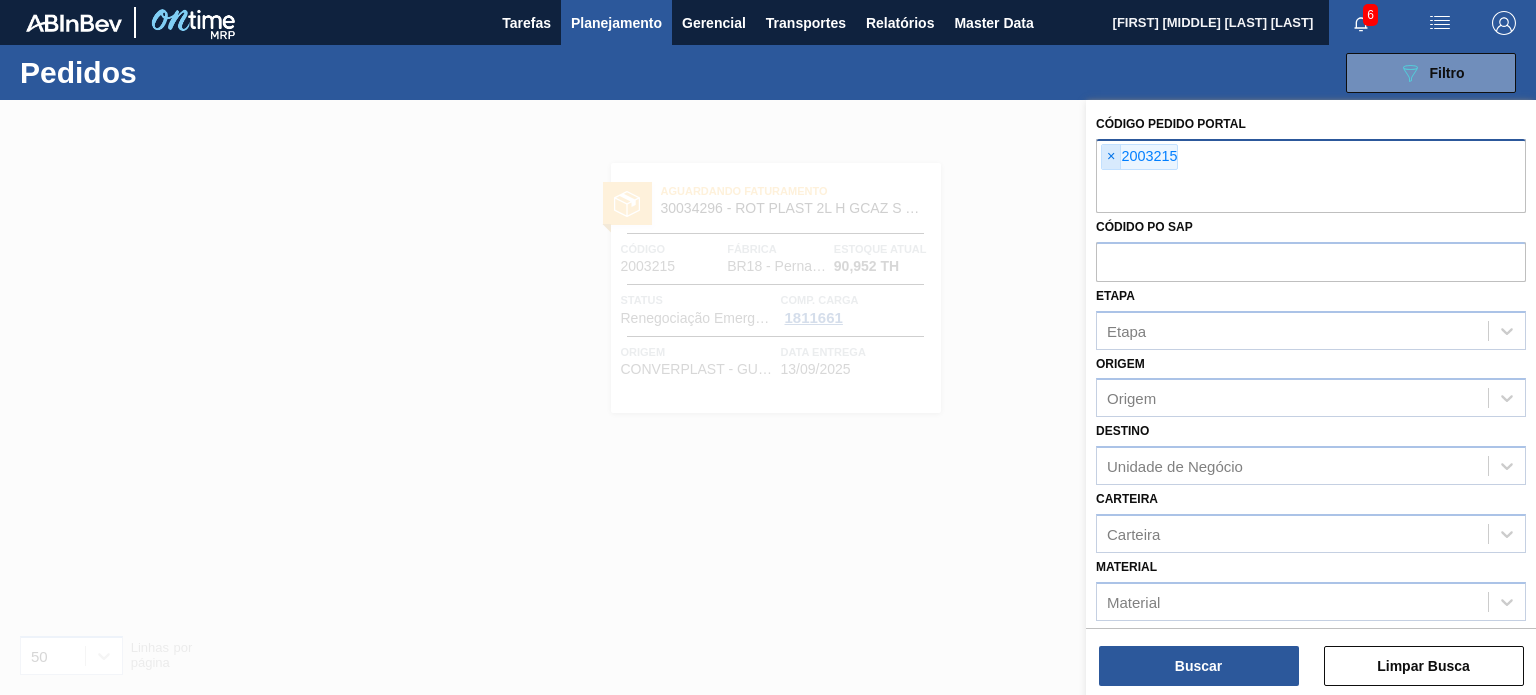 click on "×" at bounding box center [1111, 157] 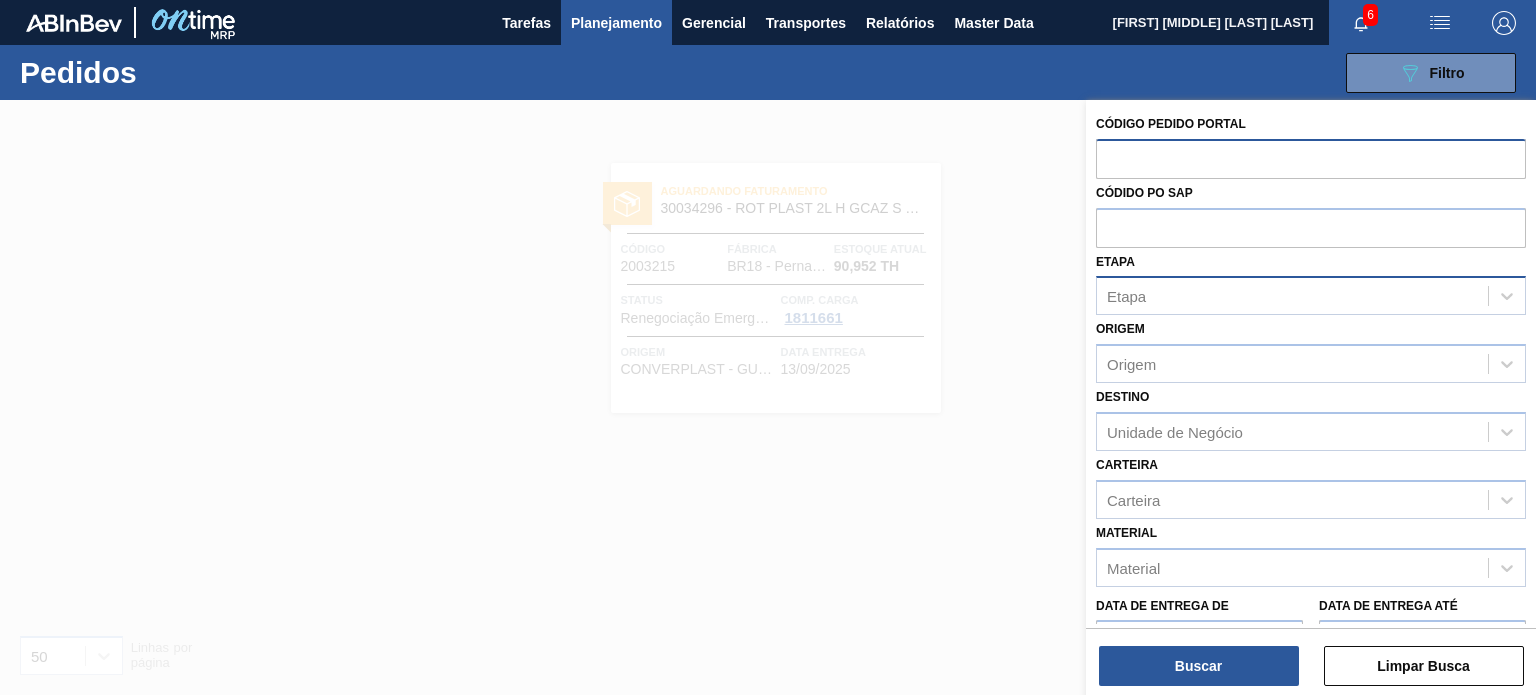 paste on "1987464" 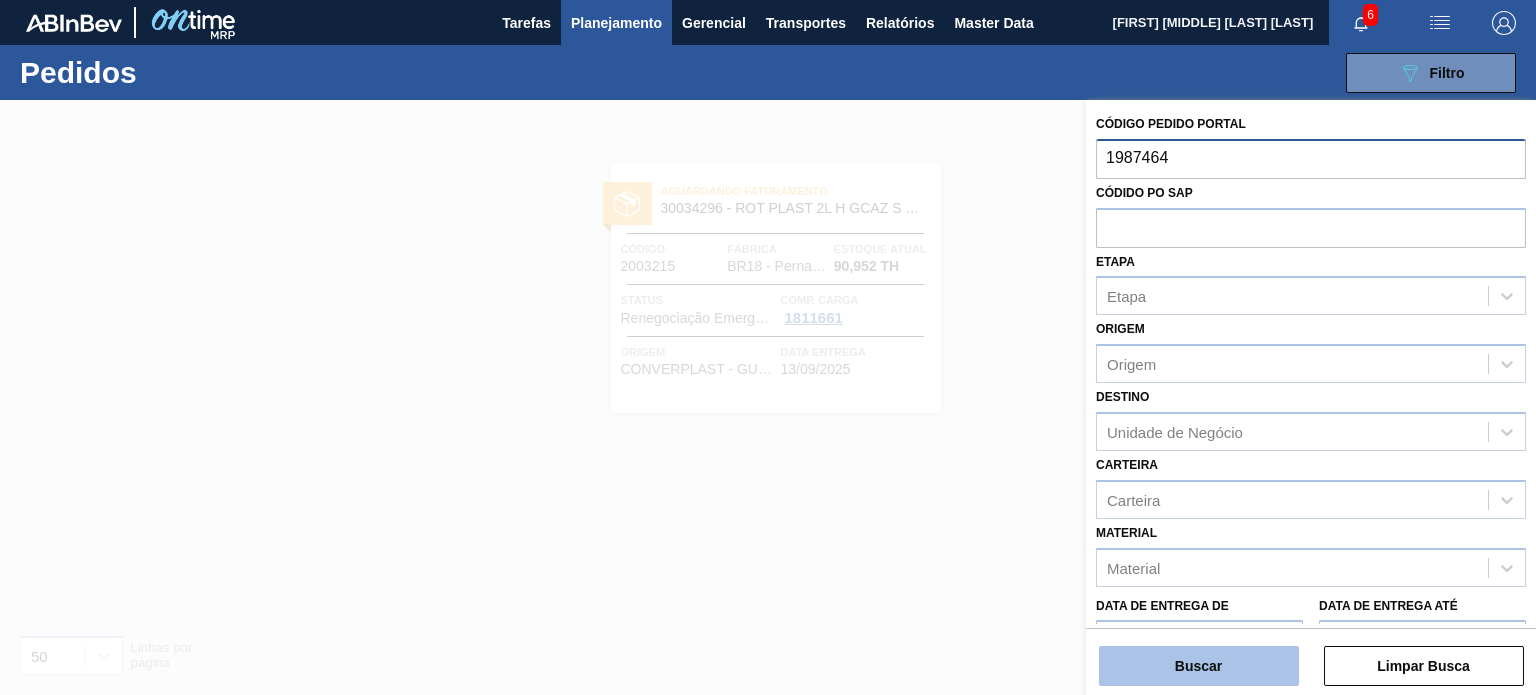type on "1987464" 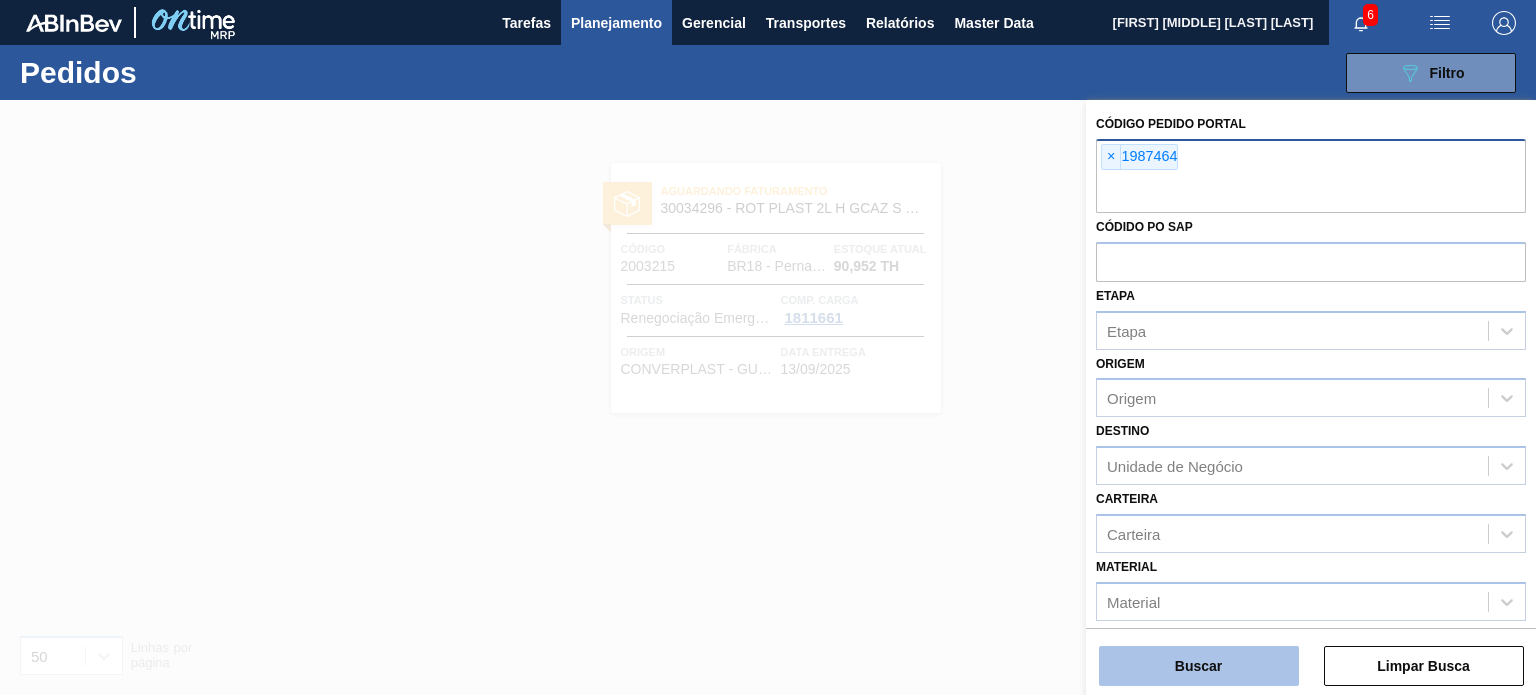 click on "Buscar" at bounding box center (1199, 666) 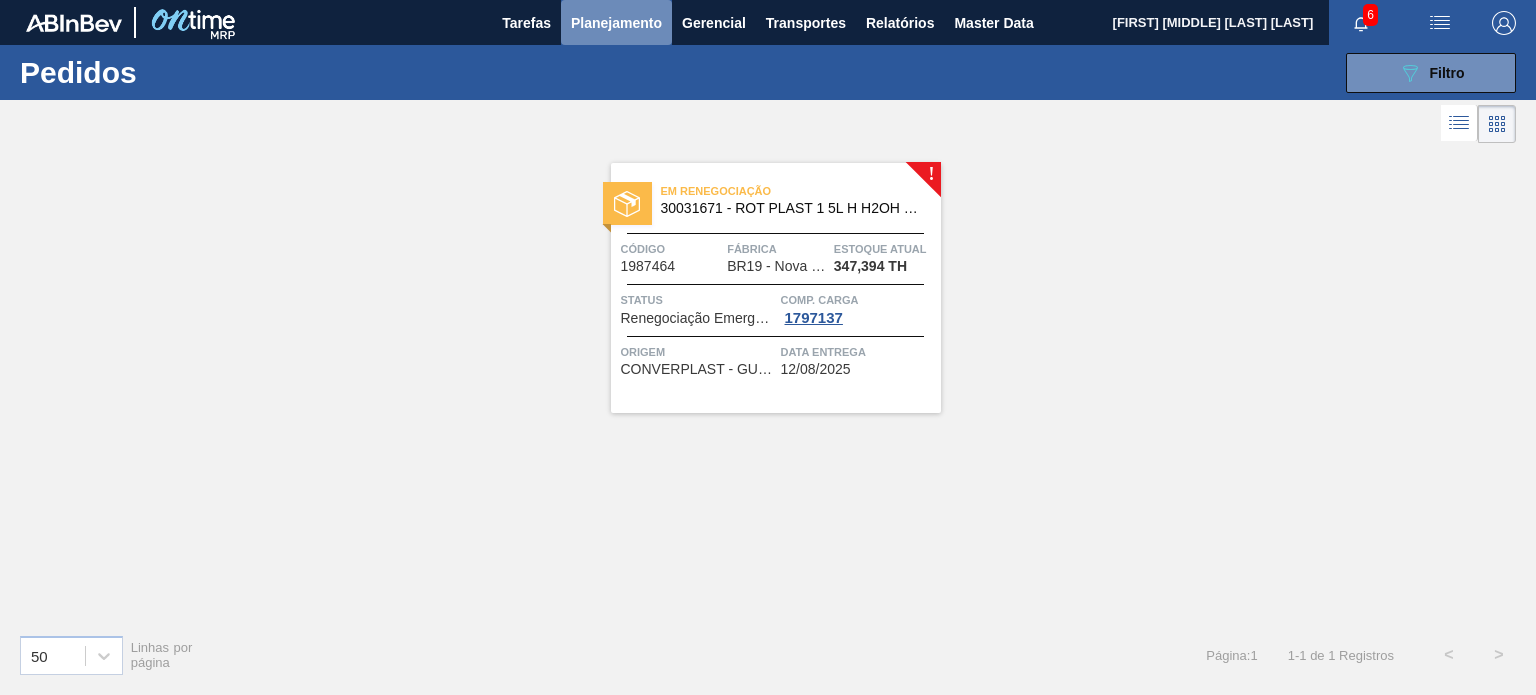 click on "Planejamento" at bounding box center [616, 23] 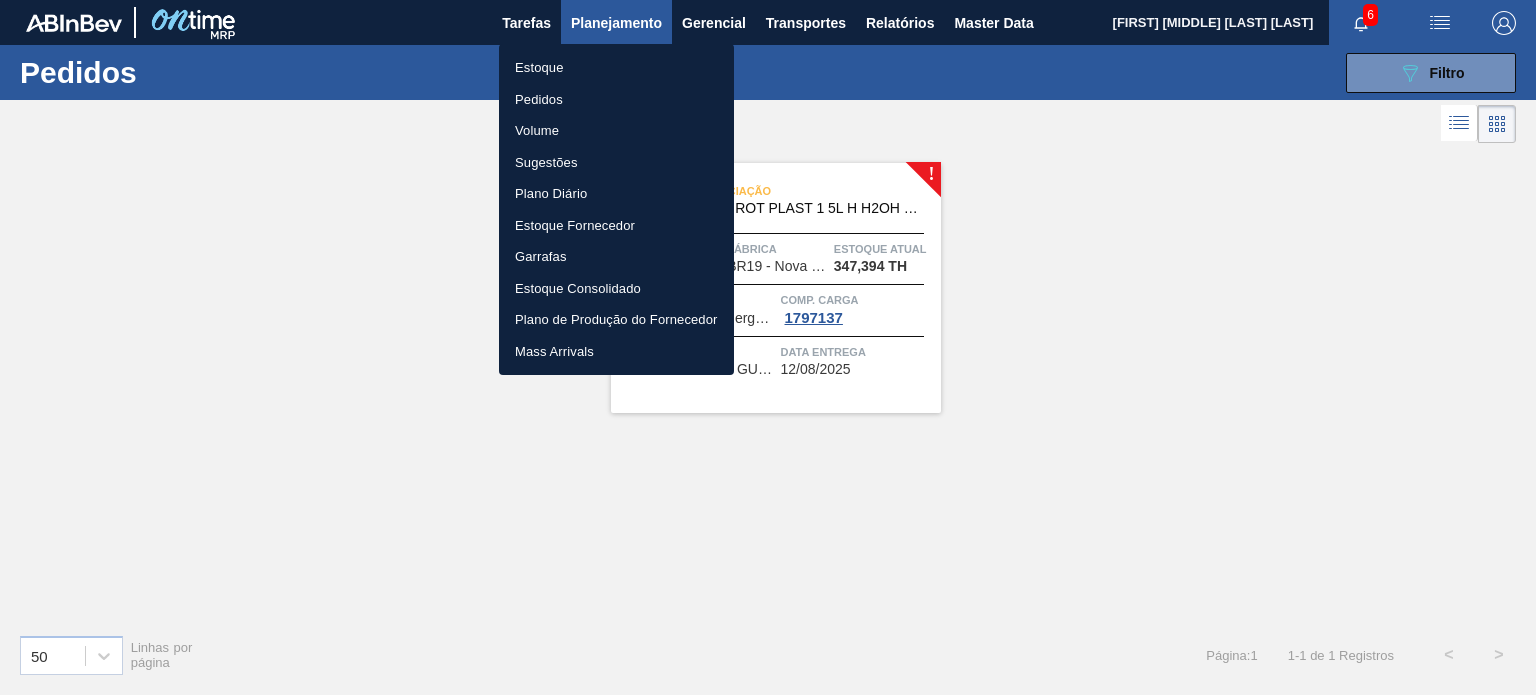 click on "Estoque" at bounding box center (616, 68) 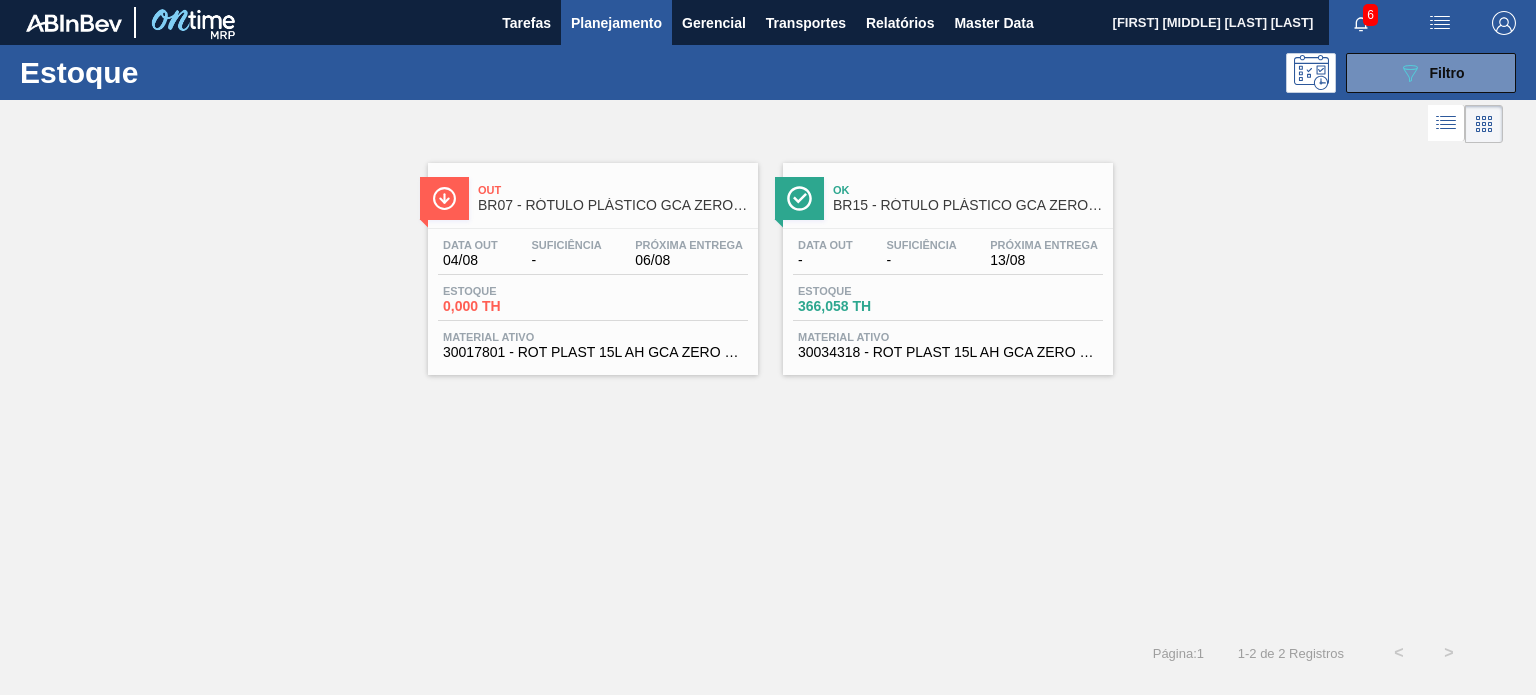 type 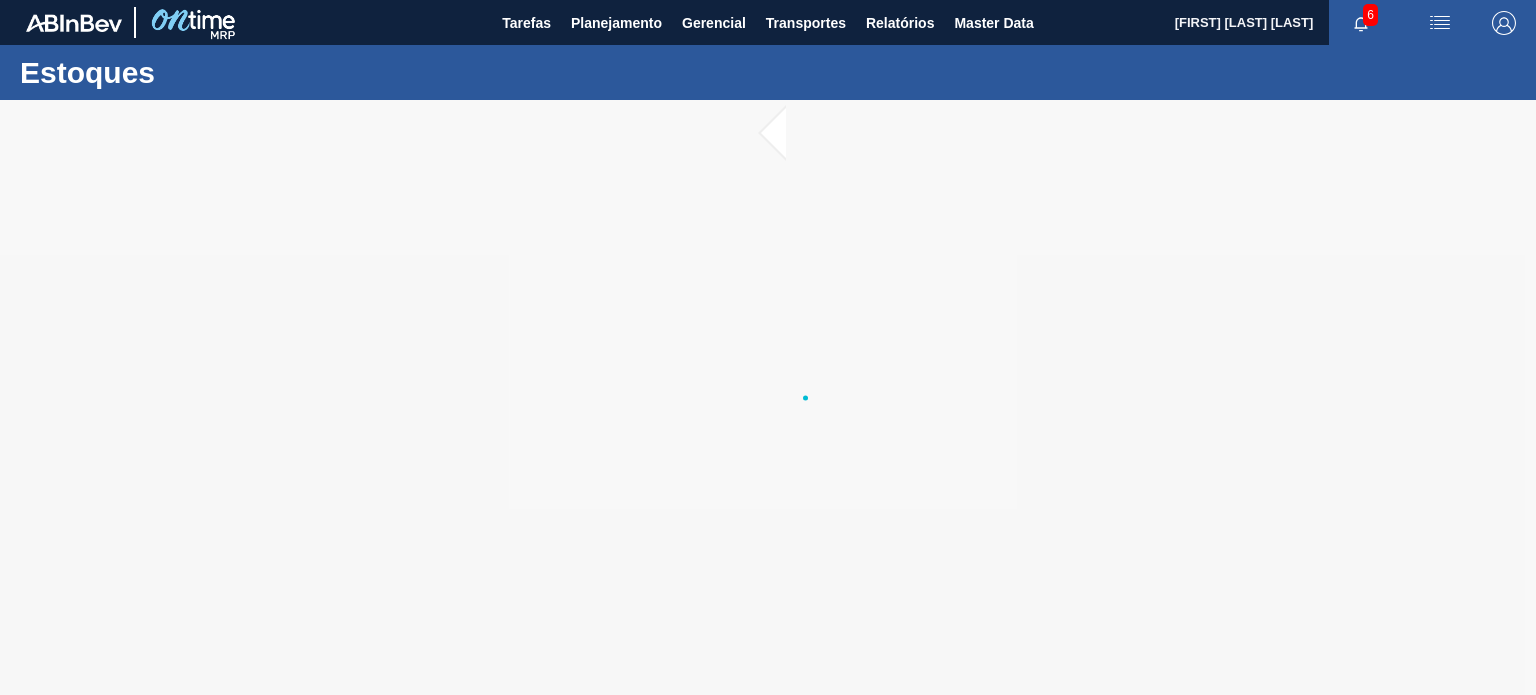 scroll, scrollTop: 0, scrollLeft: 0, axis: both 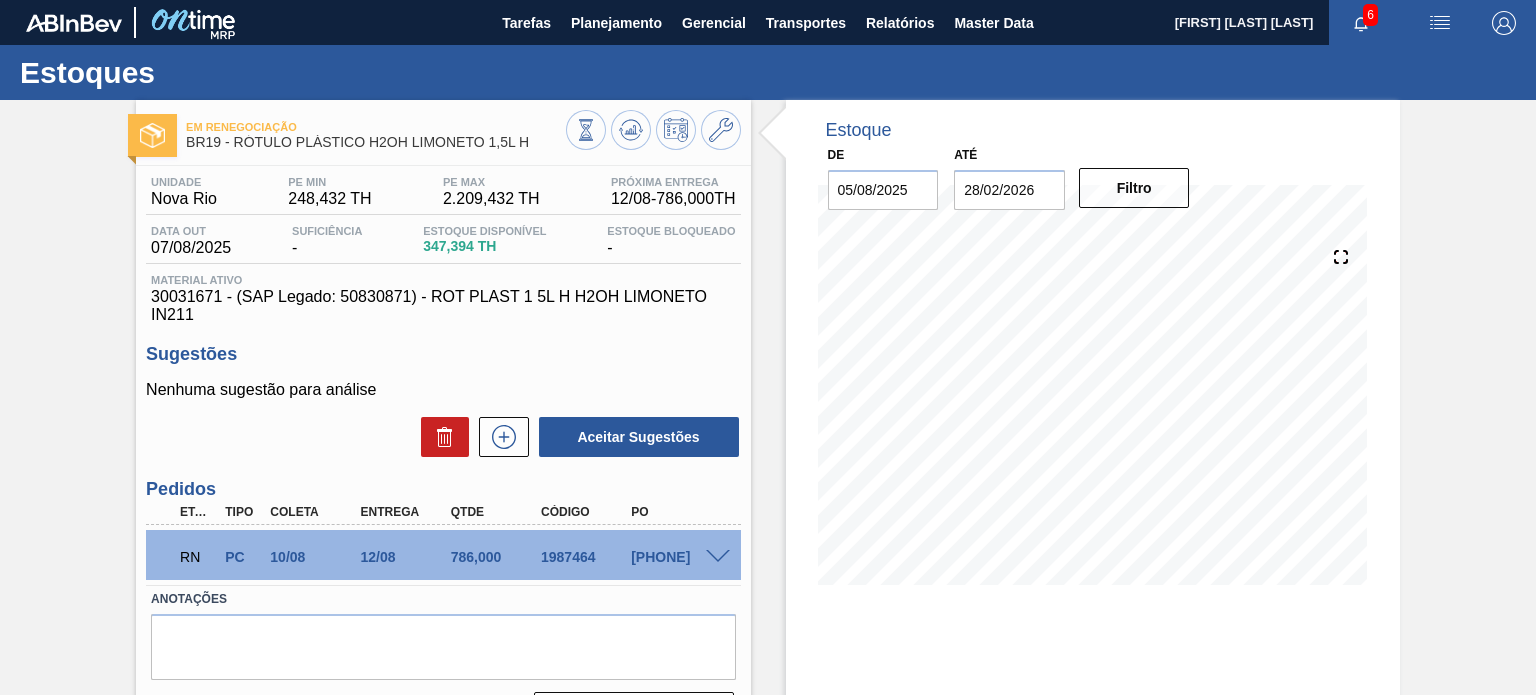 click at bounding box center (718, 557) 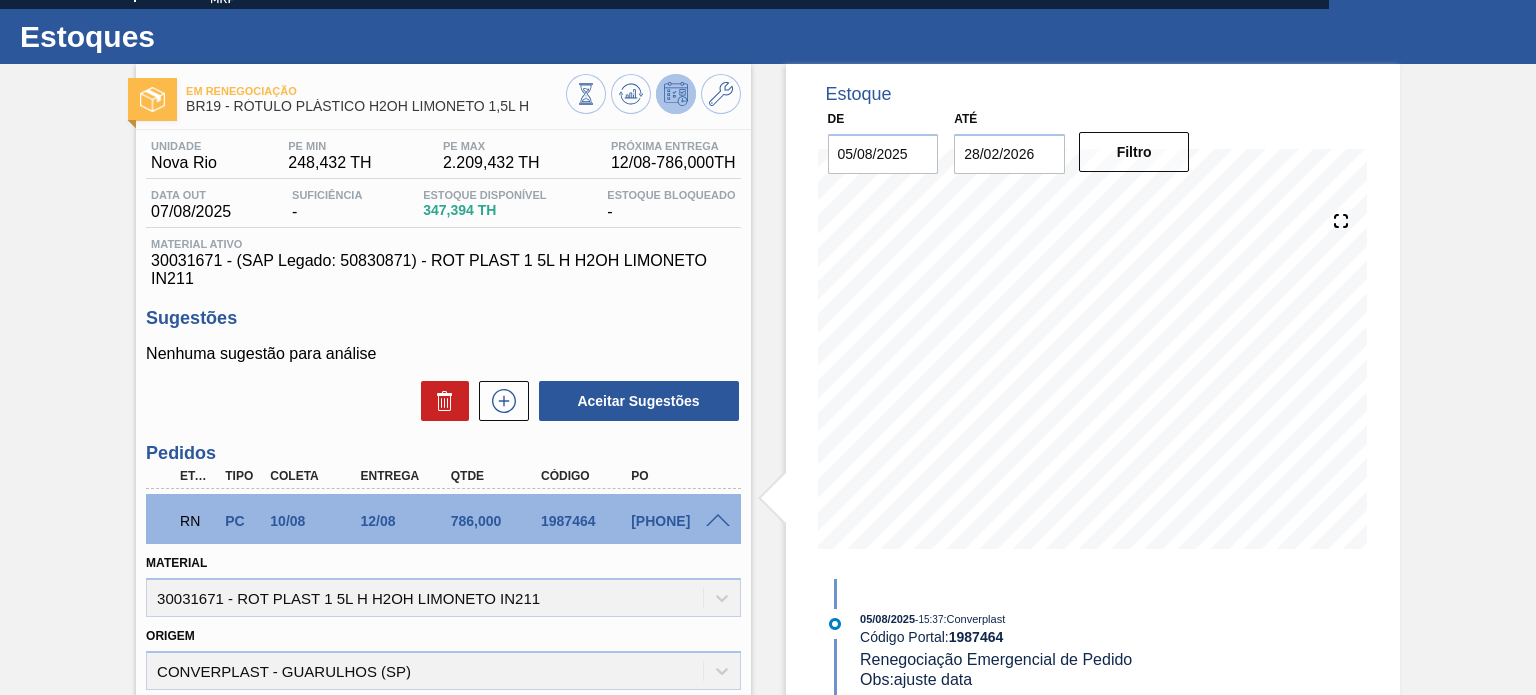 scroll, scrollTop: 0, scrollLeft: 0, axis: both 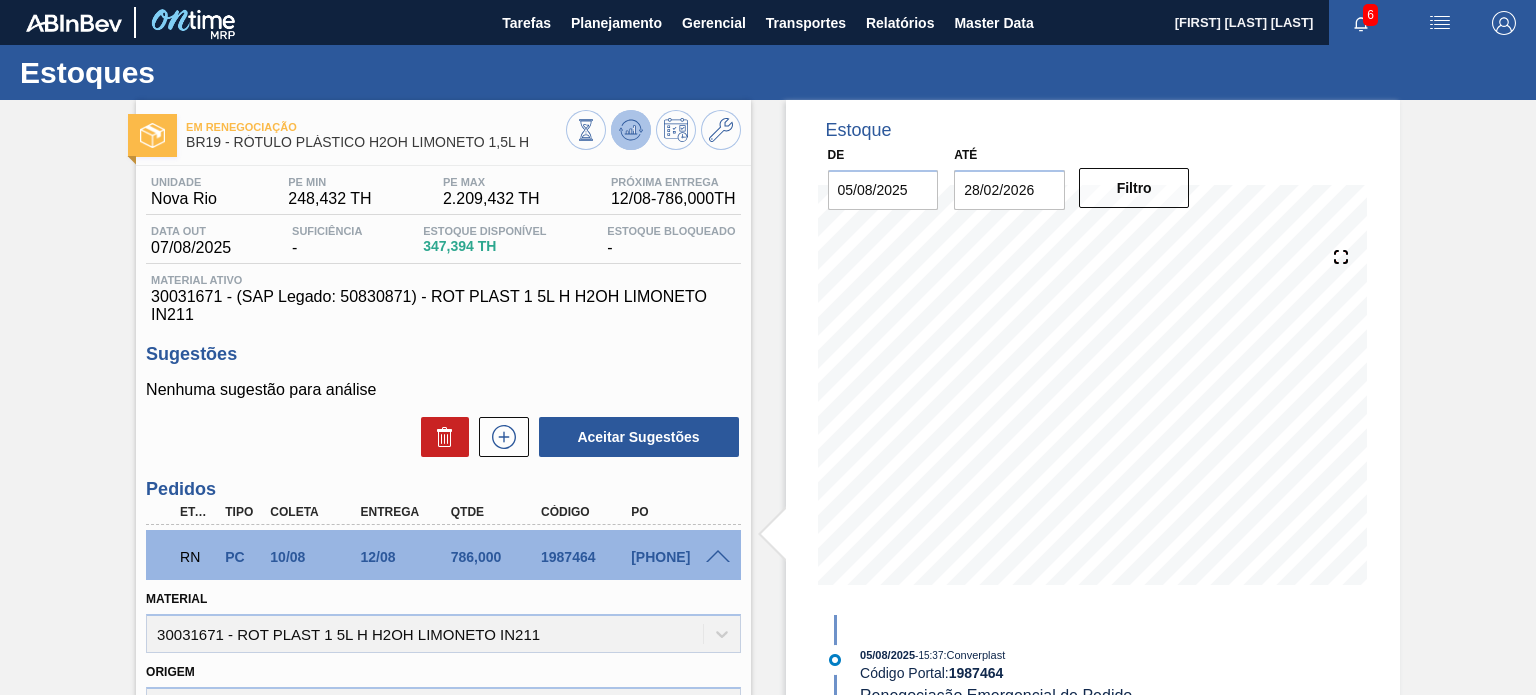 click 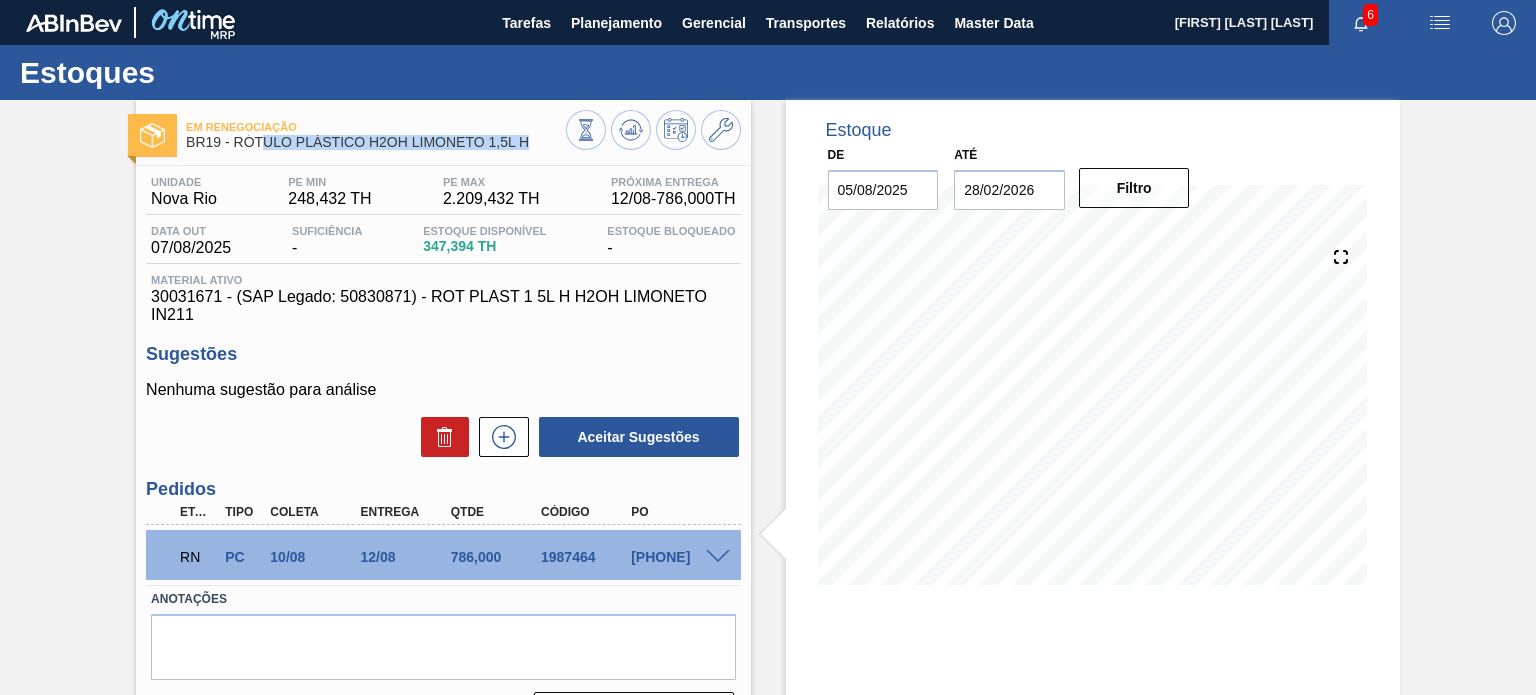 drag, startPoint x: 542, startPoint y: 149, endPoint x: 258, endPoint y: 155, distance: 284.0634 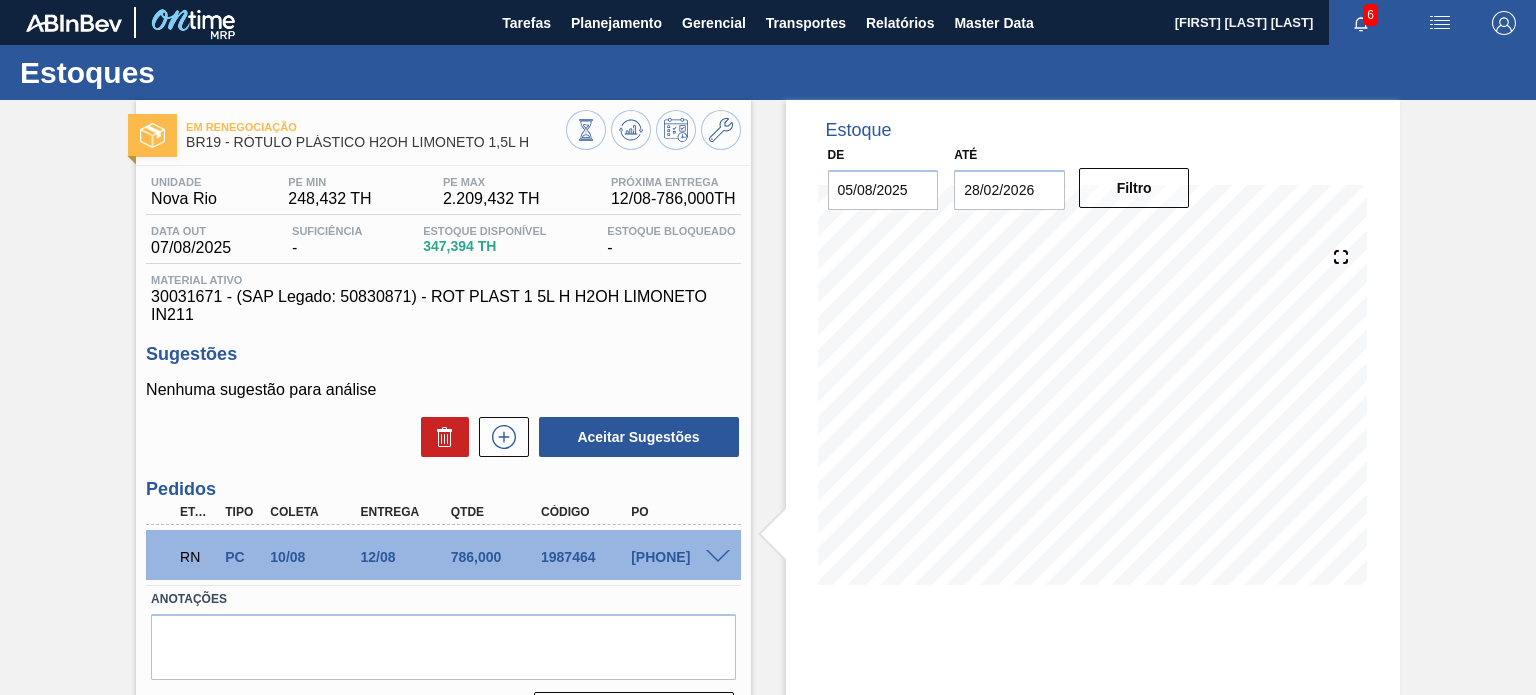 click on "30031671 - (SAP Legado: 50830871) - ROT PLAST 1 5L H H2OH LIMONETO IN211" at bounding box center (443, 306) 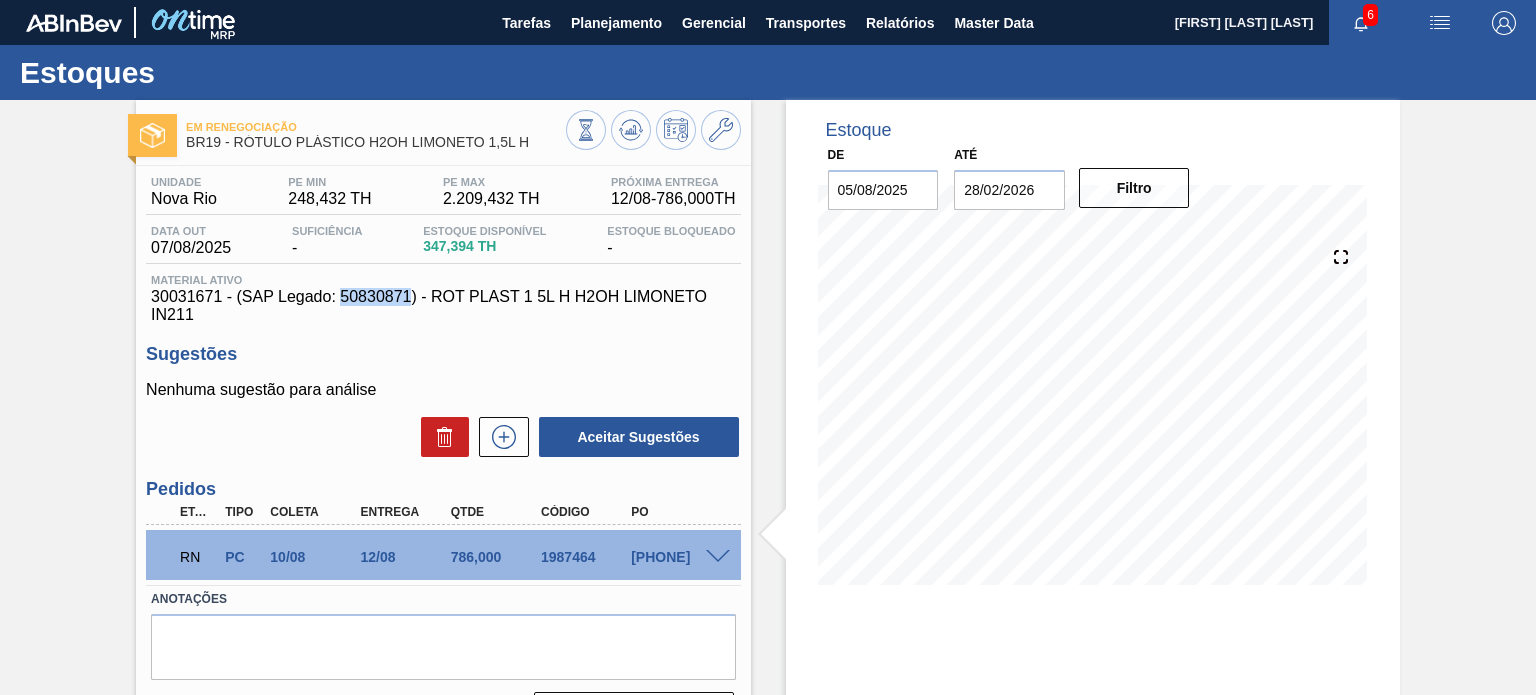 click on "30031671 - (SAP Legado: 50830871) - ROT PLAST 1 5L H H2OH LIMONETO IN211" at bounding box center (443, 306) 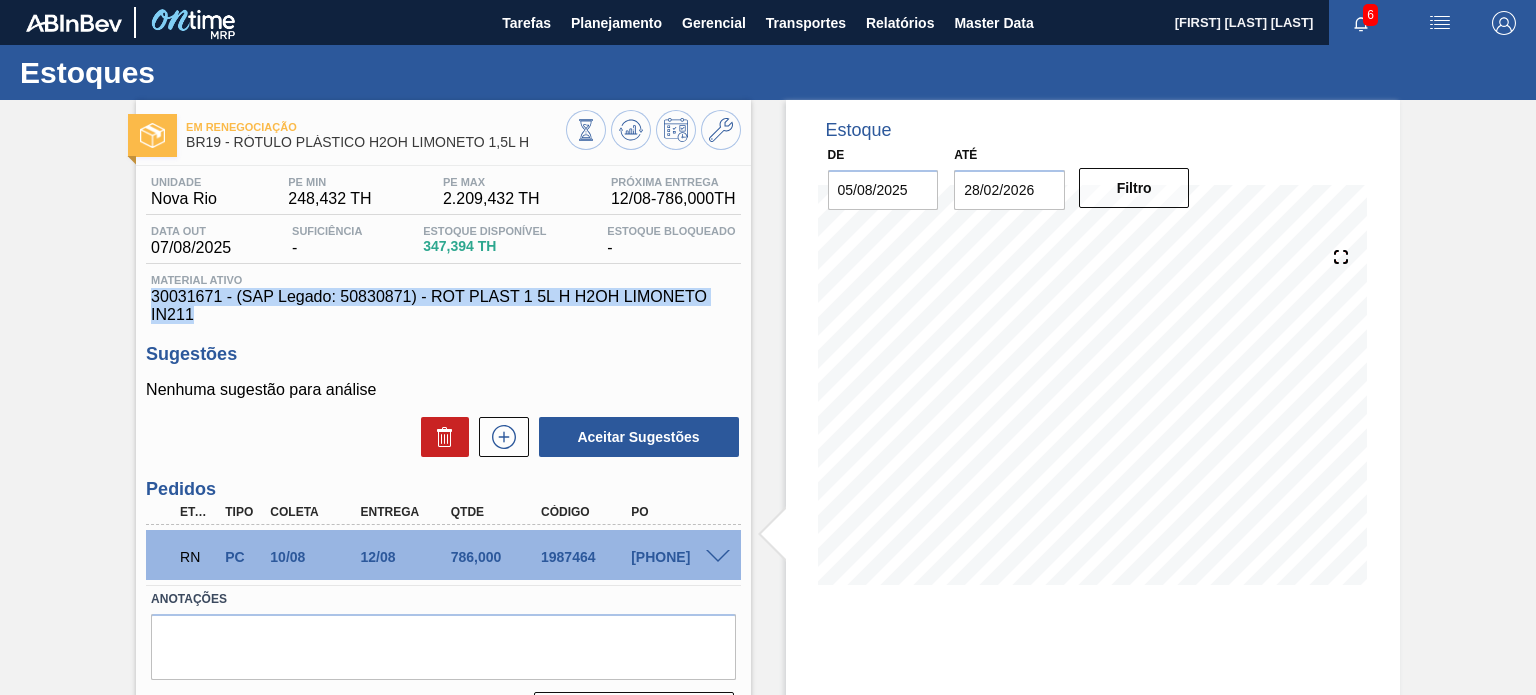 click on "30031671 - (SAP Legado: 50830871) - ROT PLAST 1 5L H H2OH LIMONETO IN211" at bounding box center [443, 306] 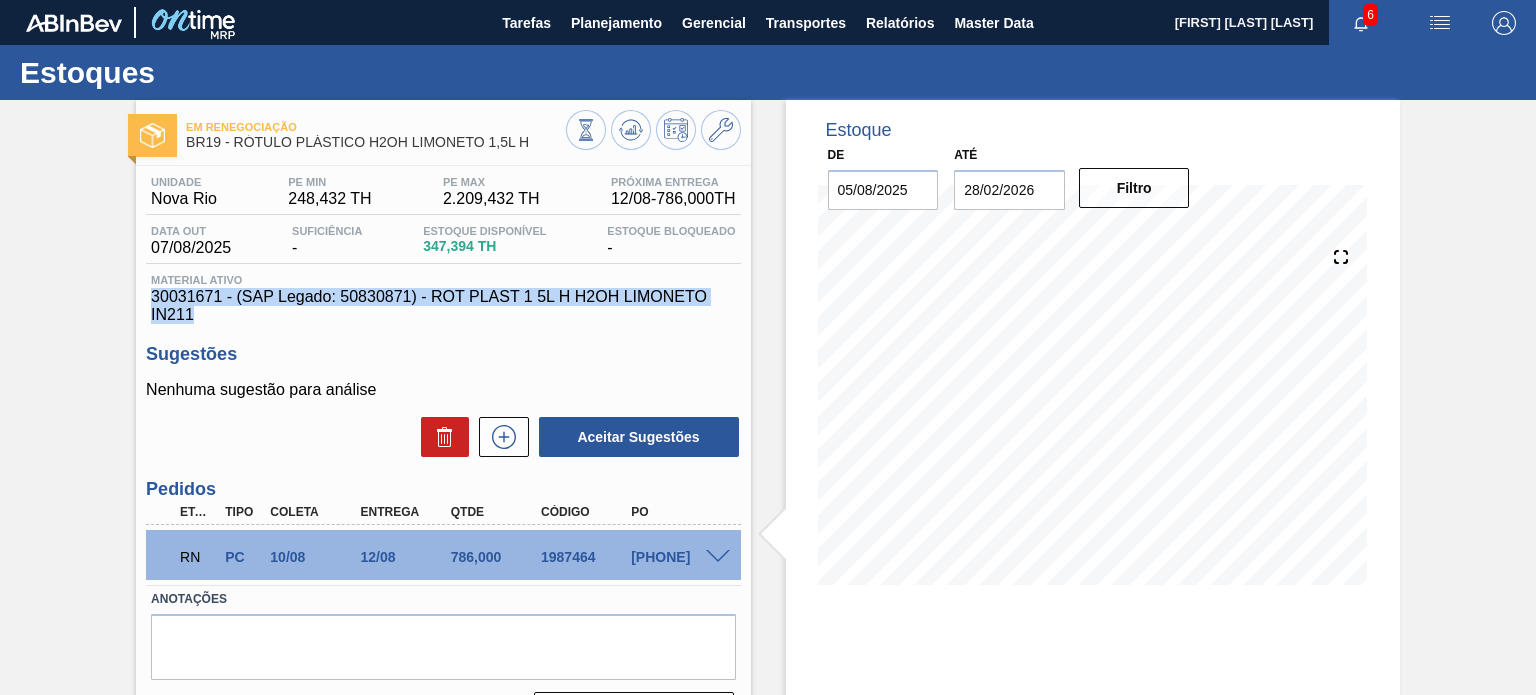 click on "30031671 - (SAP Legado: 50830871) - ROT PLAST 1 5L H H2OH LIMONETO IN211" at bounding box center [443, 306] 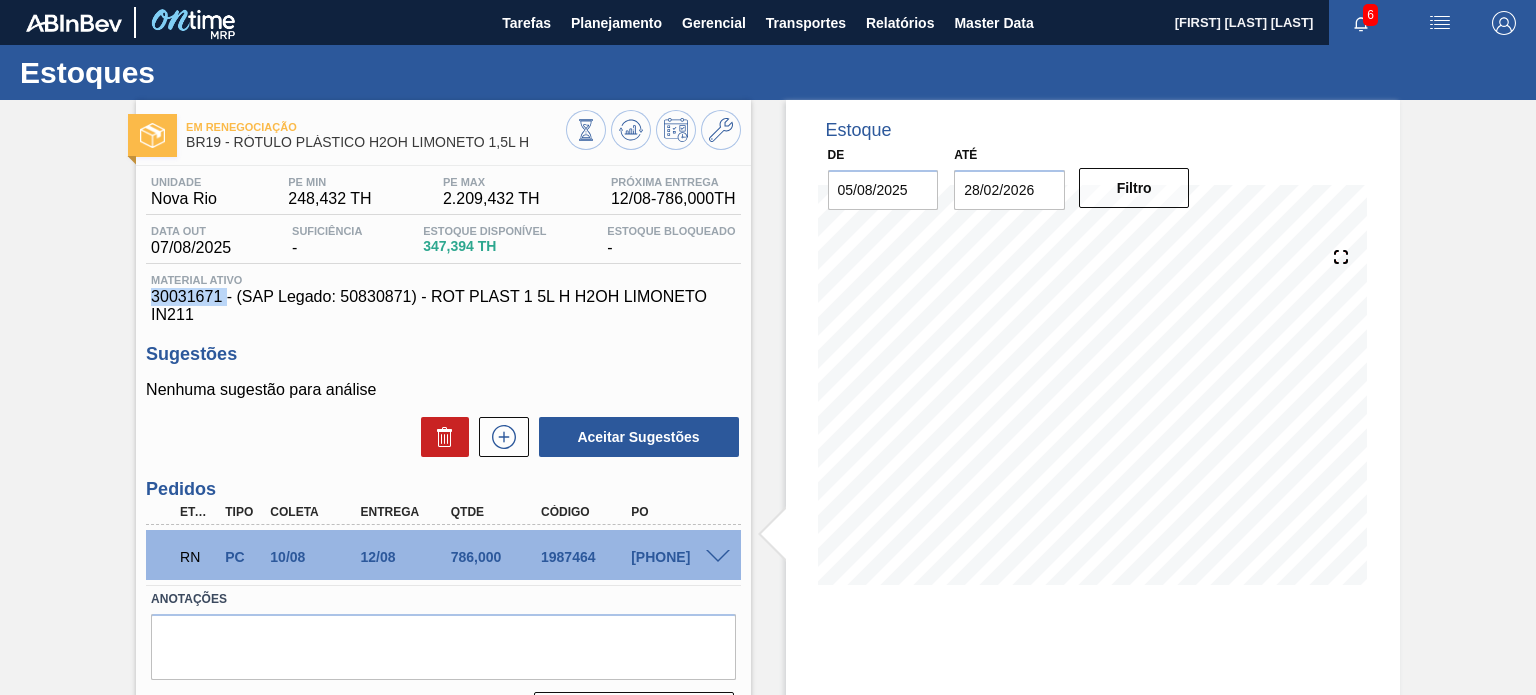 click on "30031671 - (SAP Legado: 50830871) - ROT PLAST 1 5L H H2OH LIMONETO IN211" at bounding box center (443, 306) 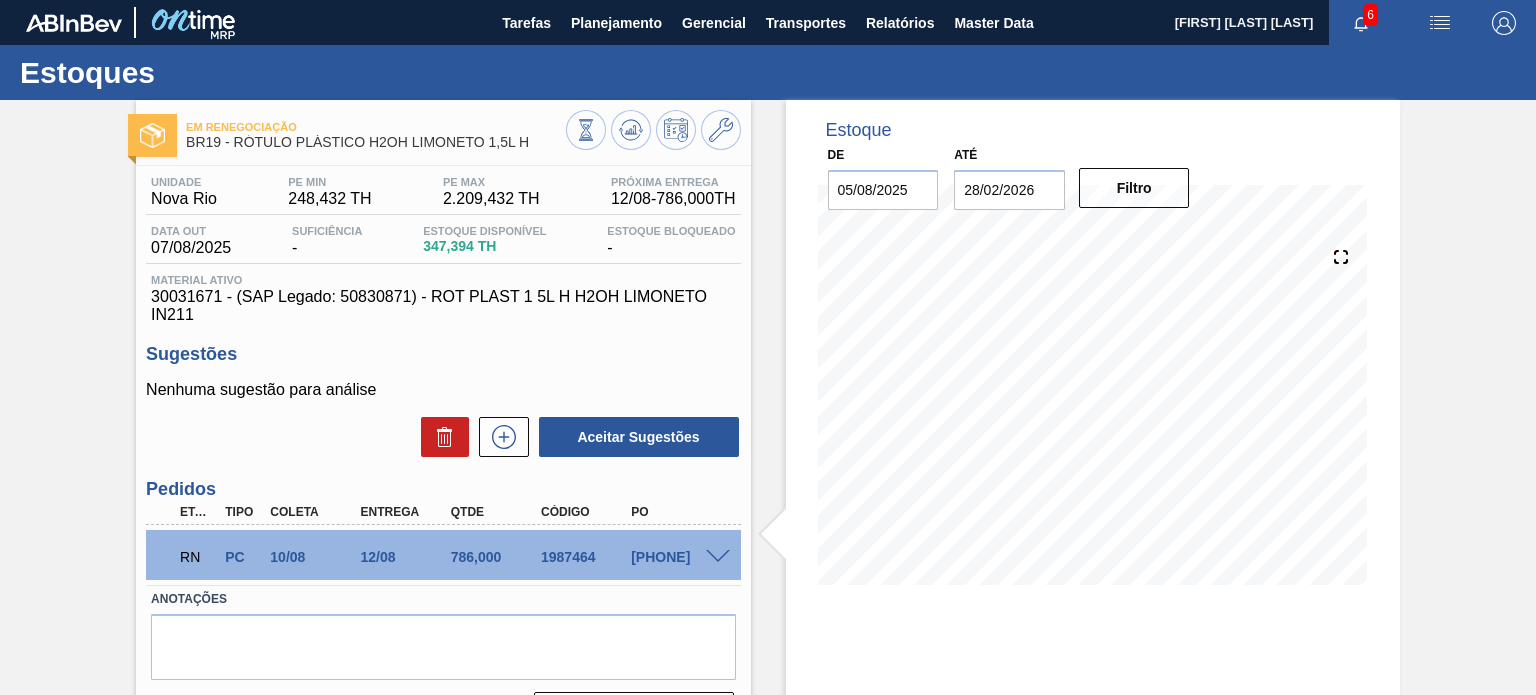 click at bounding box center (718, 557) 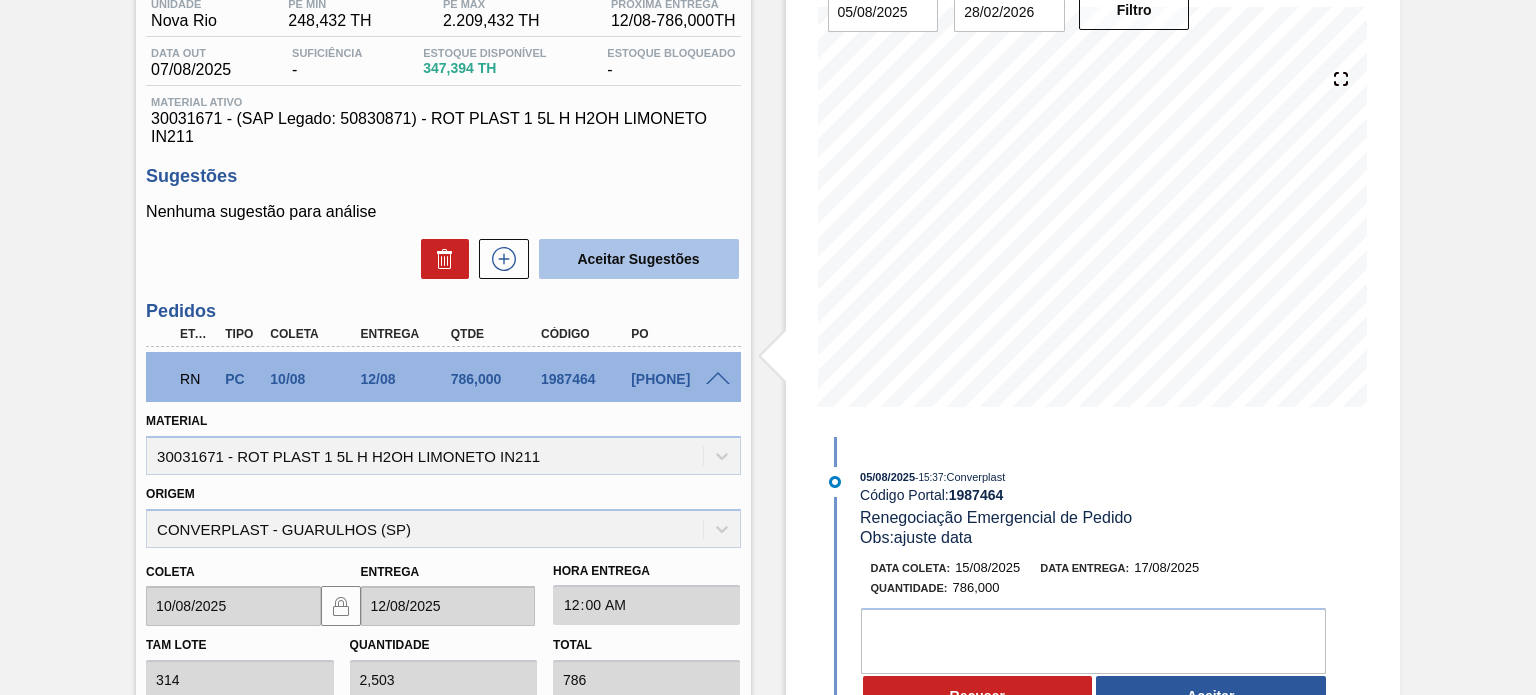 scroll, scrollTop: 400, scrollLeft: 0, axis: vertical 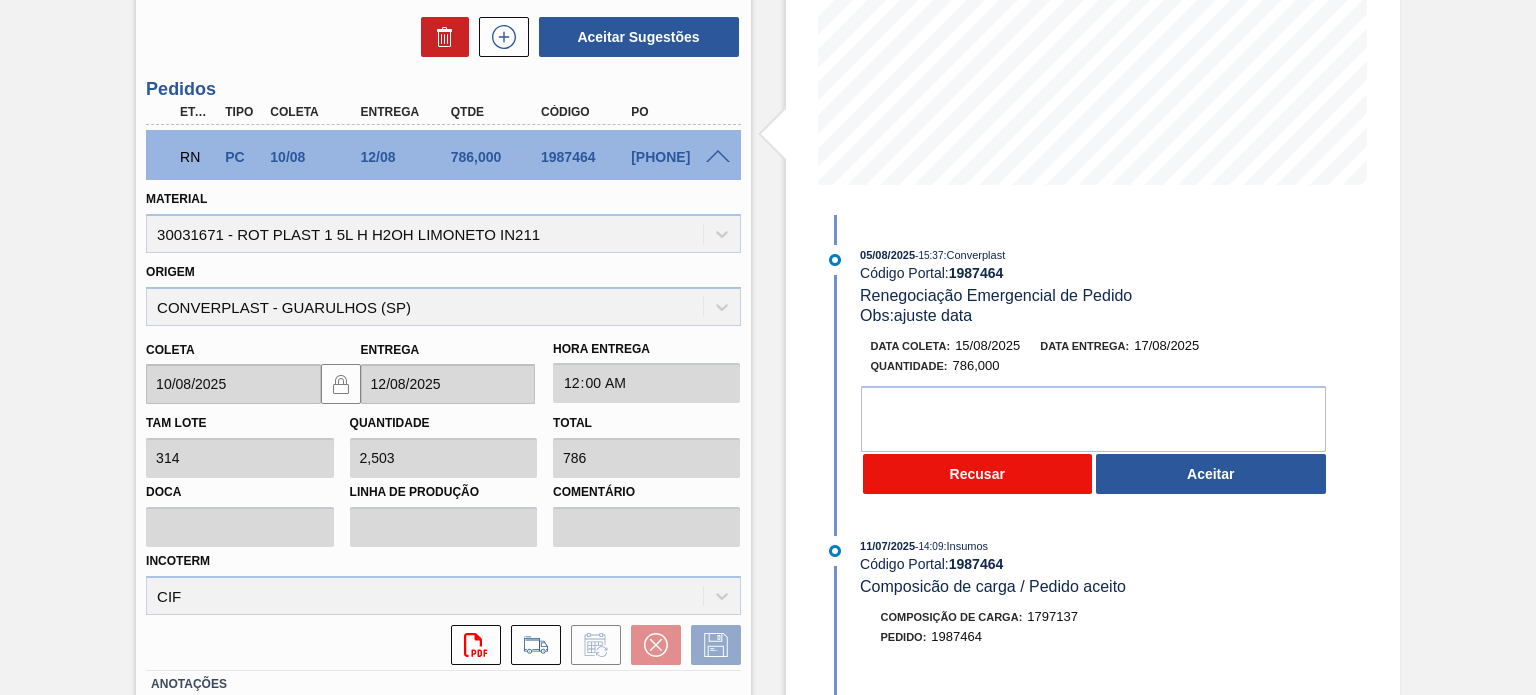 click on "Recusar" at bounding box center (978, 474) 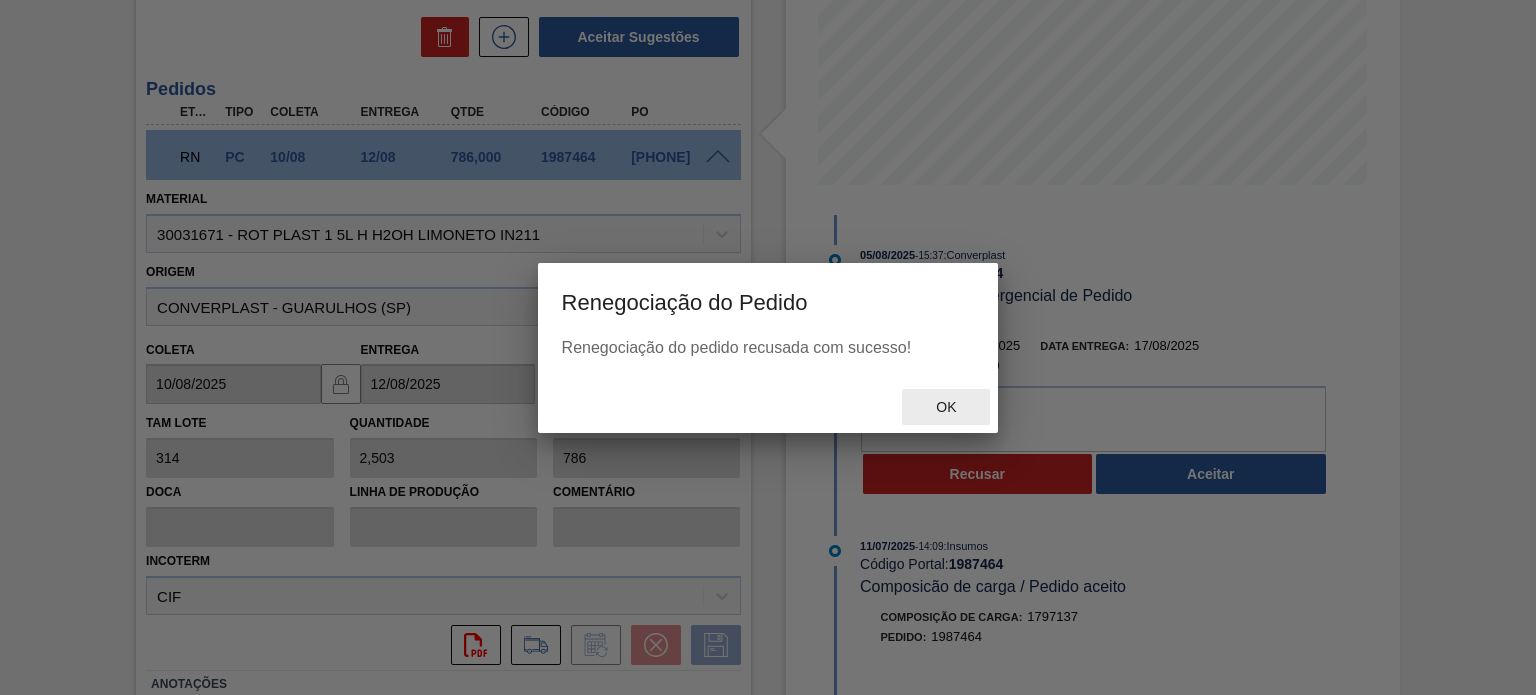 click on "Ok" at bounding box center [946, 407] 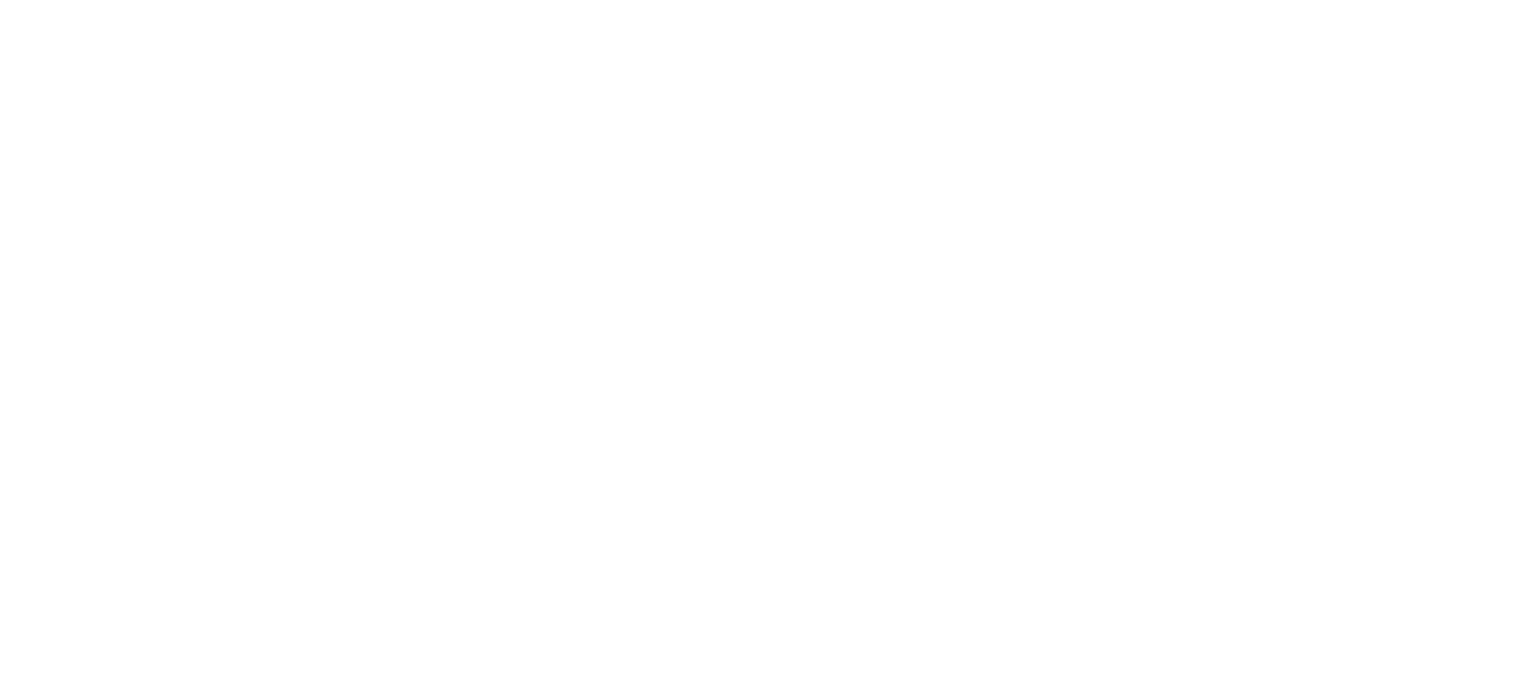 scroll, scrollTop: 0, scrollLeft: 0, axis: both 